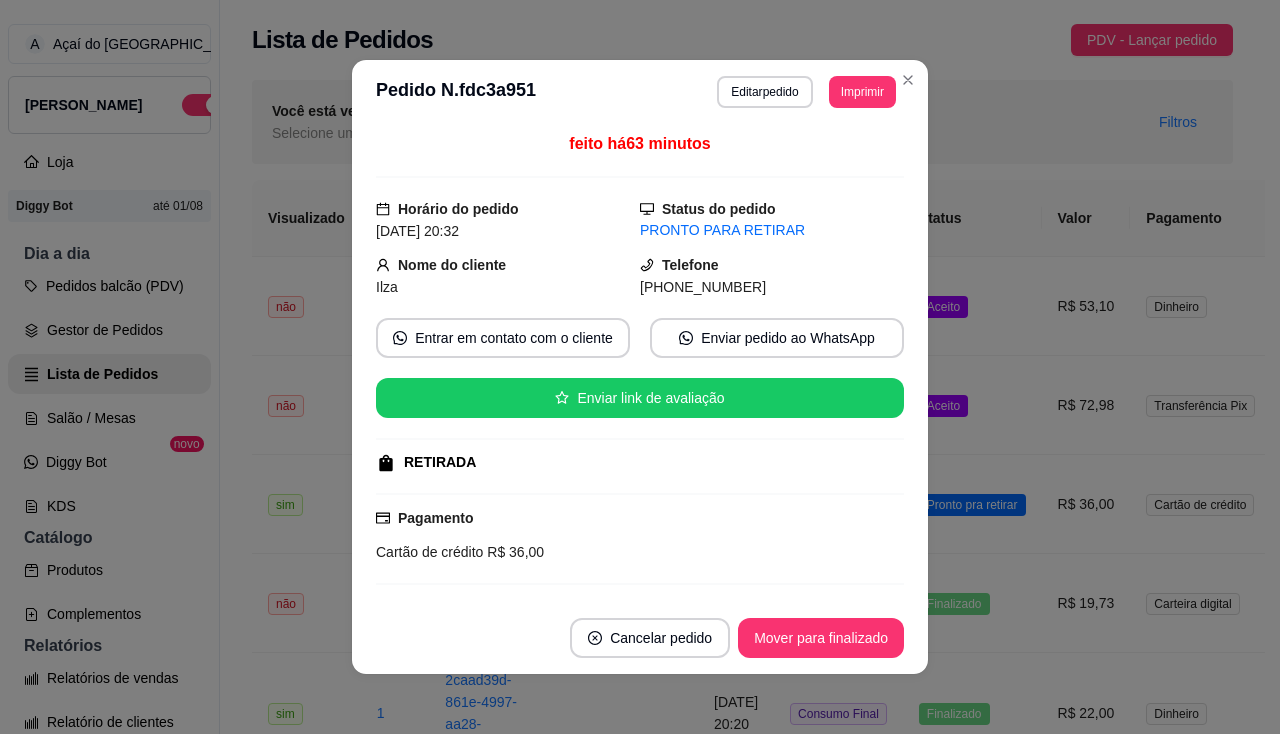 scroll, scrollTop: 0, scrollLeft: 0, axis: both 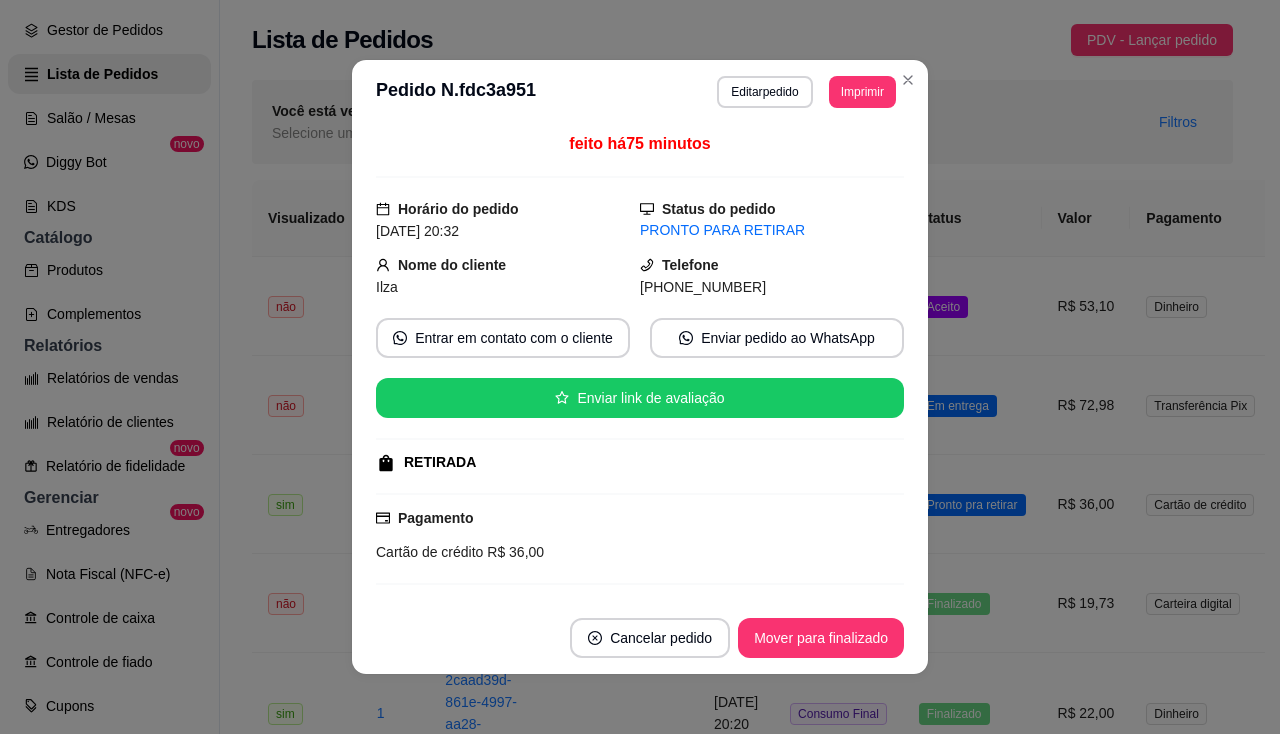 click 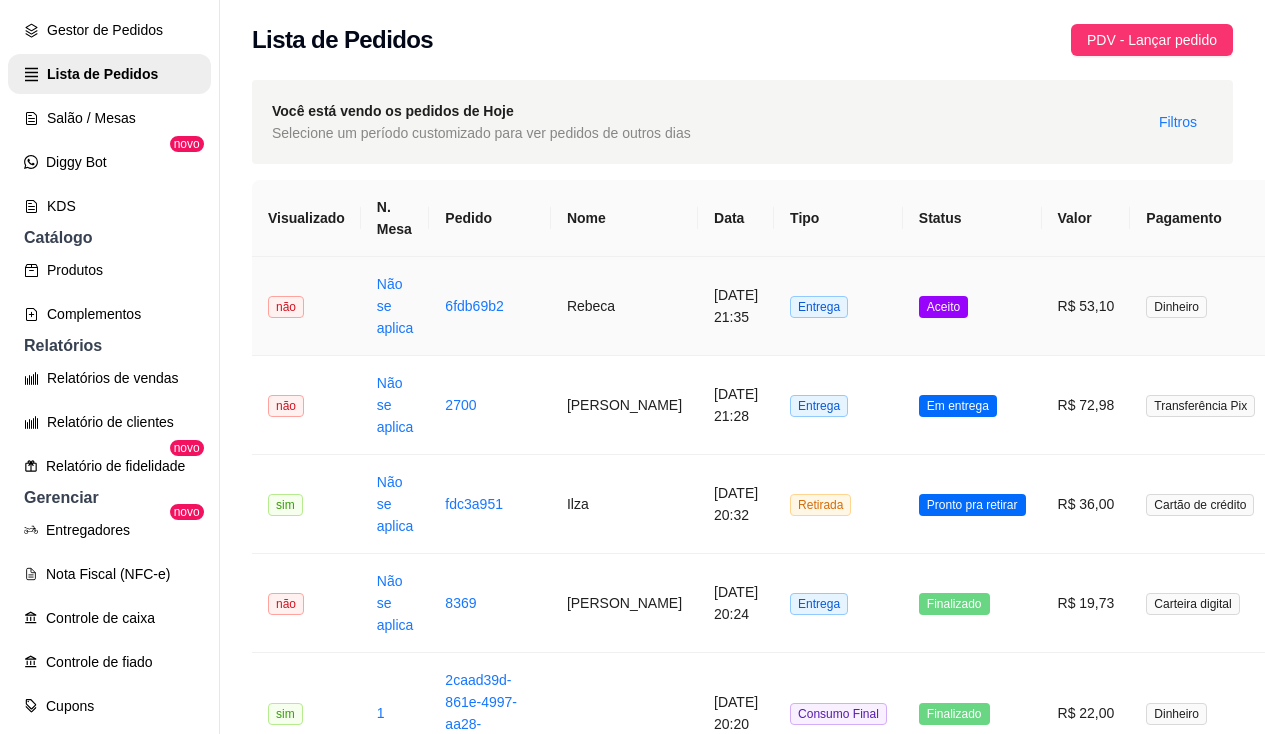 click on "6fdb69b2" at bounding box center (490, 306) 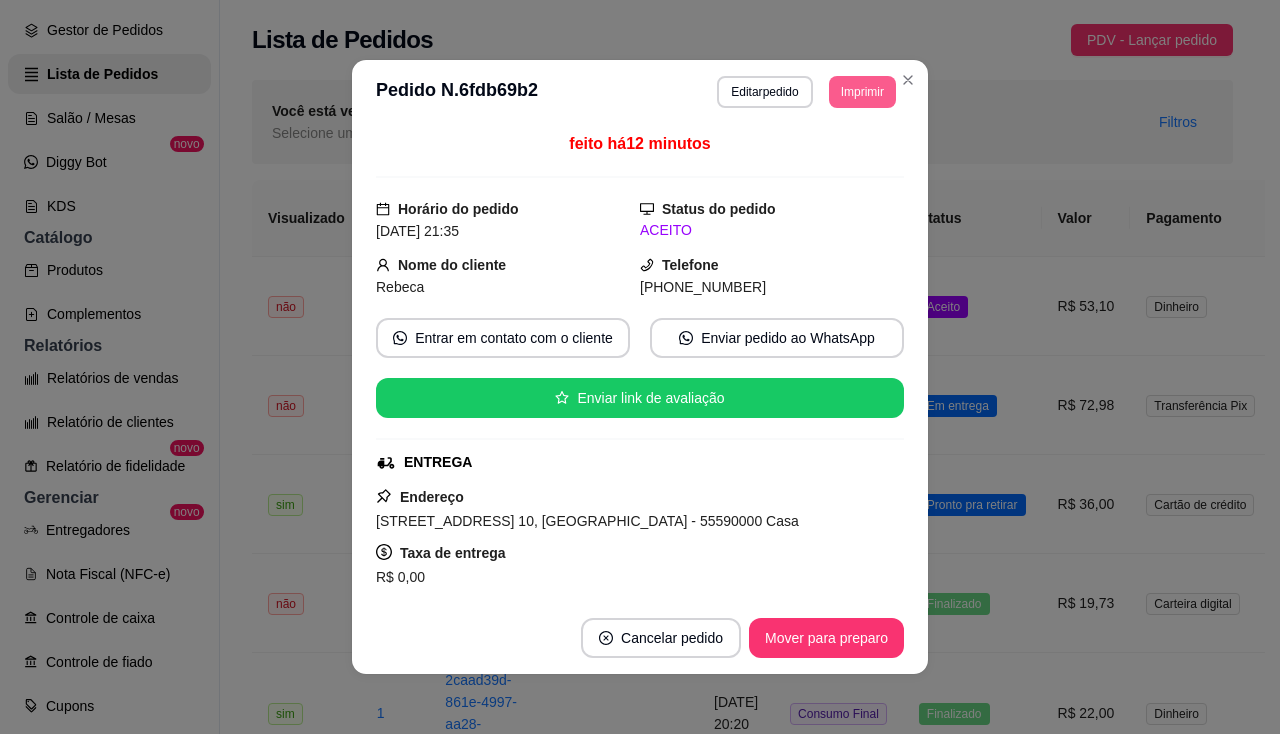 click on "Imprimir" at bounding box center [862, 92] 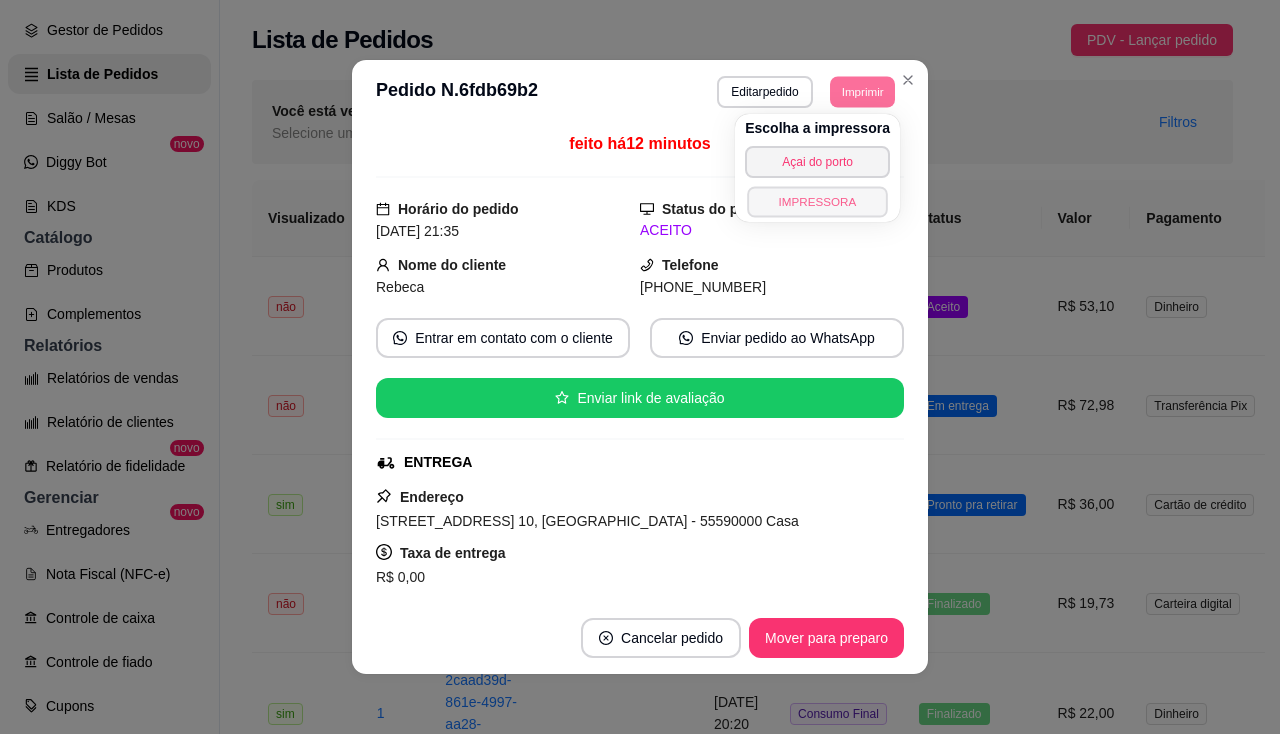 click on "IMPRESSORA" at bounding box center (817, 201) 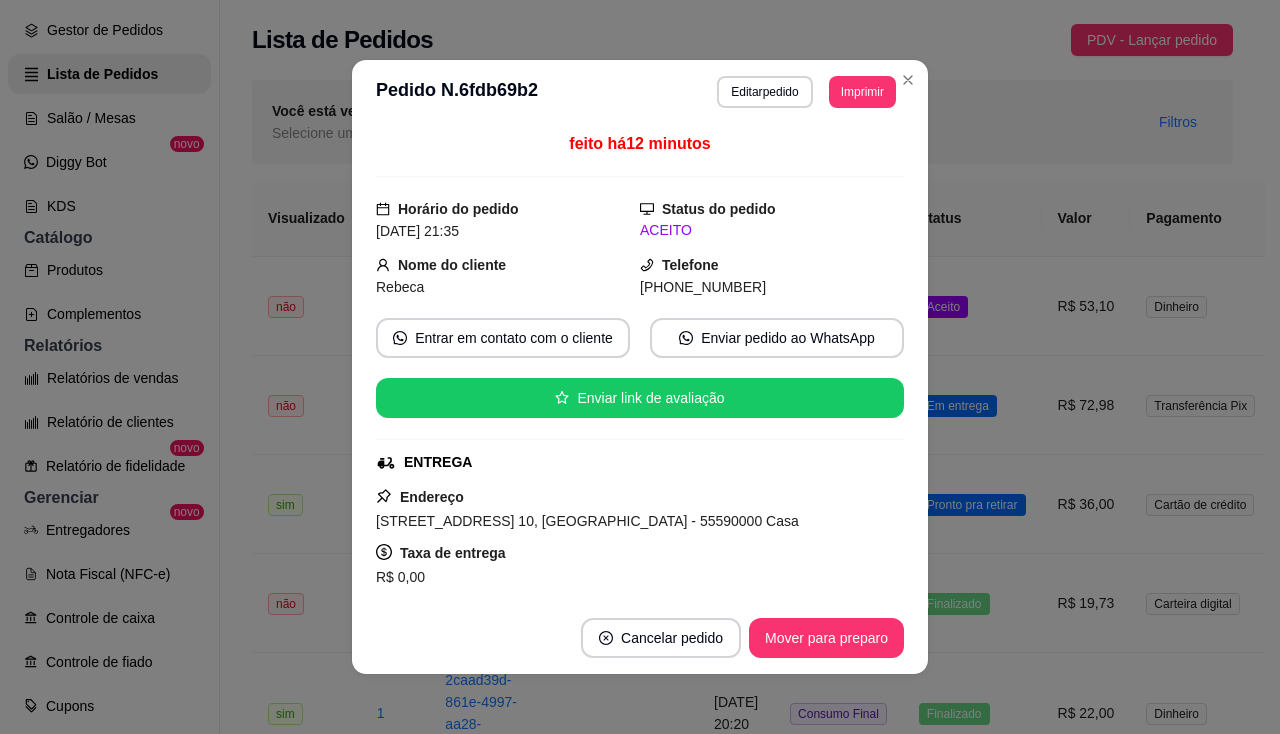 click on "**********" at bounding box center (640, 92) 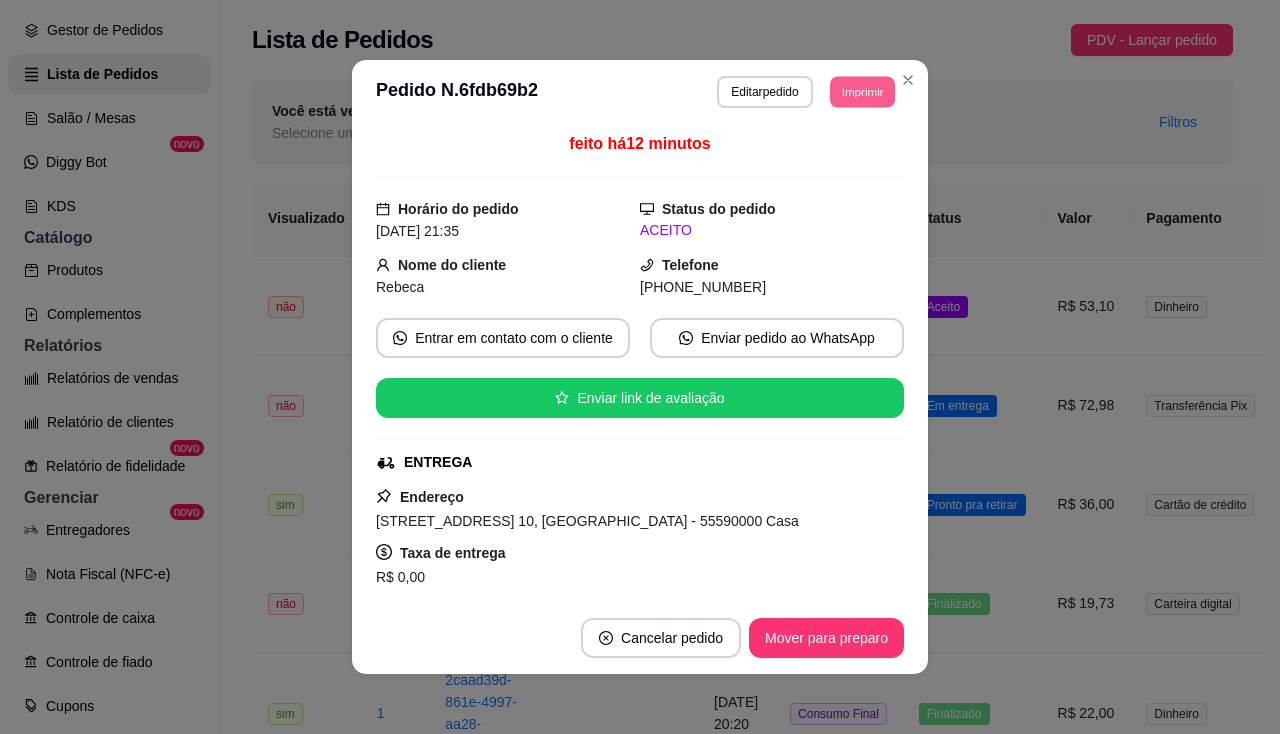 click on "Imprimir" at bounding box center [862, 91] 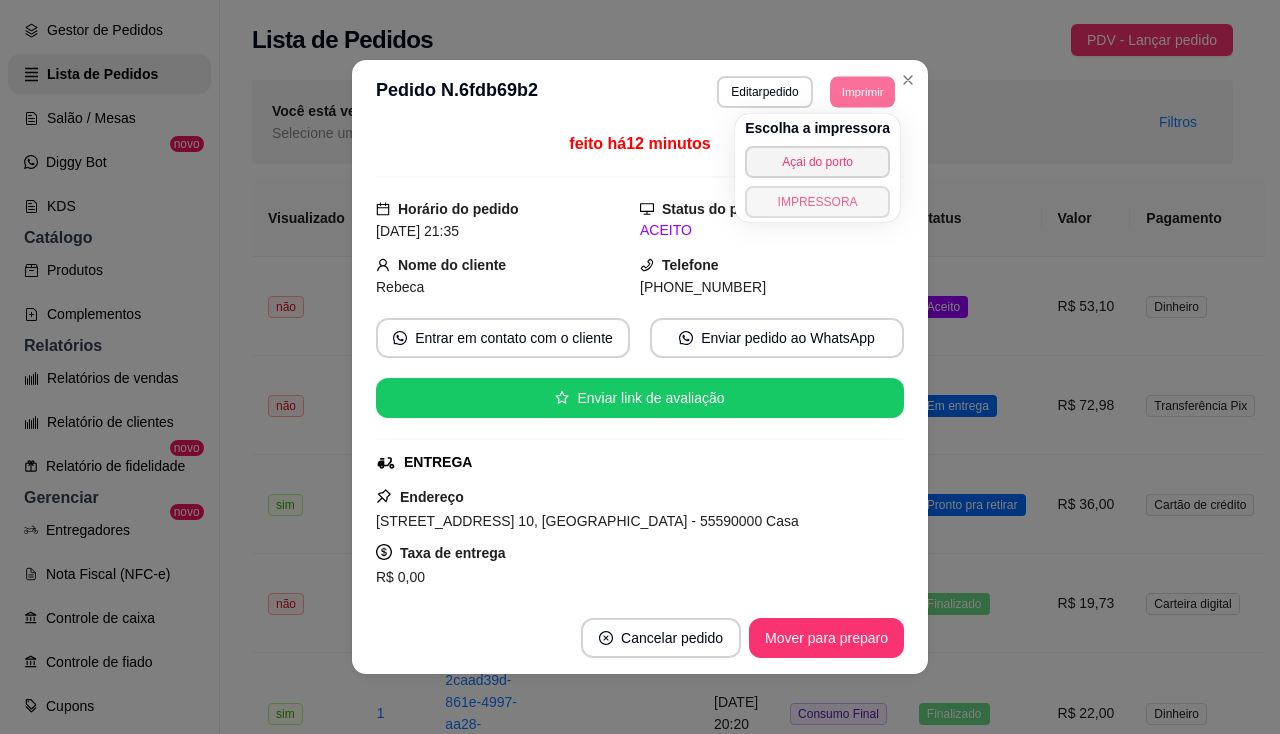 click on "IMPRESSORA" at bounding box center (817, 202) 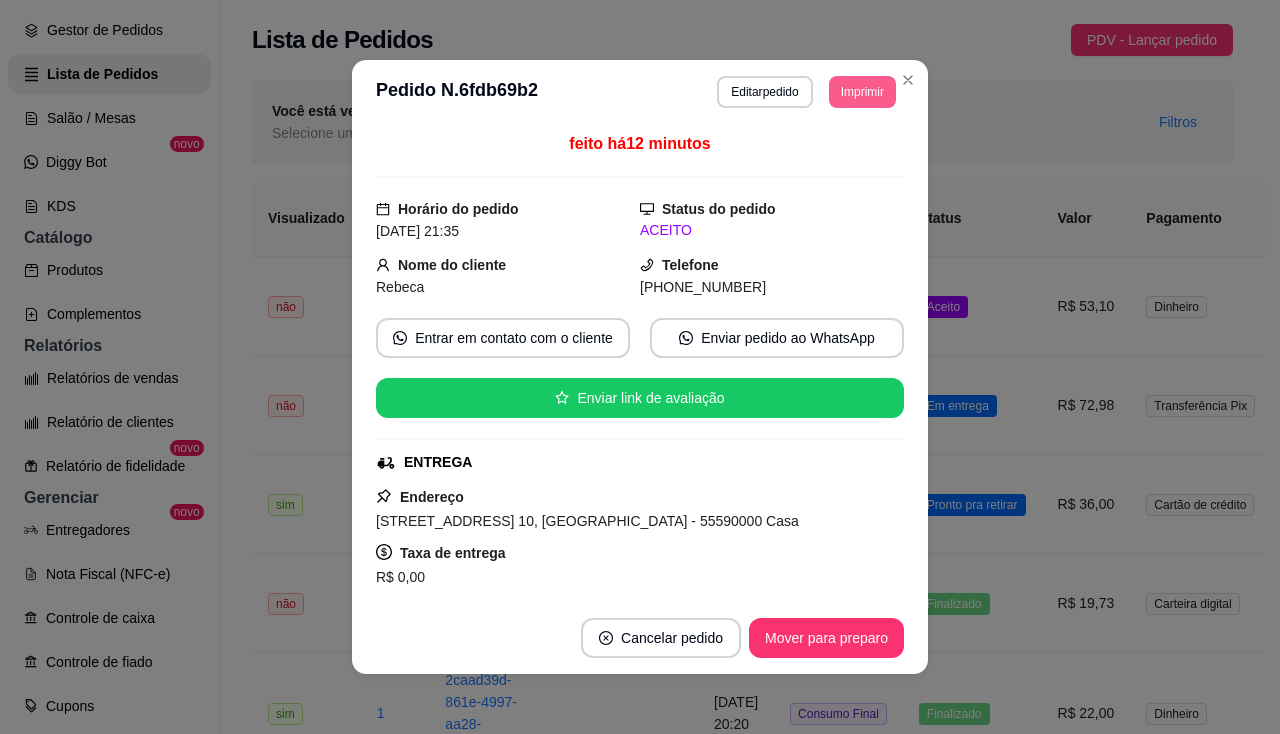 click on "Imprimir" at bounding box center (862, 92) 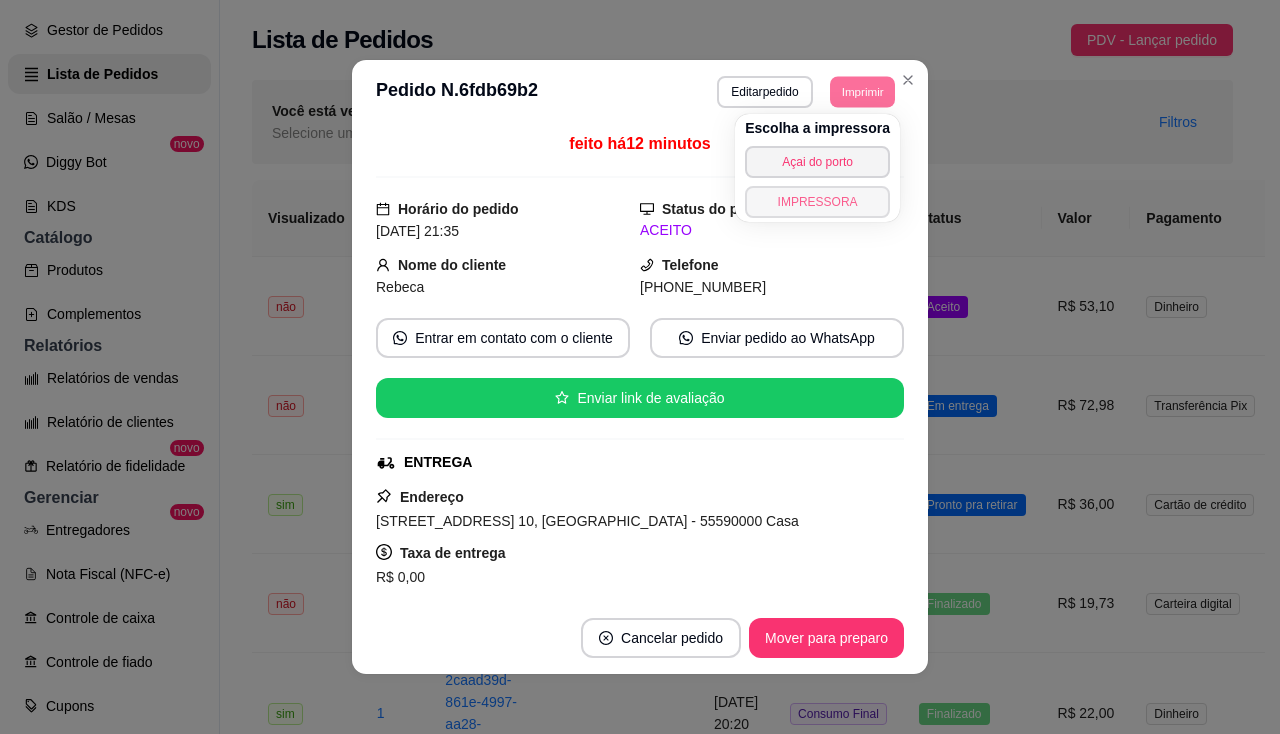 click on "IMPRESSORA" at bounding box center (817, 202) 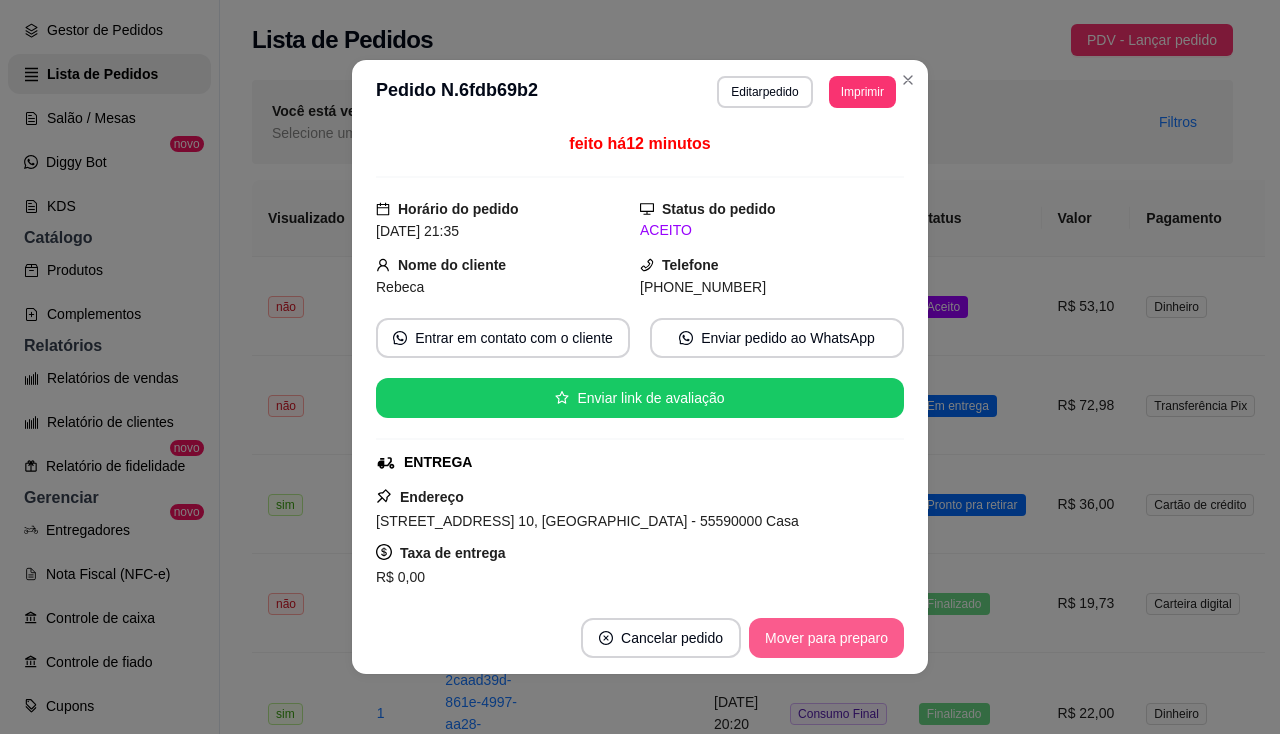 click on "Mover para preparo" at bounding box center [826, 638] 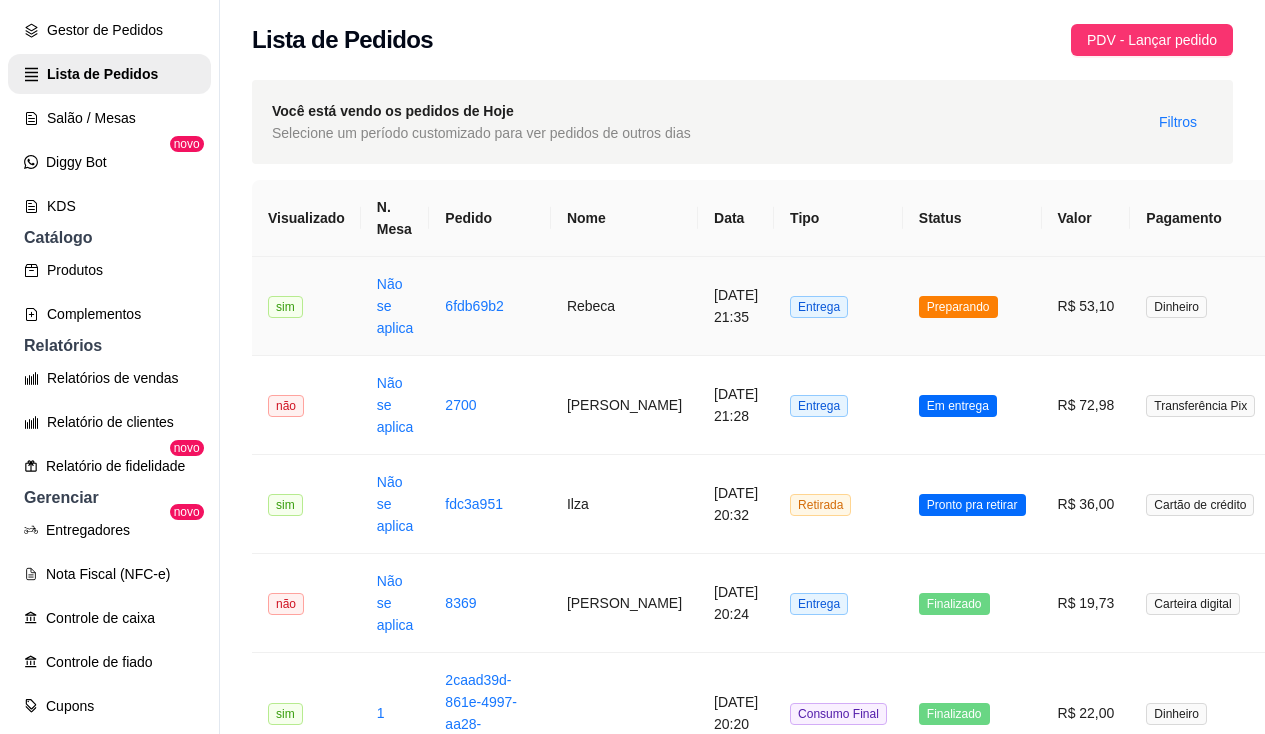 click on "Não se aplica" at bounding box center [395, 306] 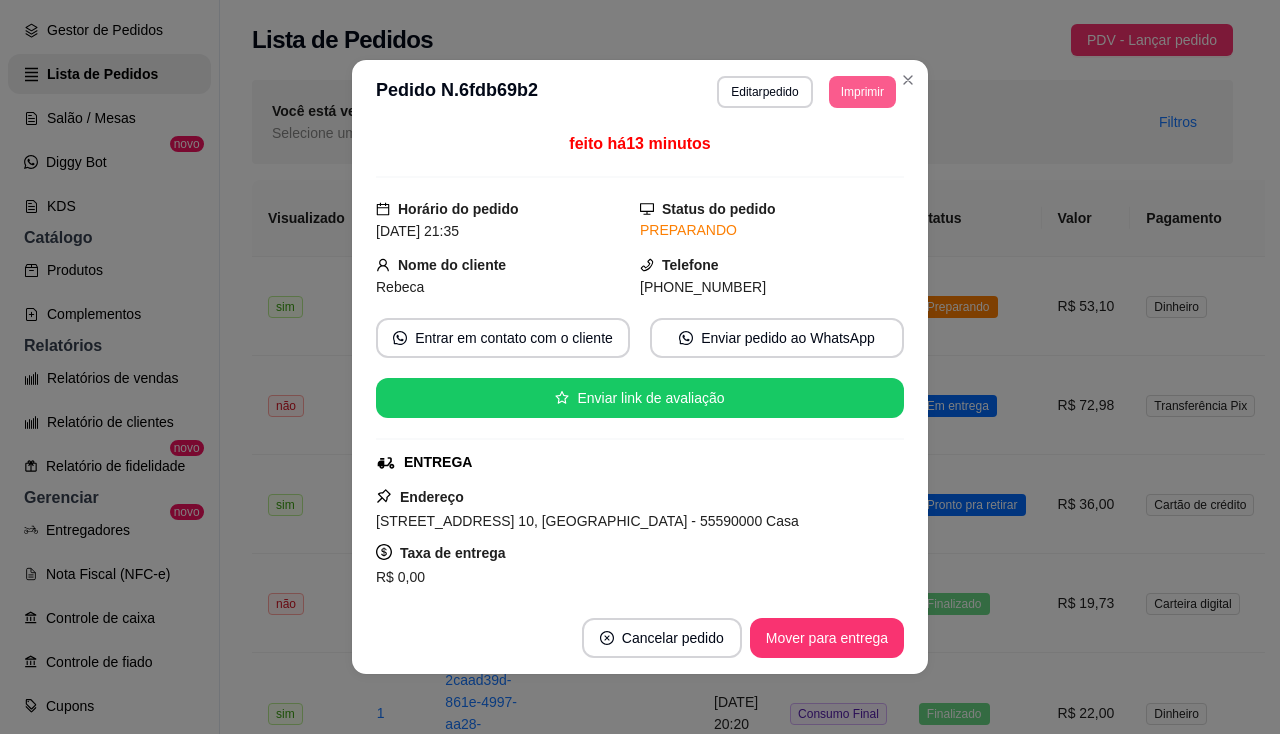 click on "Imprimir" at bounding box center [862, 92] 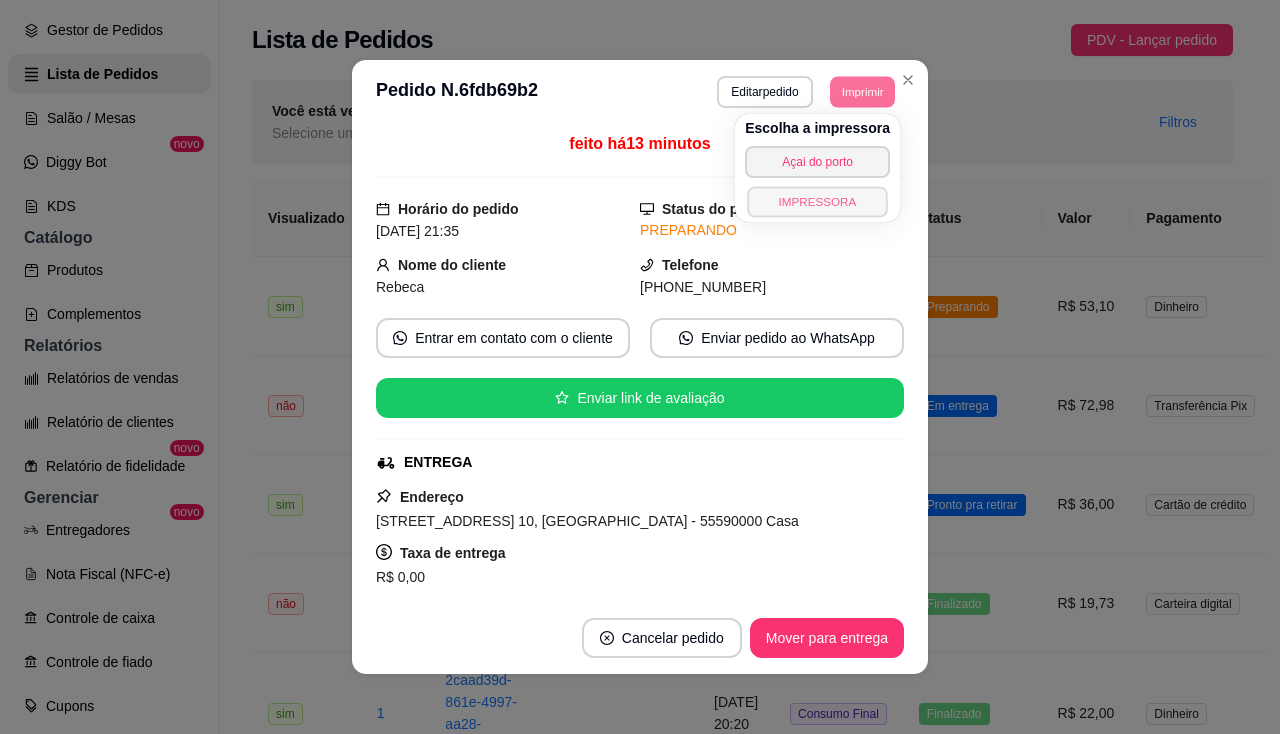 click on "IMPRESSORA" at bounding box center [817, 201] 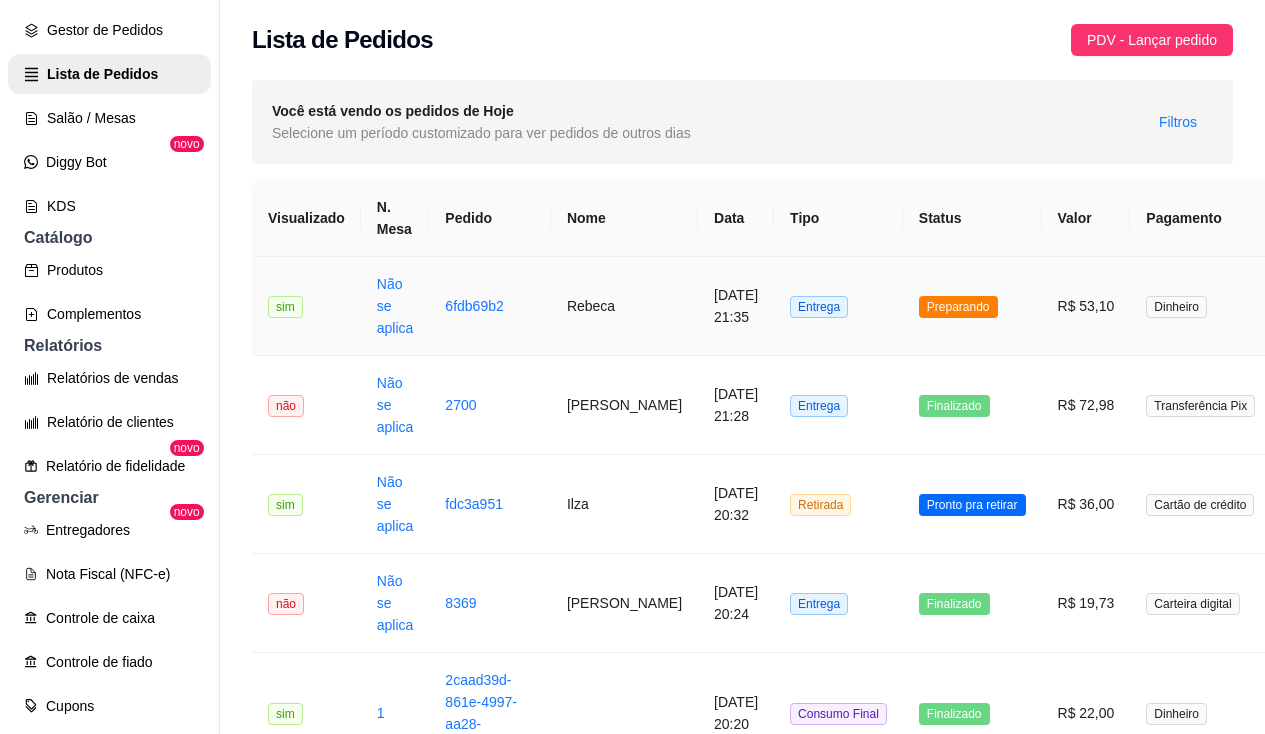 click on "6fdb69b2" at bounding box center (490, 306) 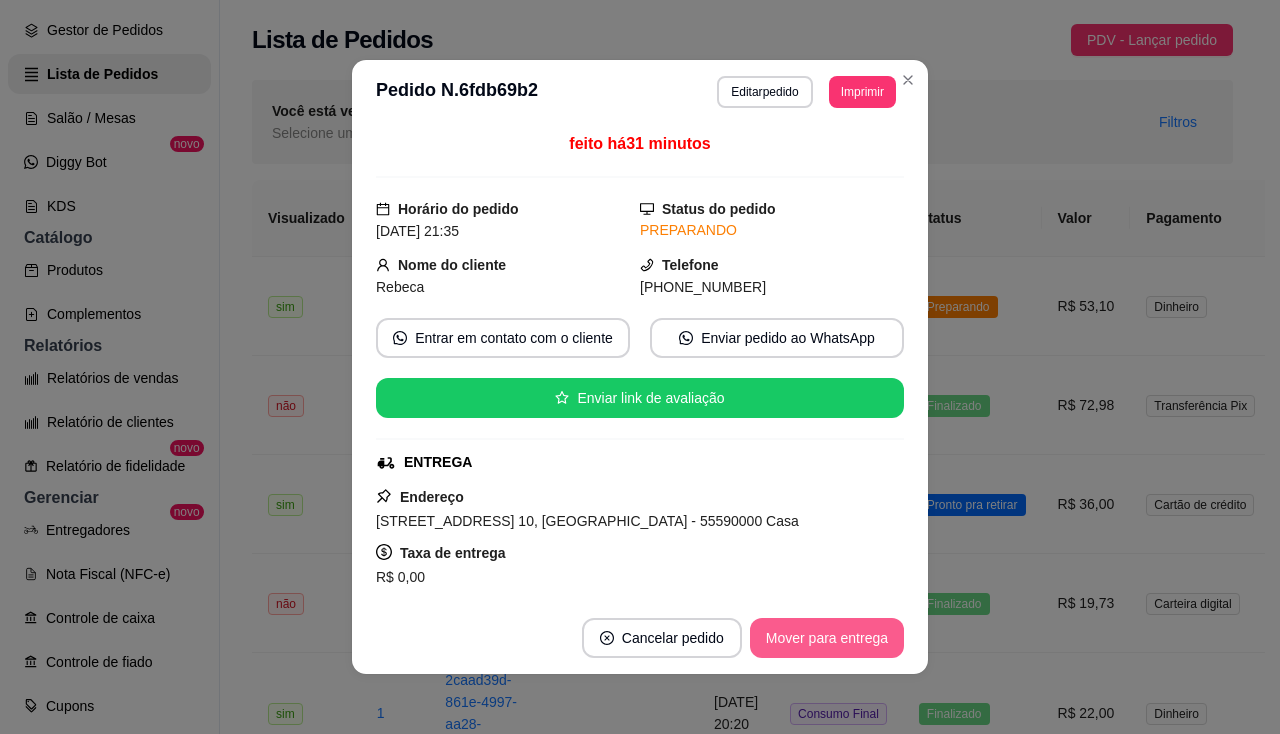 click on "Mover para entrega" at bounding box center (827, 638) 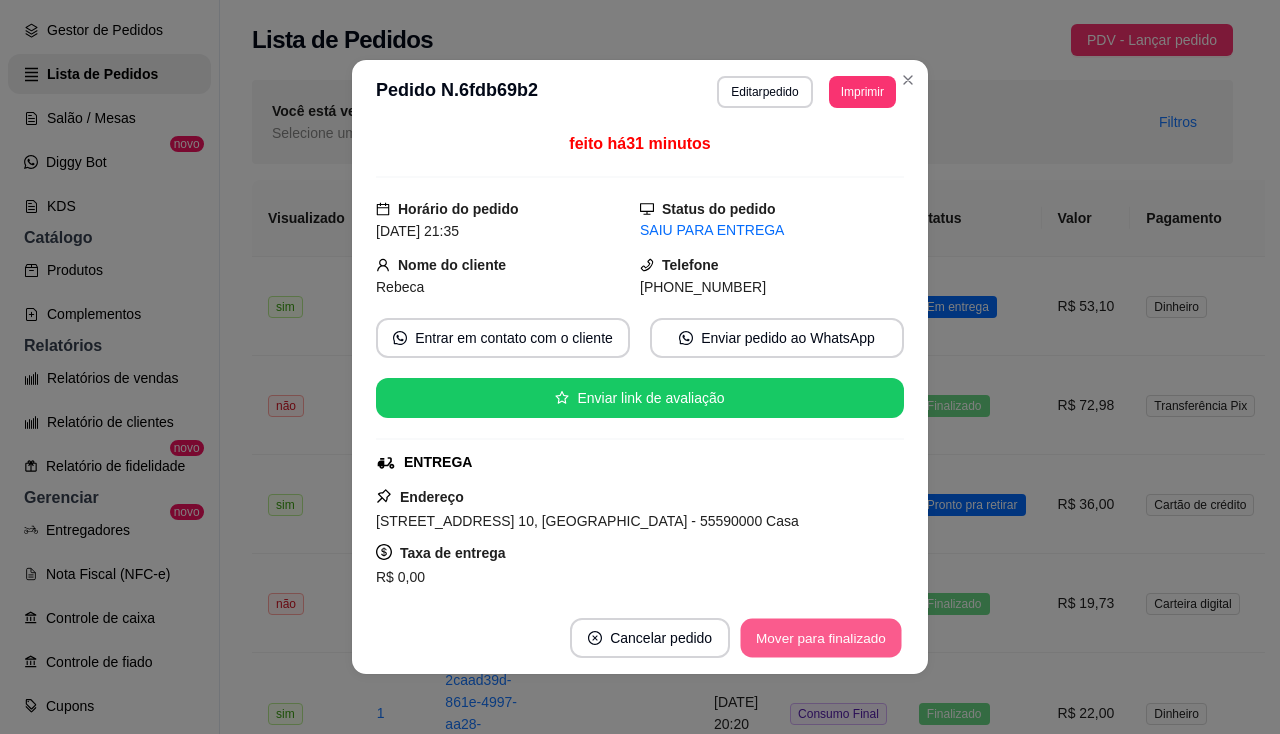 click on "Mover para finalizado" at bounding box center (821, 638) 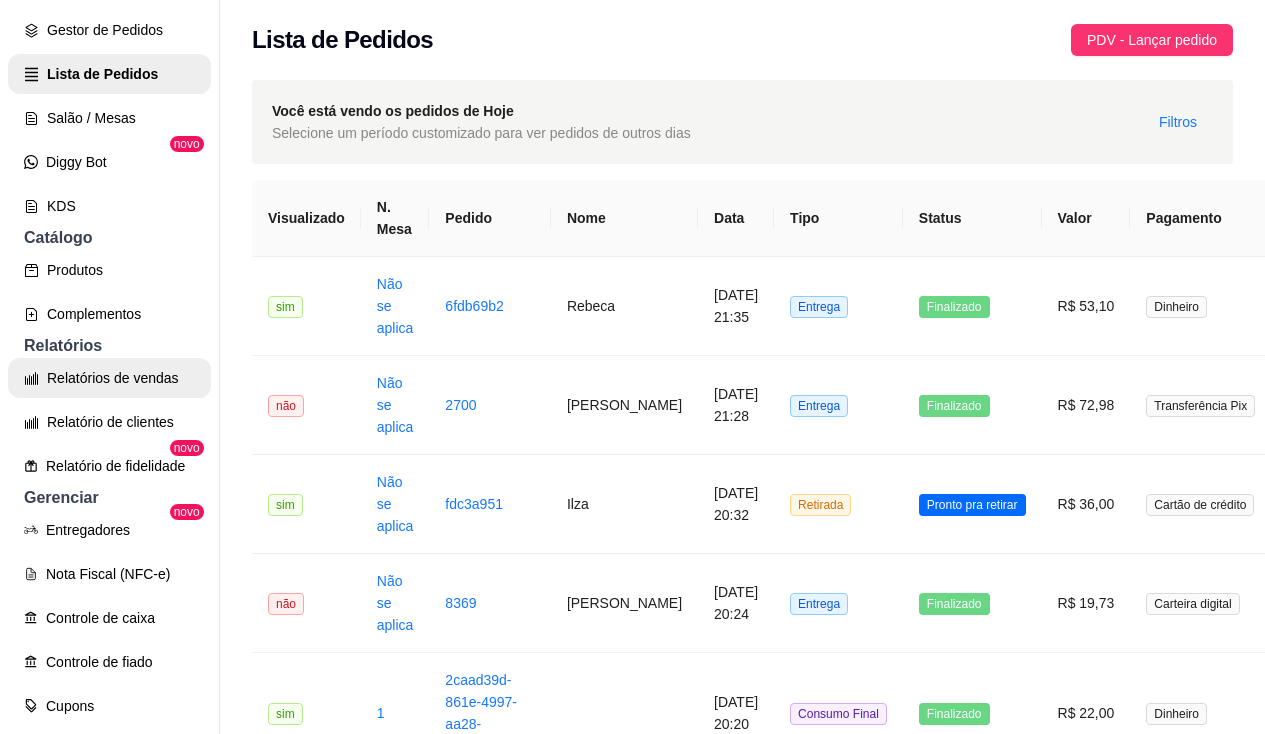 click on "Relatórios de vendas" at bounding box center (109, 378) 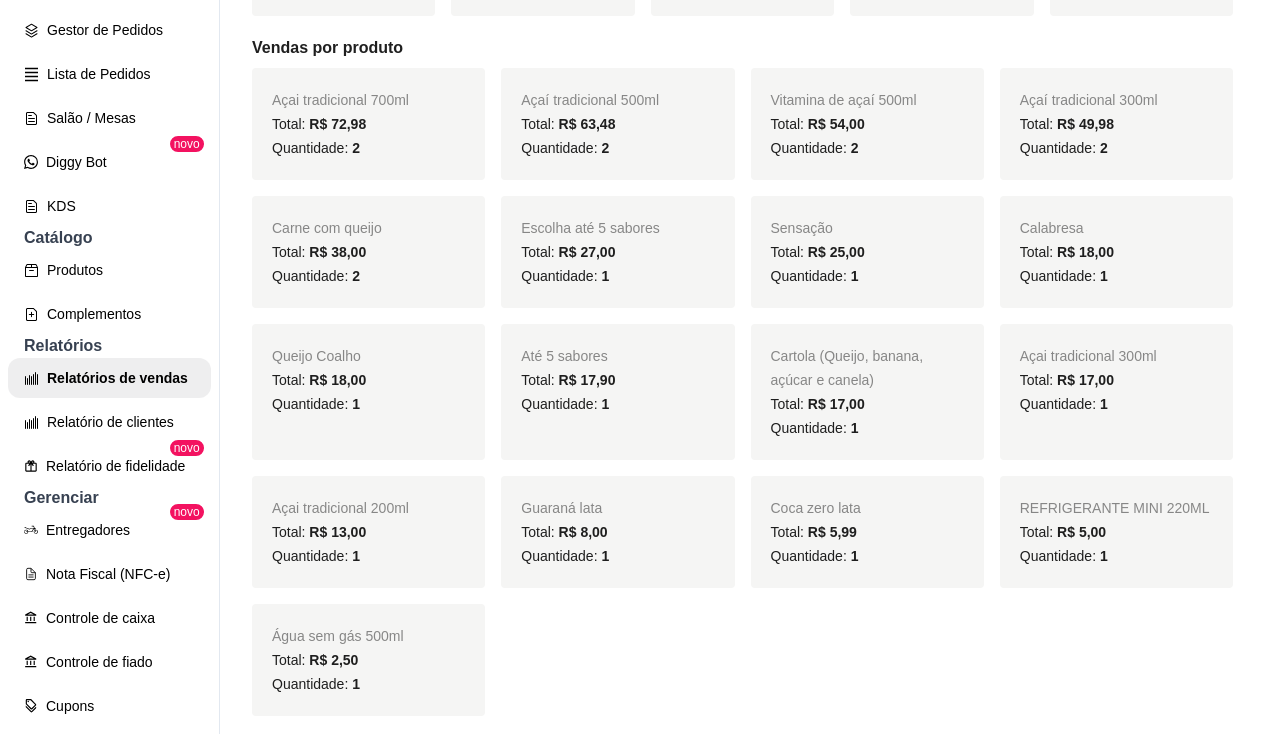 scroll, scrollTop: 0, scrollLeft: 0, axis: both 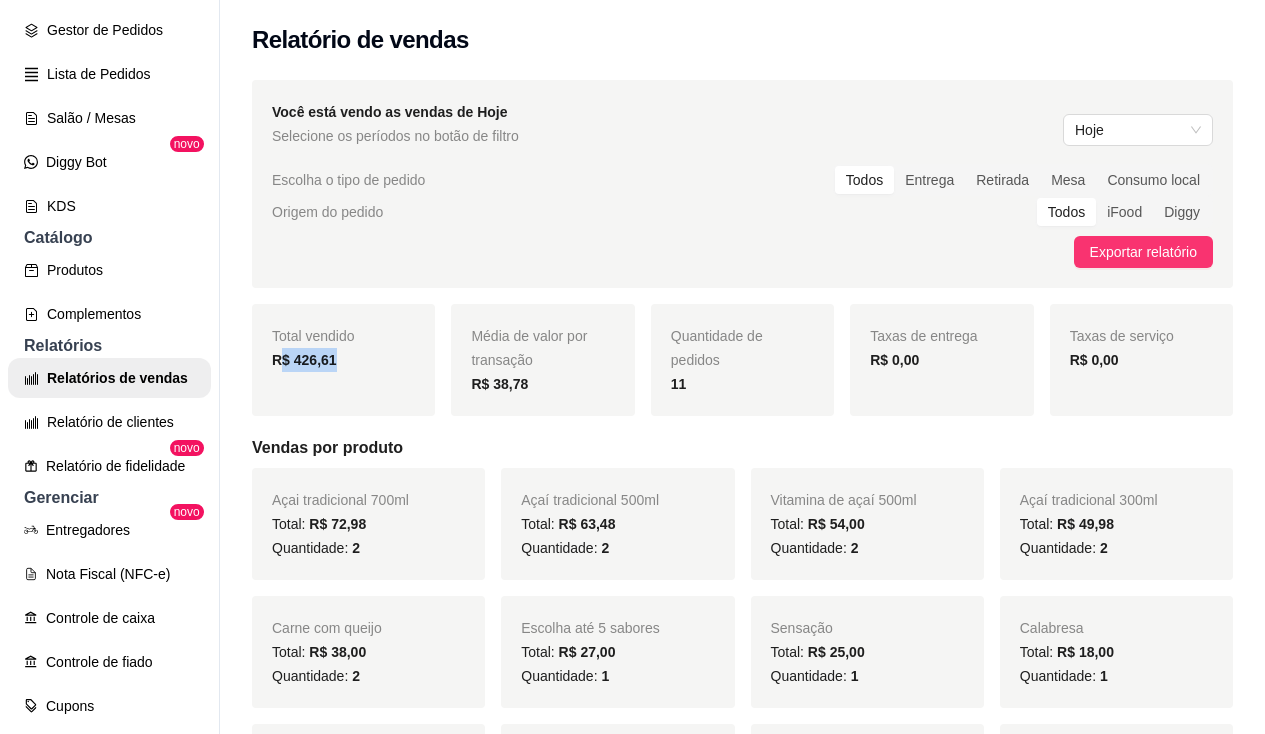 drag, startPoint x: 282, startPoint y: 357, endPoint x: 379, endPoint y: 374, distance: 98.478424 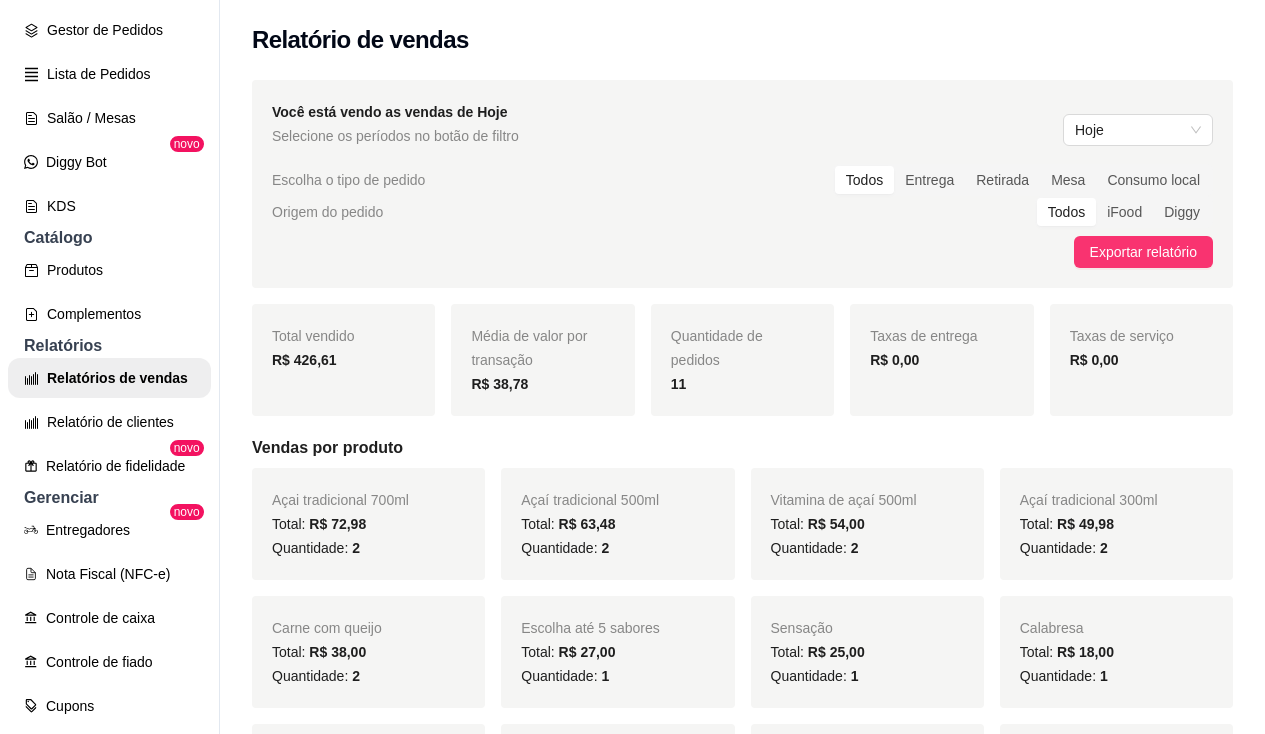 click on "Você está vendo as vendas de   Hoje Selecione os períodos no botão de filtro Hoje Escolha o tipo de pedido Todos Entrega Retirada Mesa Consumo local Origem do pedido Todos iFood Diggy Exportar relatório Total vendido R$ 426,61 Média de valor por transação R$ 38,78 Quantidade de pedidos 11 Taxas de entrega R$ 0,00 Taxas de serviço R$ 0,00 Vendas por produto Açai tradicional 700ml Total:   R$ 72,98 Quantidade:   2 Açaí tradicional 500ml Total:   R$ 63,48 Quantidade:   2 Vitamina de açaí 500ml Total:   R$ 54,00 Quantidade:   2 Açaí tradicional 300ml Total:   R$ 49,98 Quantidade:   2 Carne com queijo Total:   R$ 38,00 Quantidade:   2 Escolha até 5 sabores Total:   R$ 27,00 Quantidade:   1 Sensação Total:   R$ 25,00 Quantidade:   1 Calabresa Total:   R$ 18,00 Quantidade:   1 Queijo Coalho Total:   R$ 18,00 Quantidade:   1 Até 5 sabores Total:   R$ 17,90 Quantidade:   1 Cartola (Queijo, banana, açúcar e canela) Total:   R$ 17,00 Quantidade:   1 Açai tradicional 300ml Total:" at bounding box center [742, 1304] 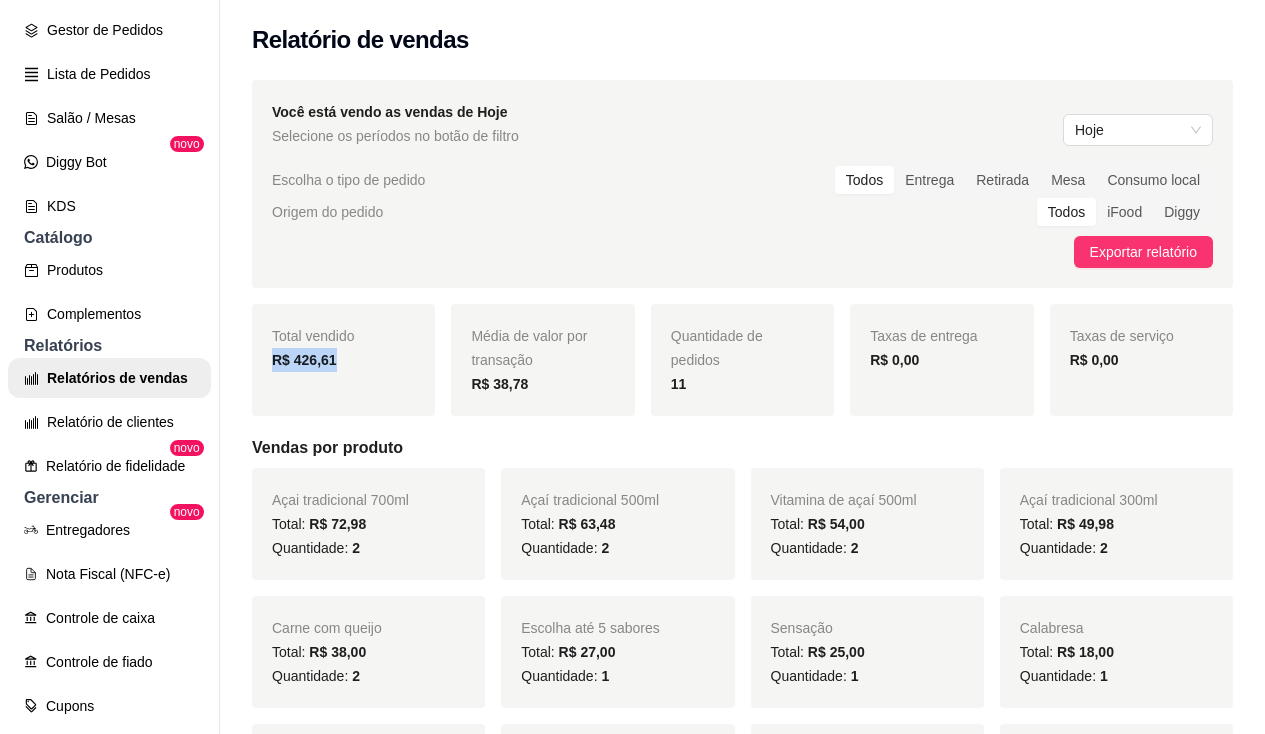 drag, startPoint x: 270, startPoint y: 356, endPoint x: 341, endPoint y: 367, distance: 71.84706 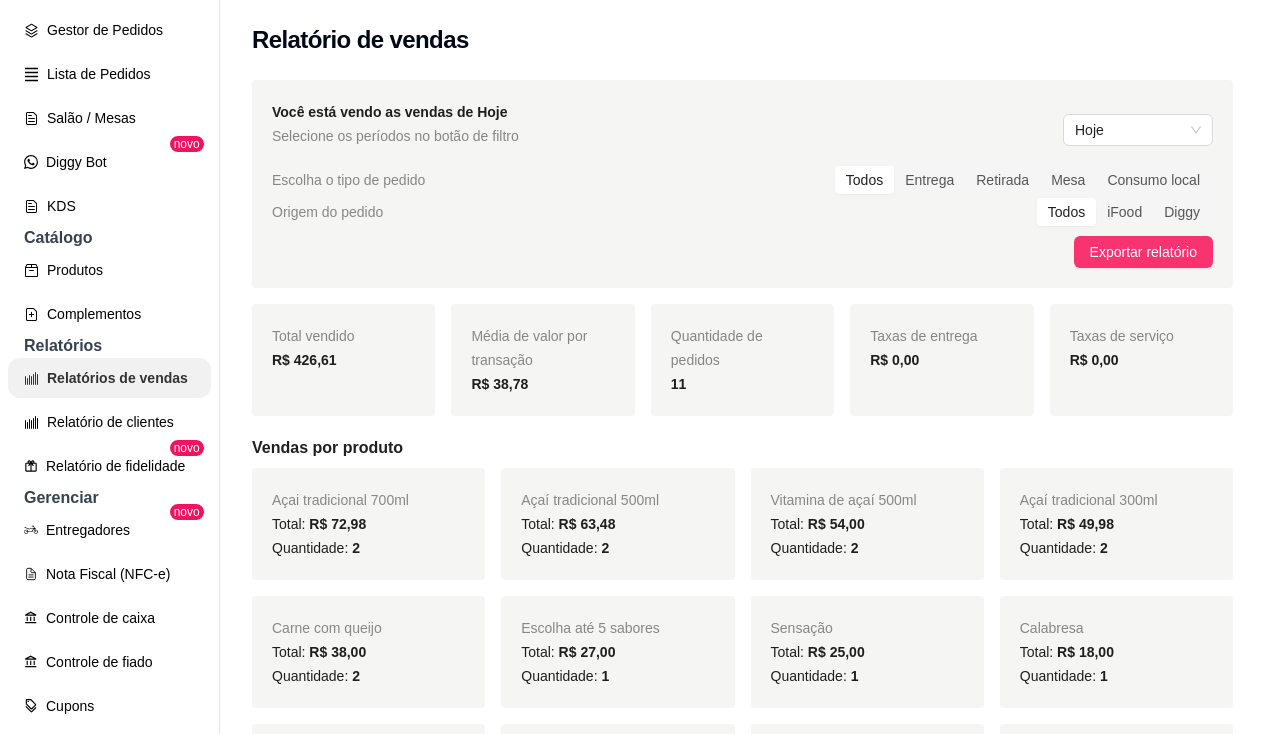 click on "Relatórios de vendas" at bounding box center (109, 378) 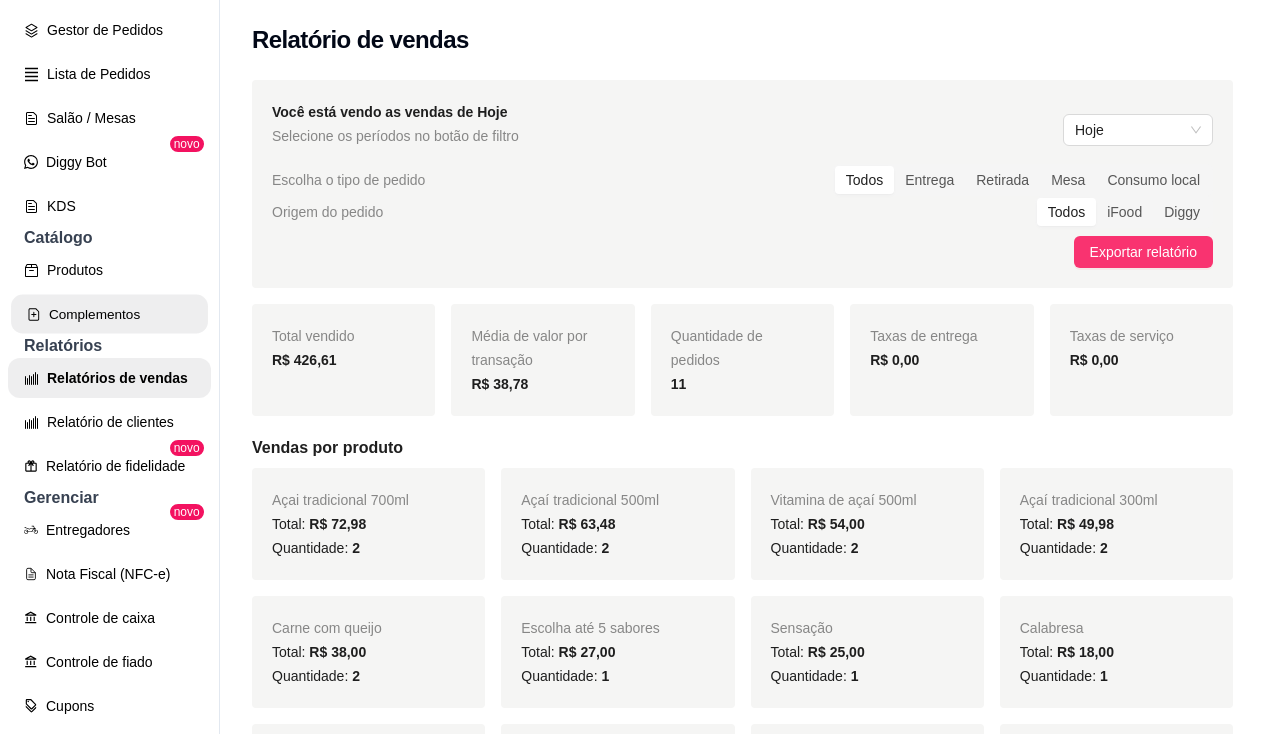 click on "Complementos" at bounding box center (109, 314) 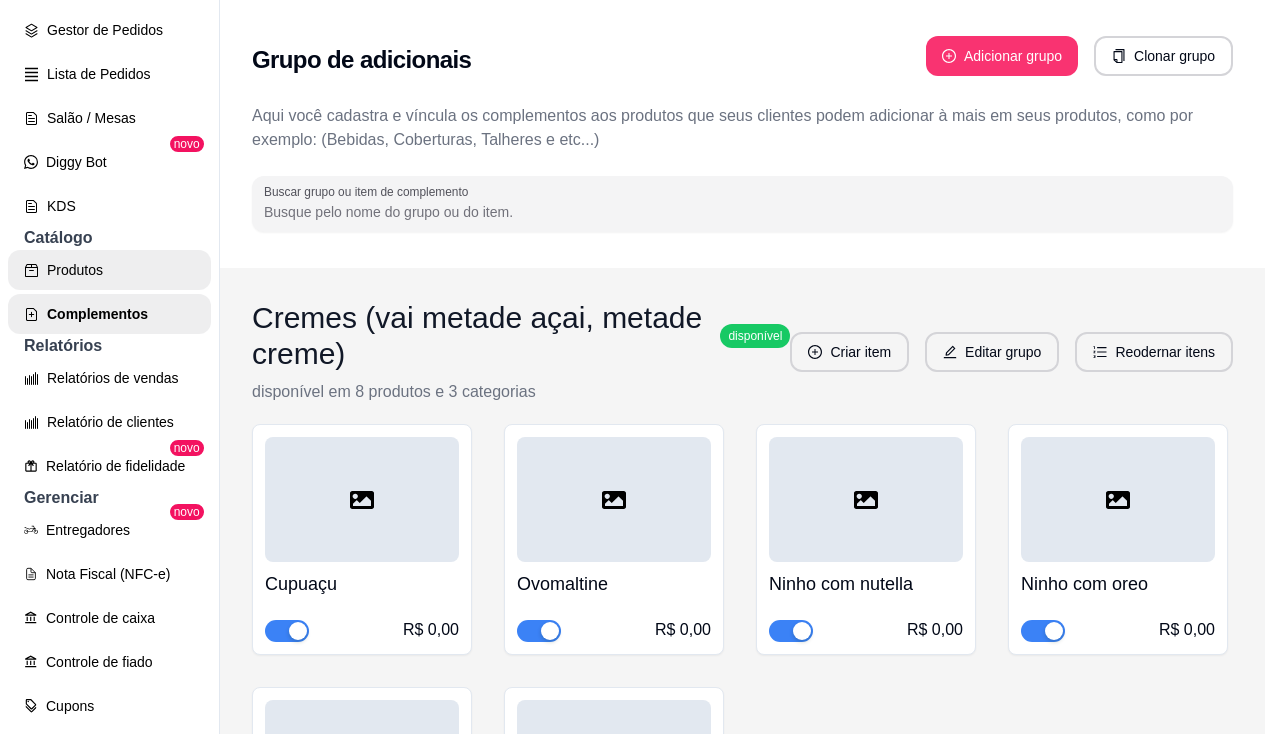 click on "Produtos" at bounding box center (109, 270) 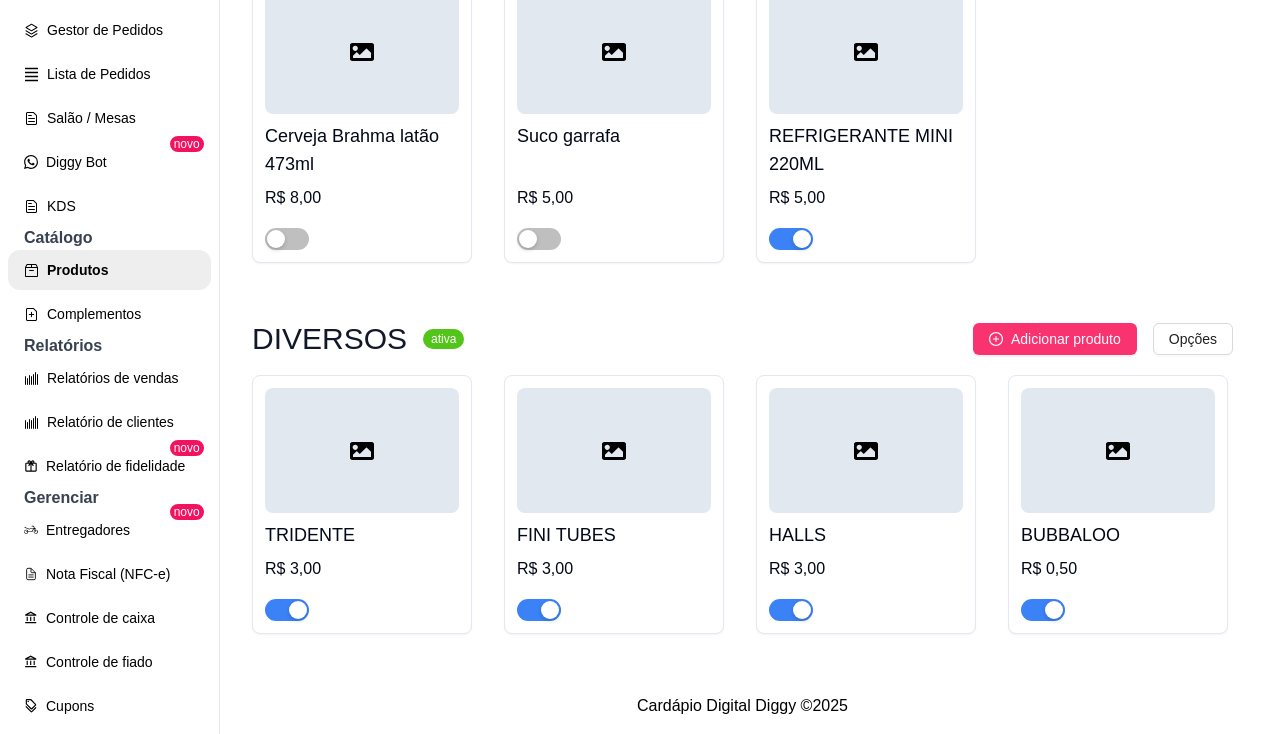 scroll, scrollTop: 8281, scrollLeft: 0, axis: vertical 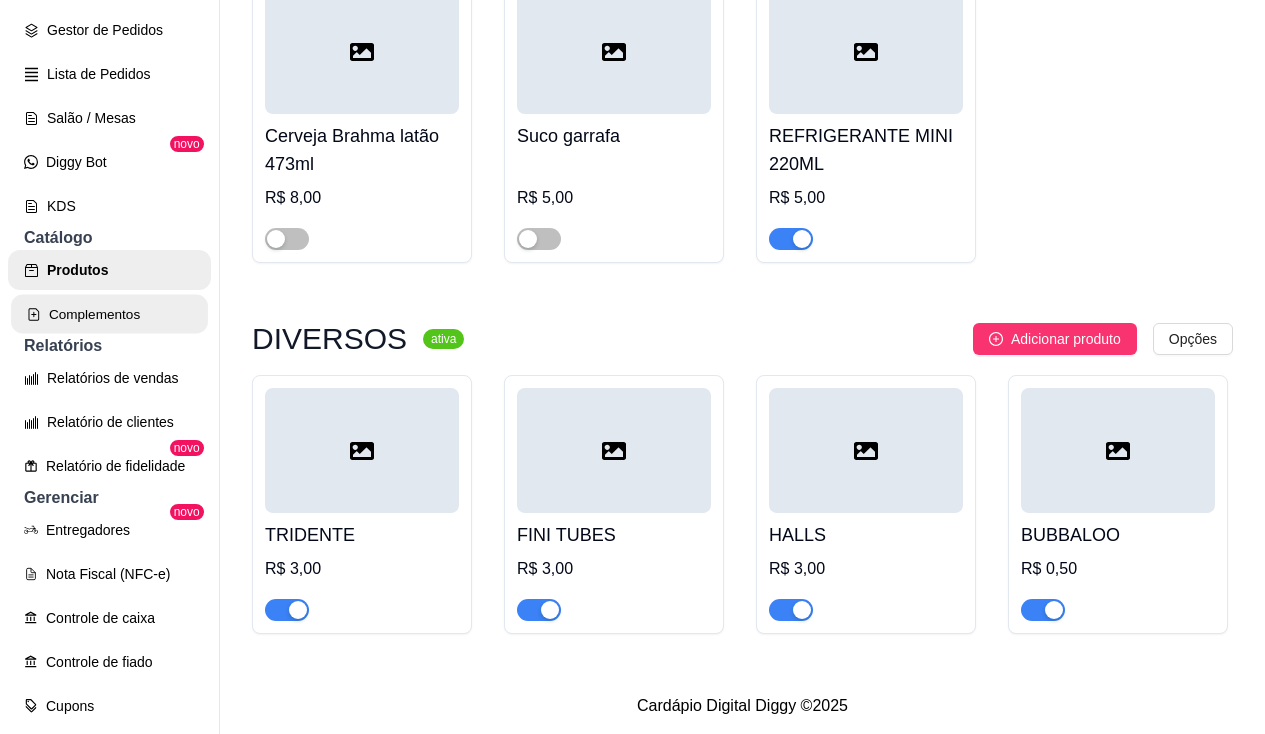 click on "Complementos" at bounding box center [109, 314] 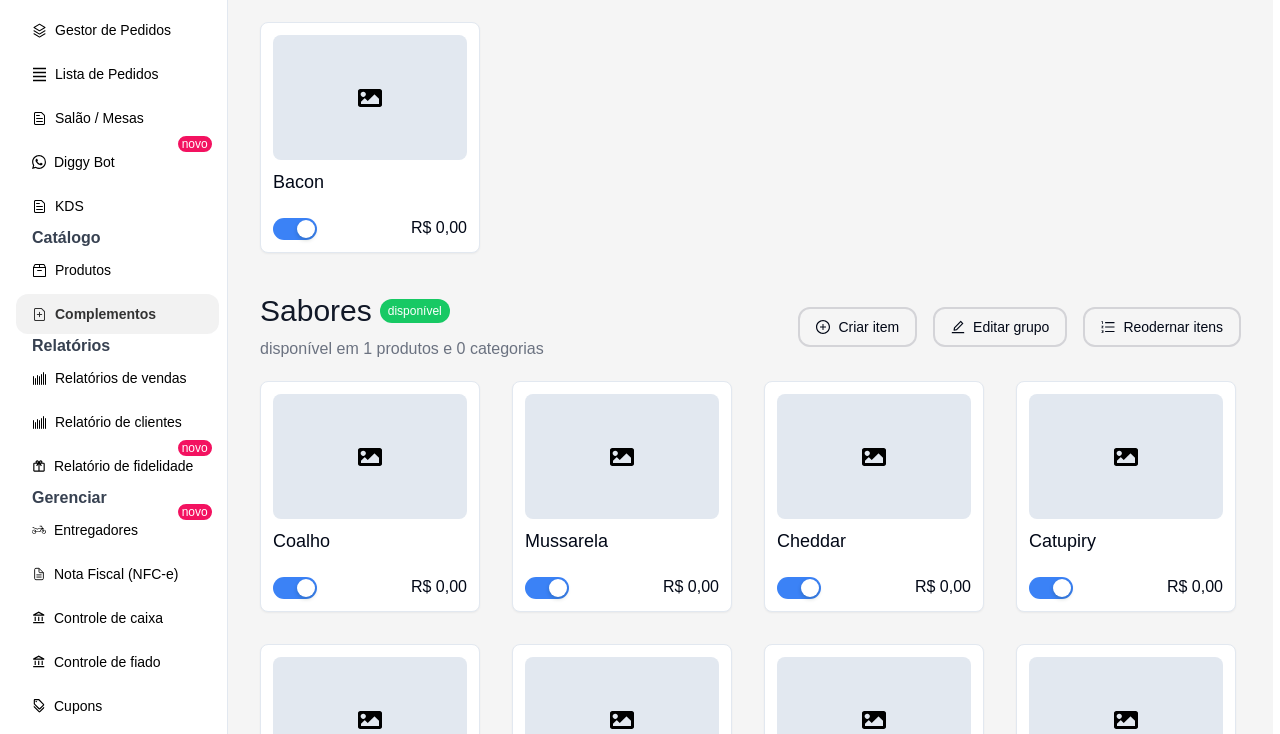 scroll, scrollTop: 0, scrollLeft: 0, axis: both 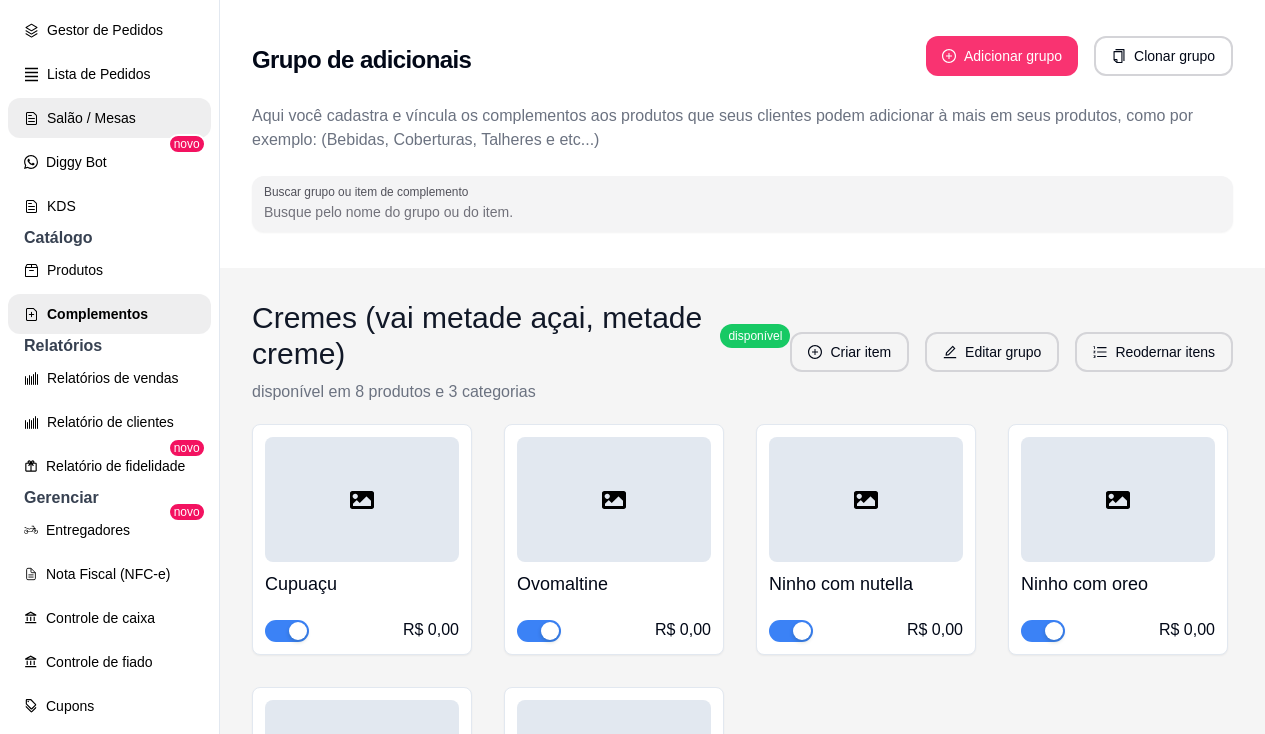click on "Salão / Mesas" at bounding box center (109, 118) 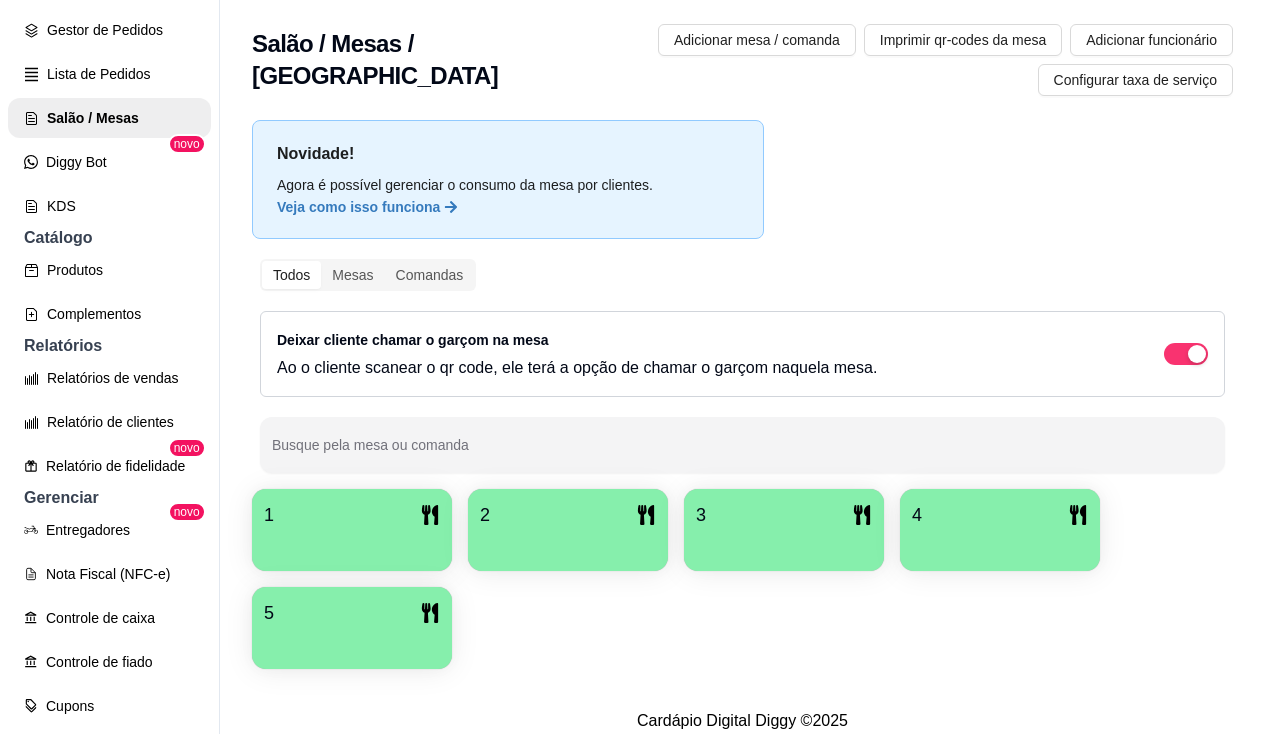 click 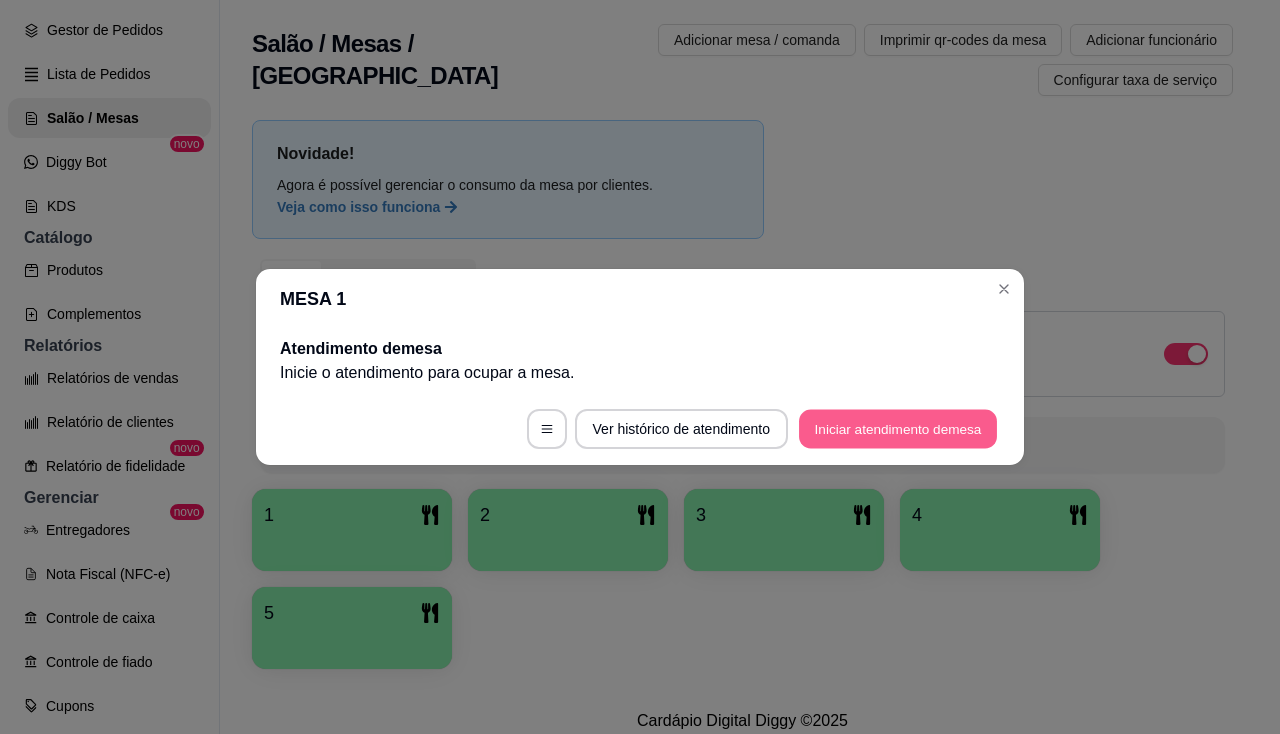 click on "Iniciar atendimento de  mesa" at bounding box center [898, 429] 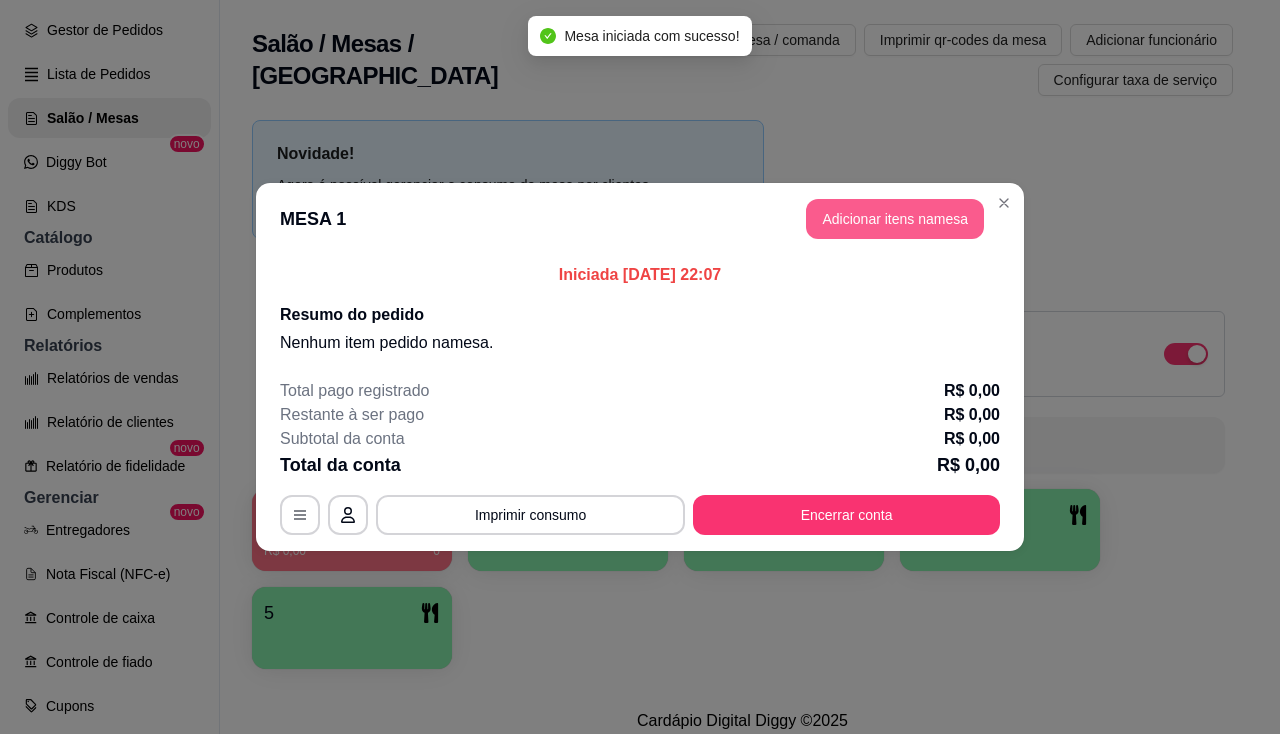 click on "Adicionar itens na  mesa" at bounding box center (895, 219) 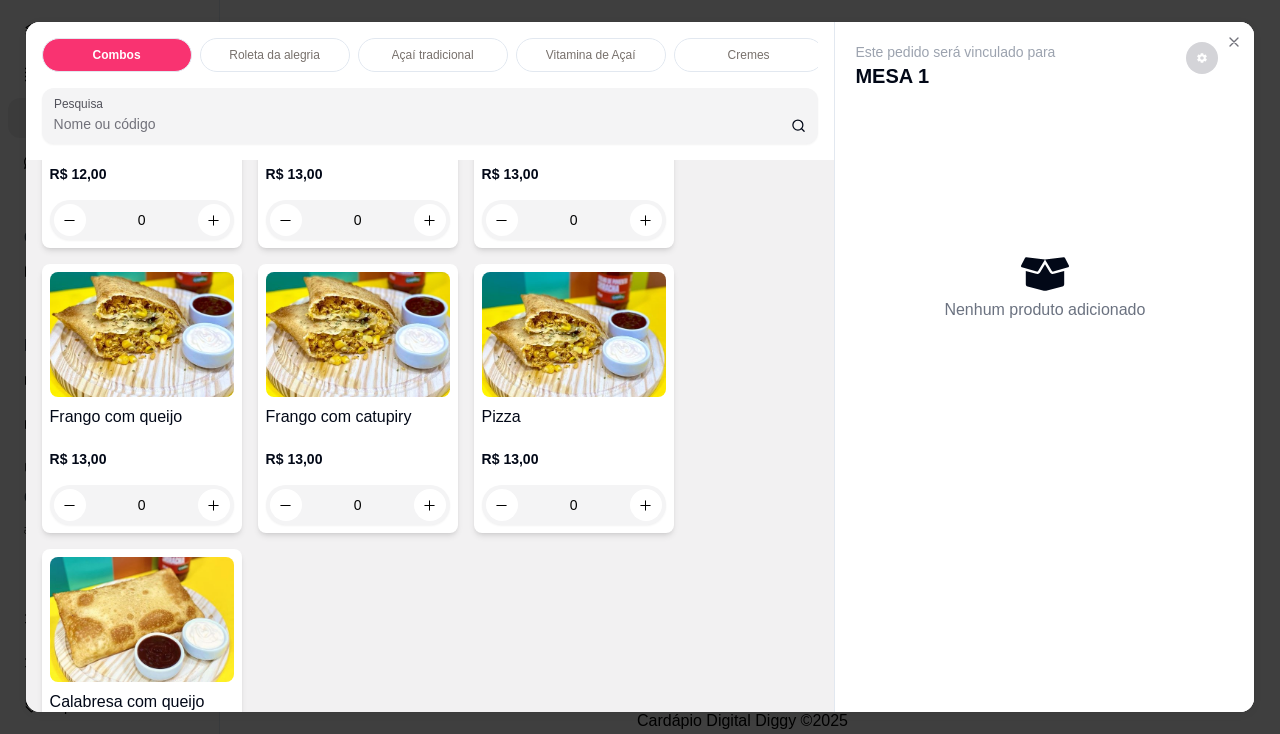 scroll, scrollTop: 3300, scrollLeft: 0, axis: vertical 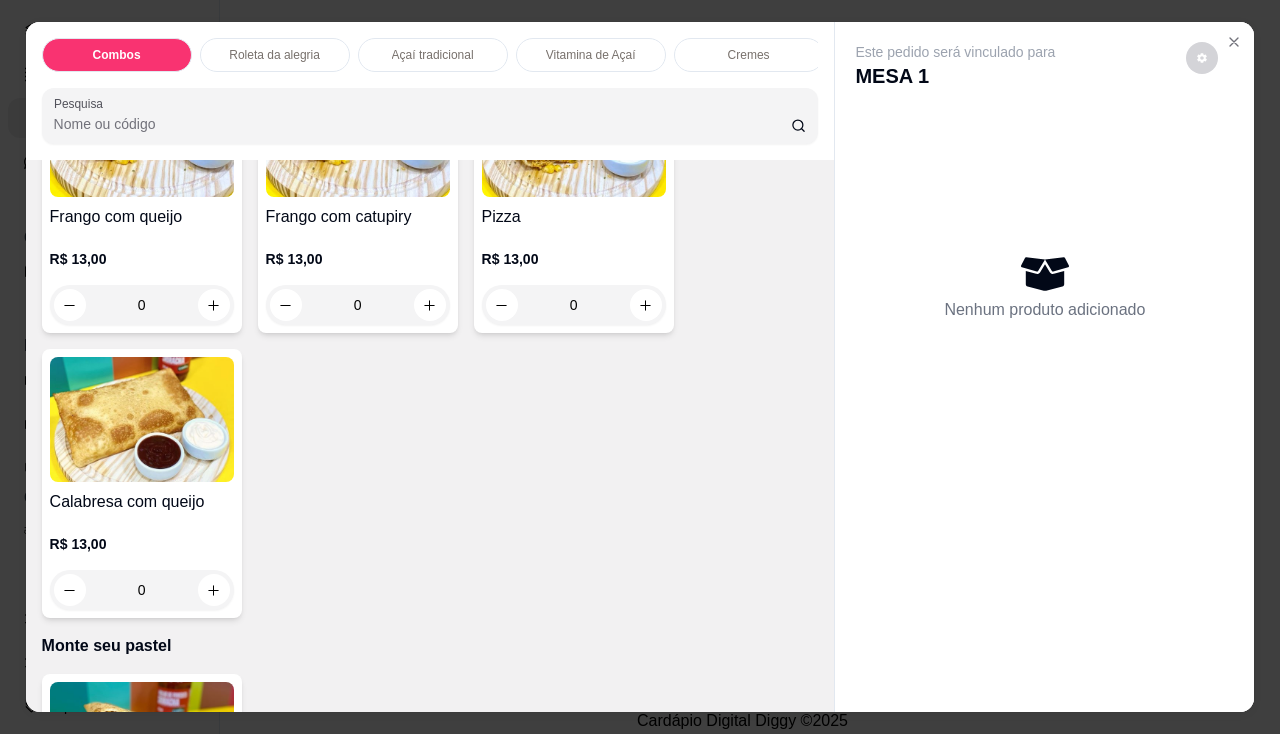 click on "R$ 13,00 0" at bounding box center (142, 562) 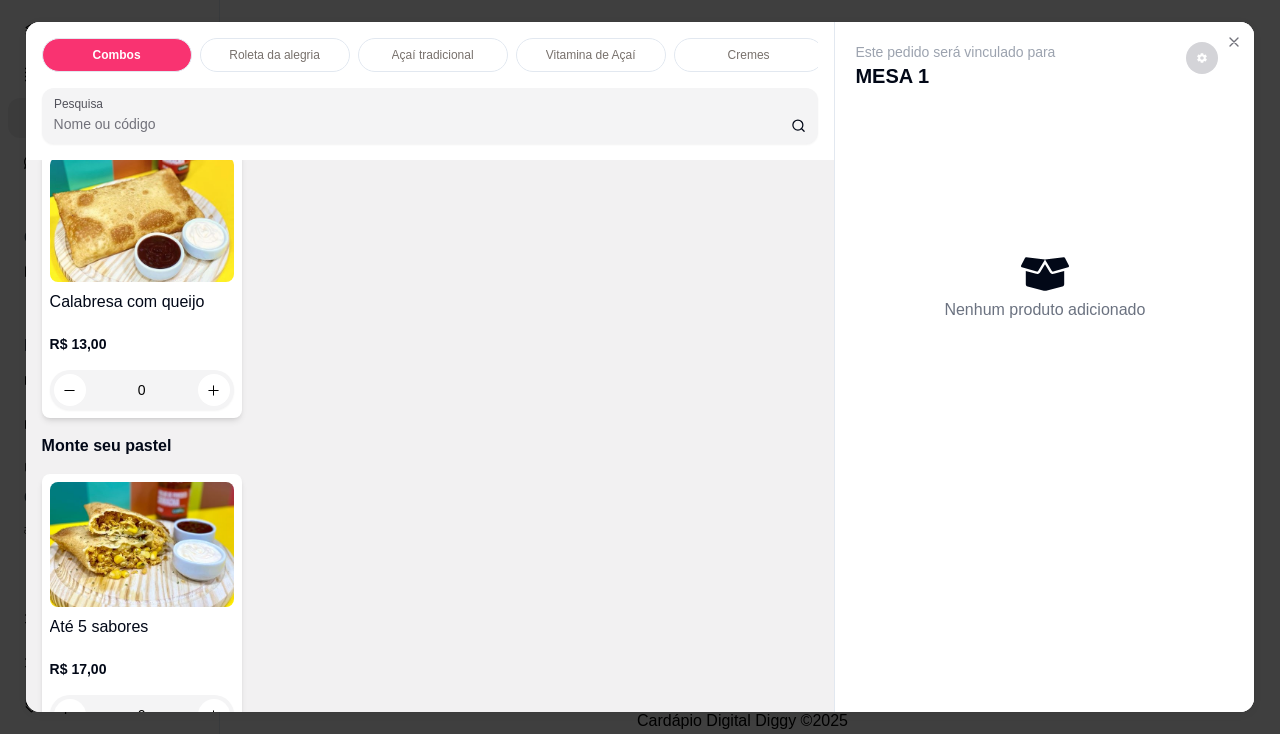 click at bounding box center (142, 544) 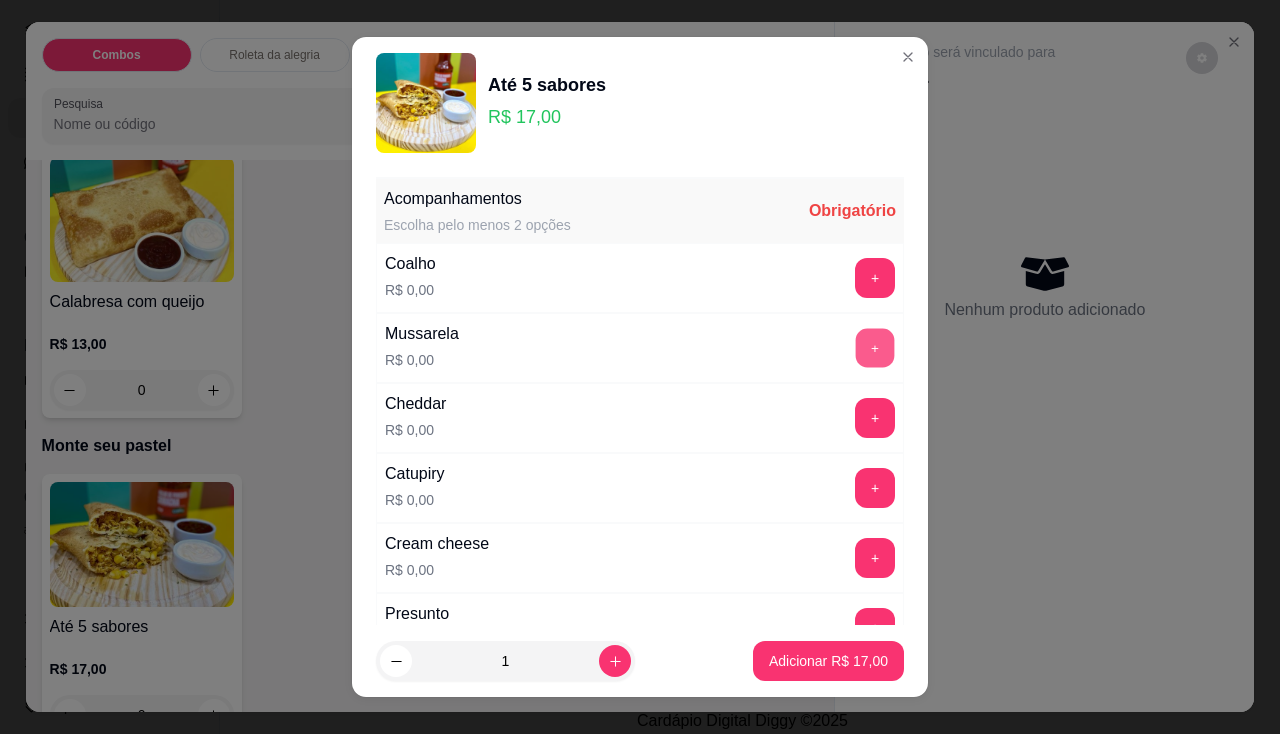 click on "+" at bounding box center [875, 347] 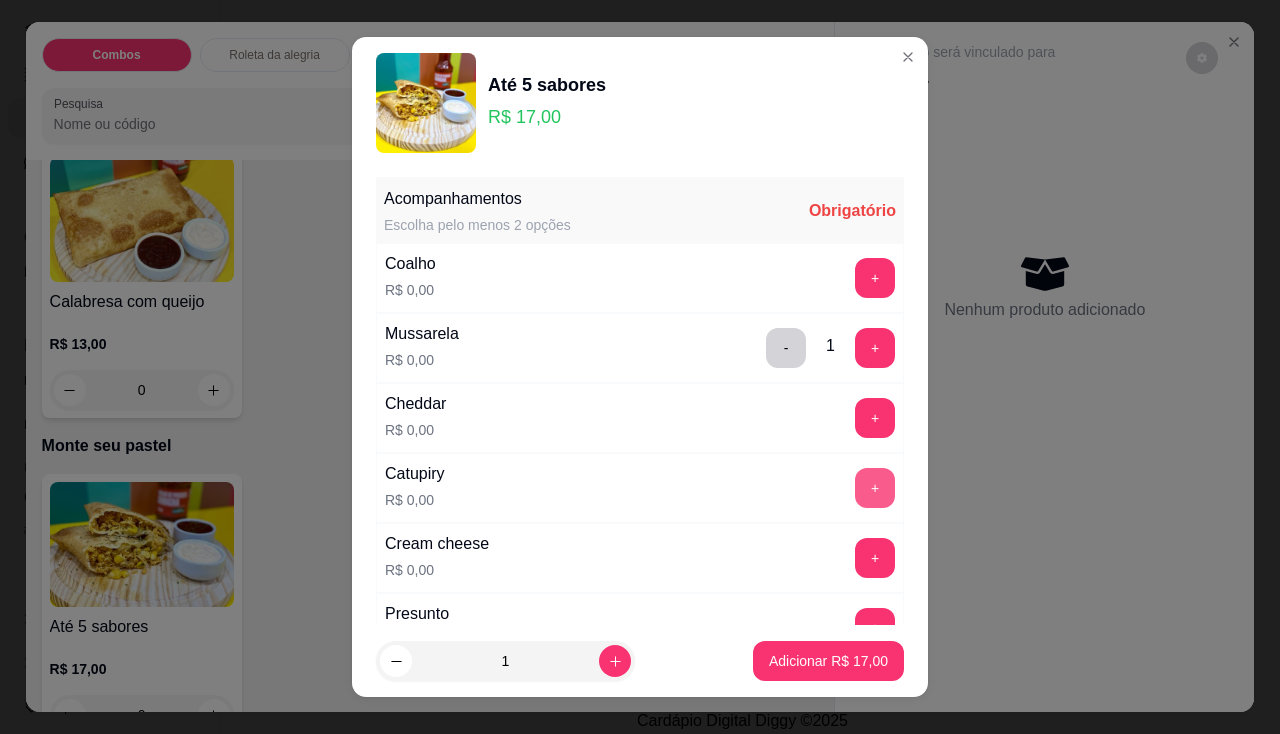 scroll, scrollTop: 100, scrollLeft: 0, axis: vertical 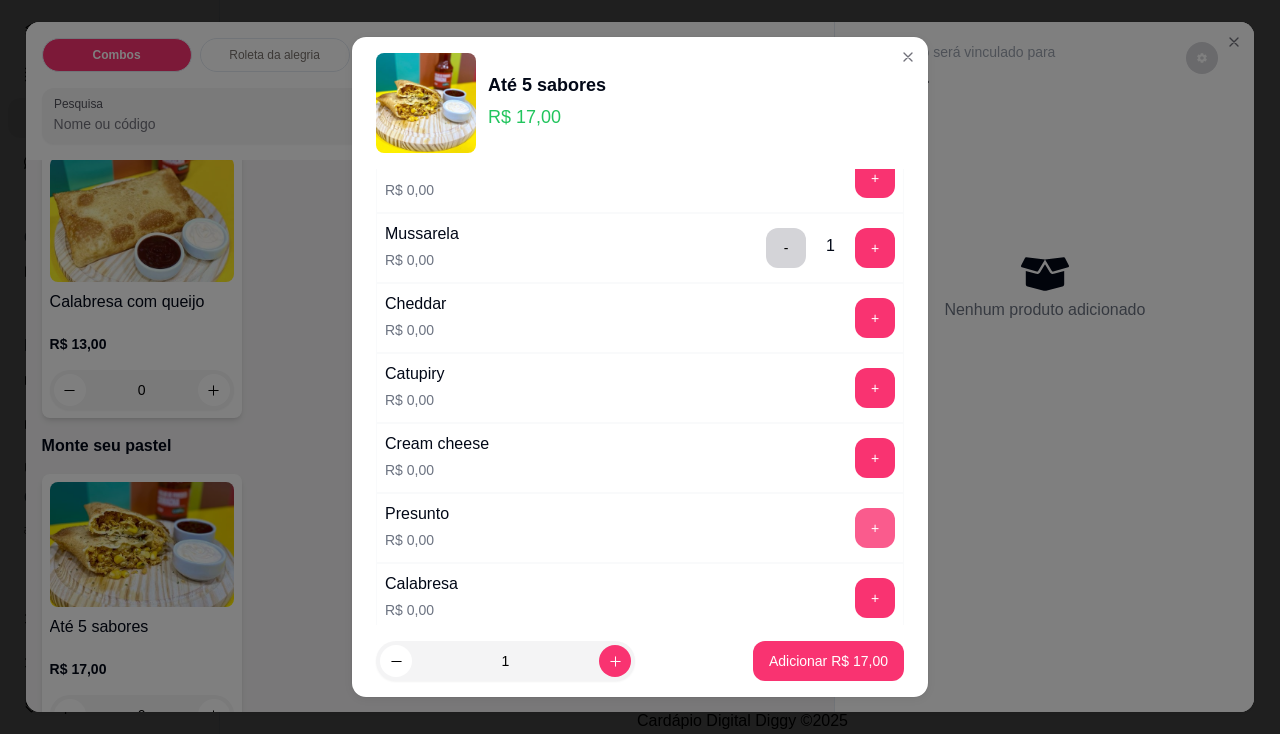 click on "+" at bounding box center [875, 528] 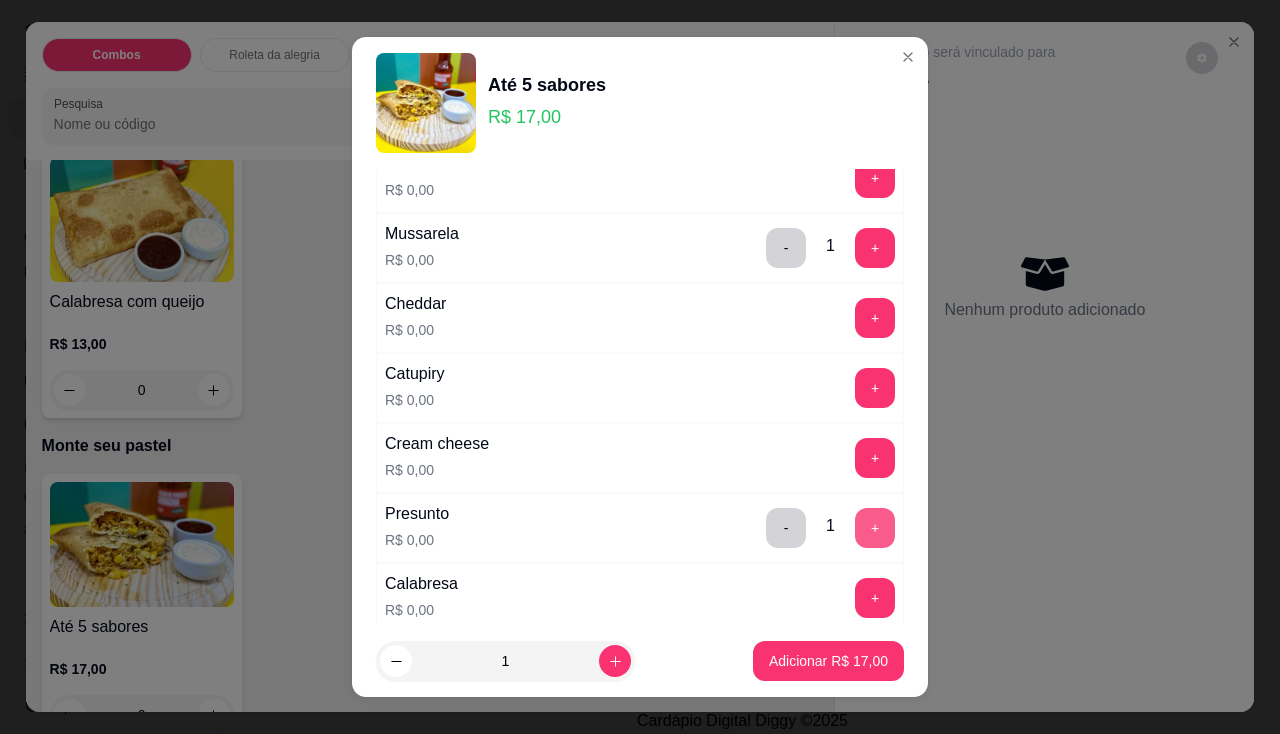 scroll, scrollTop: 300, scrollLeft: 0, axis: vertical 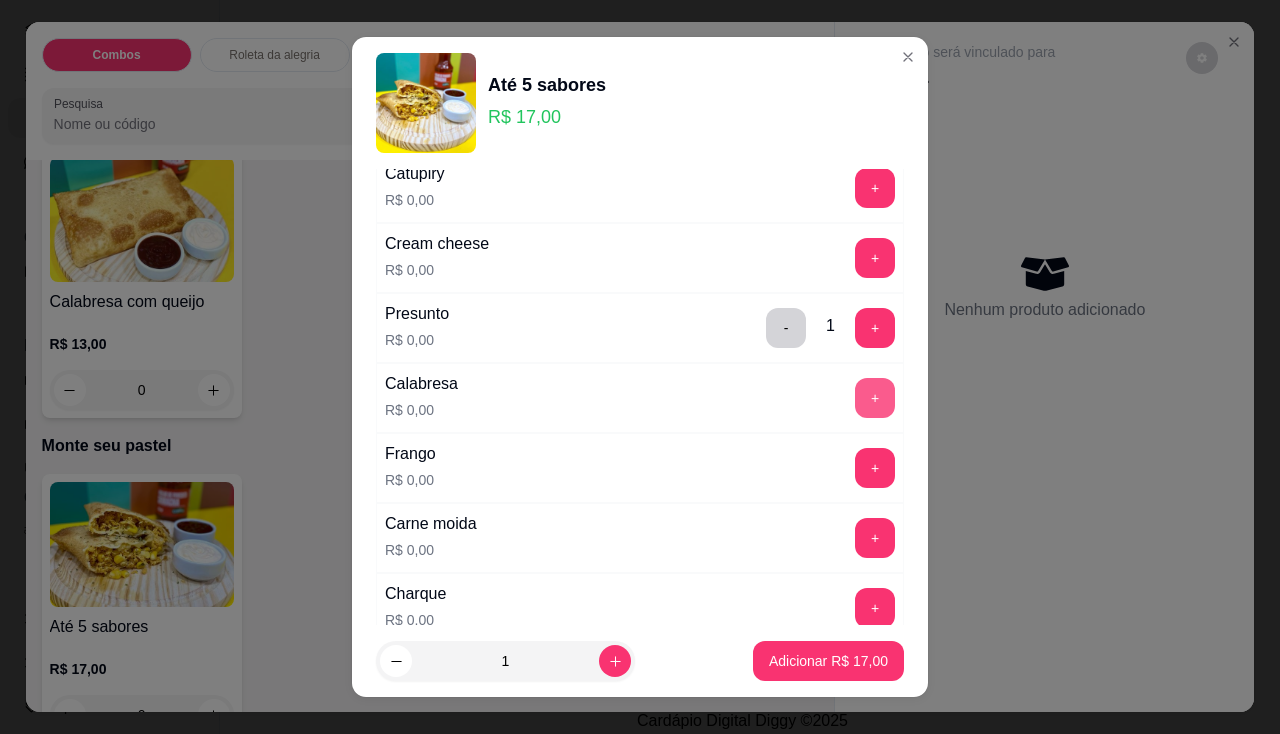 click on "+" at bounding box center (875, 398) 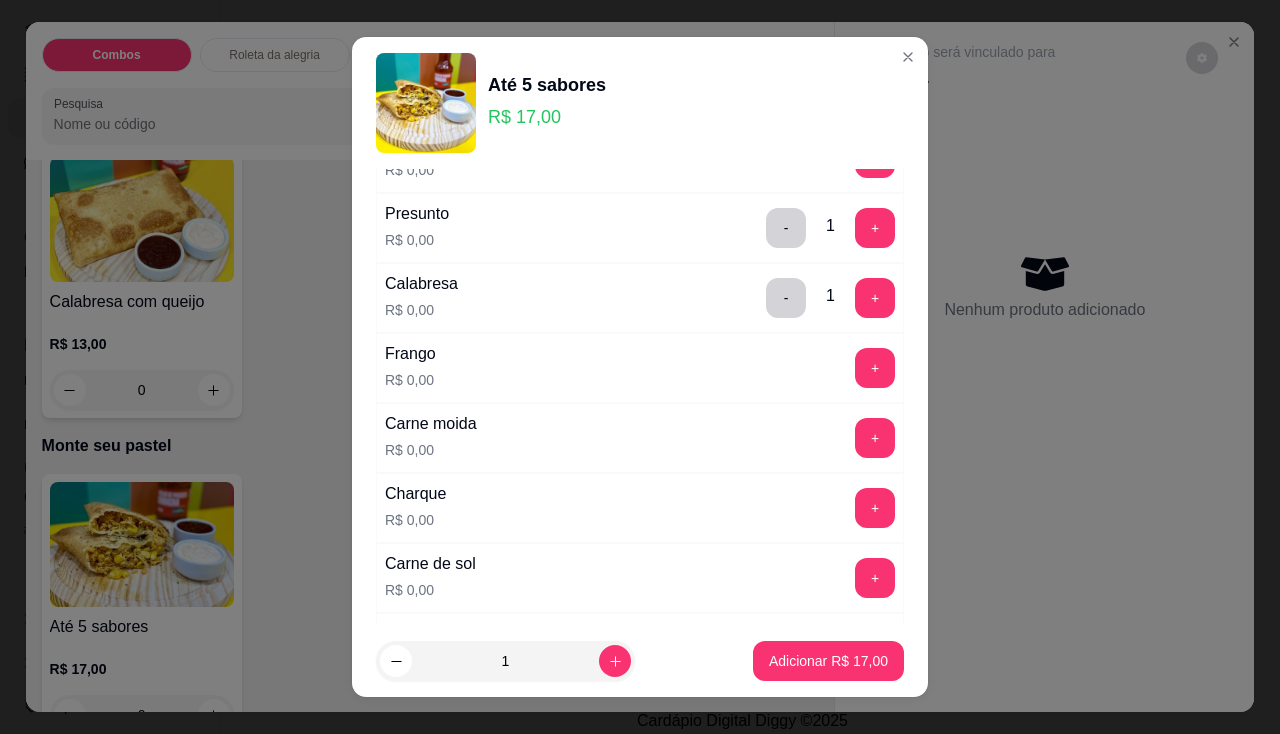 scroll, scrollTop: 500, scrollLeft: 0, axis: vertical 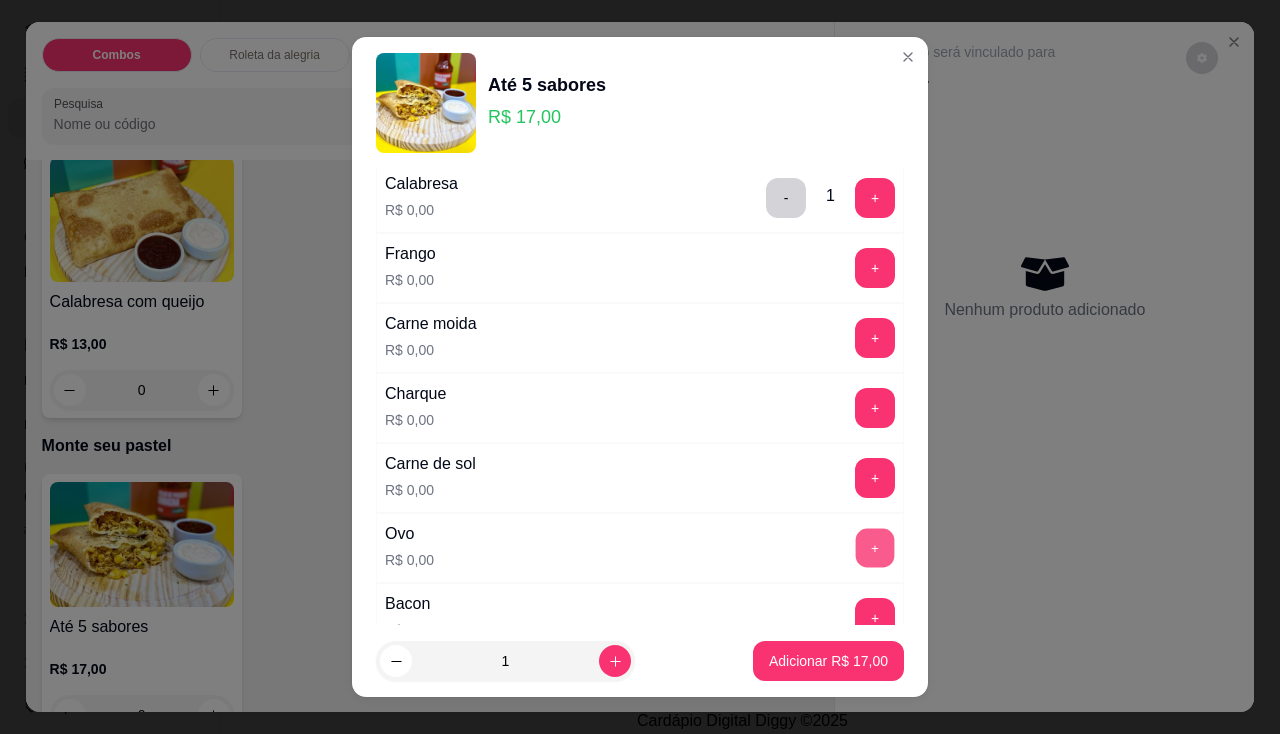 click on "+" at bounding box center [875, 547] 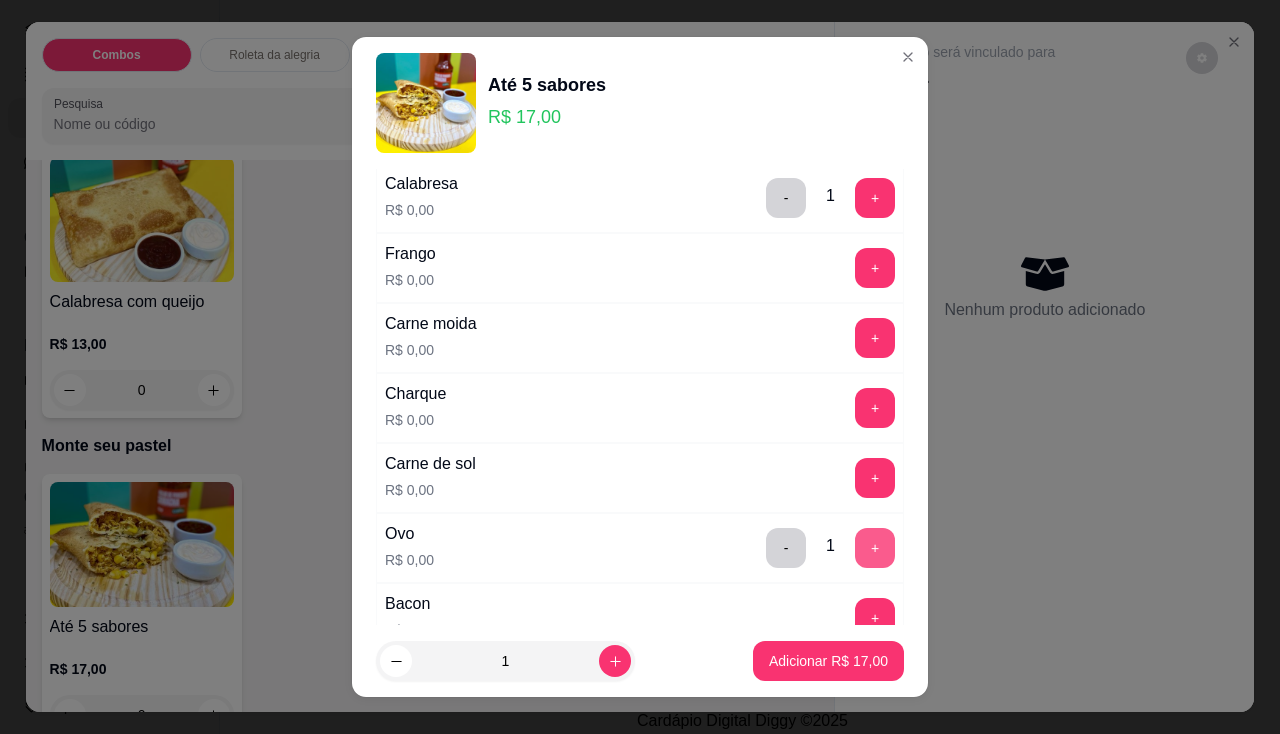scroll, scrollTop: 600, scrollLeft: 0, axis: vertical 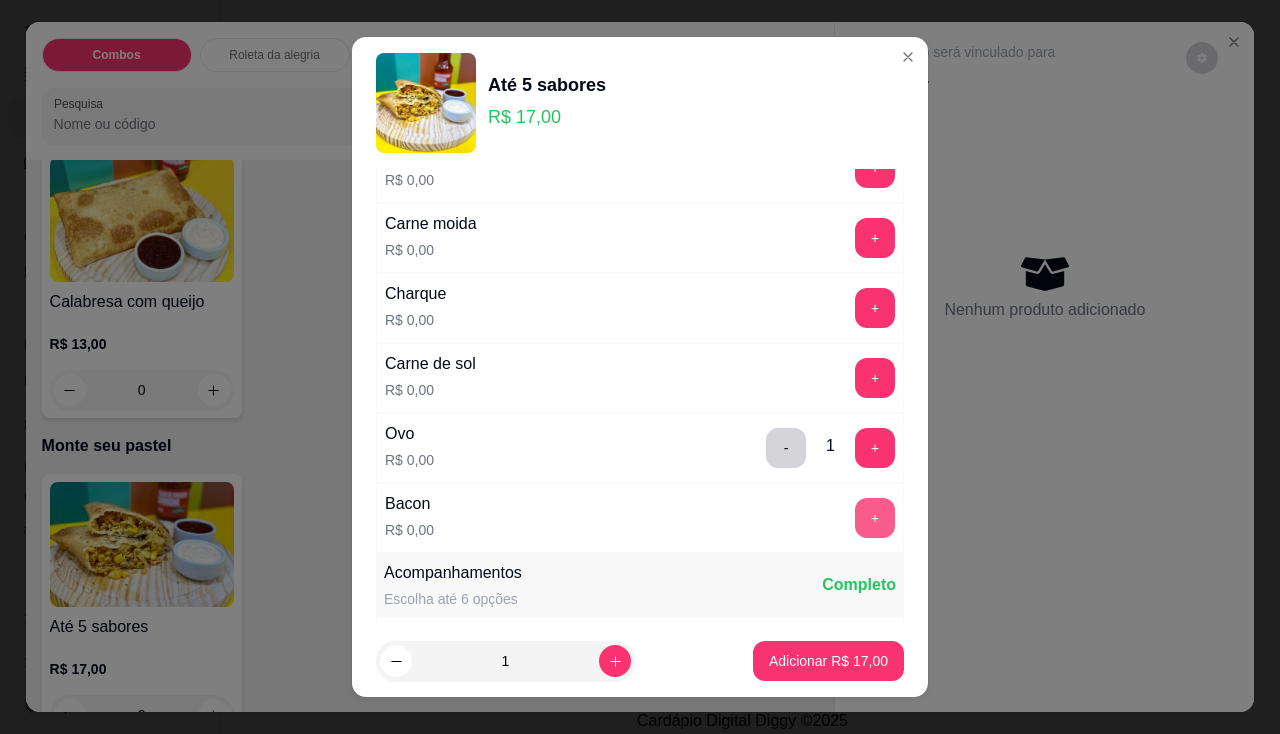 click on "+" at bounding box center (875, 518) 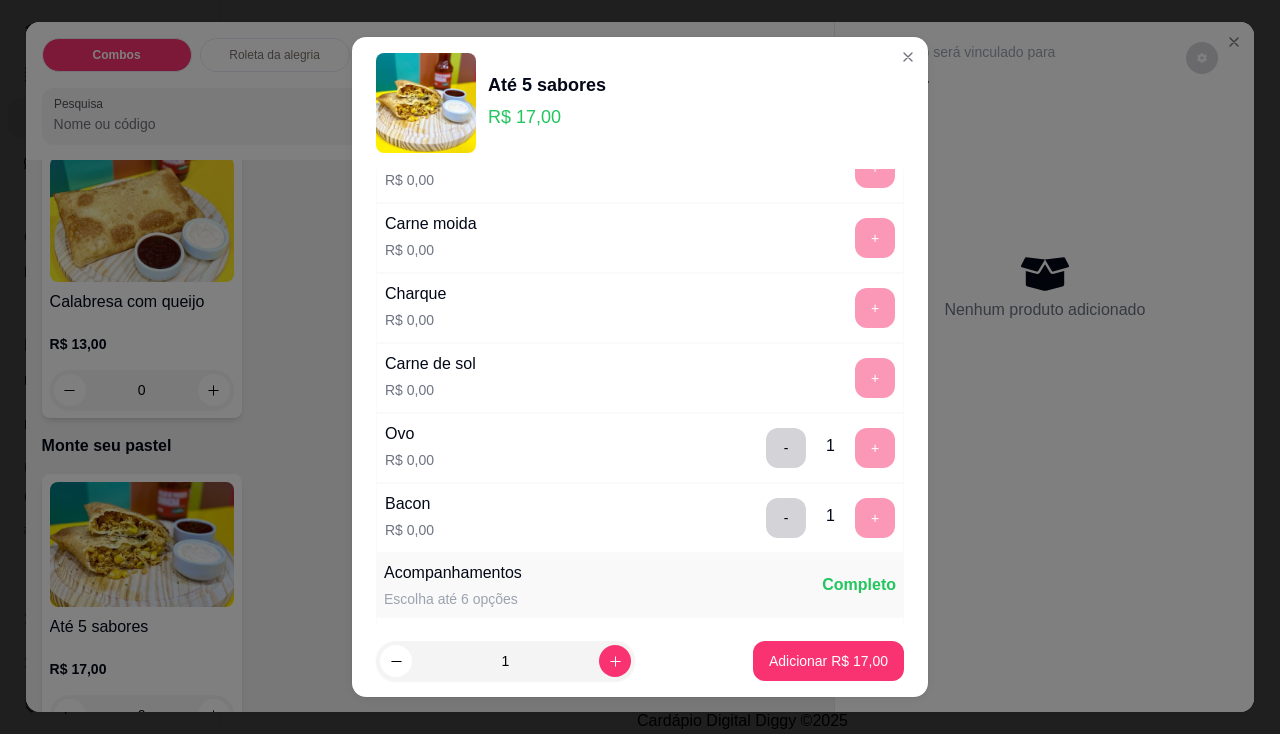 scroll, scrollTop: 800, scrollLeft: 0, axis: vertical 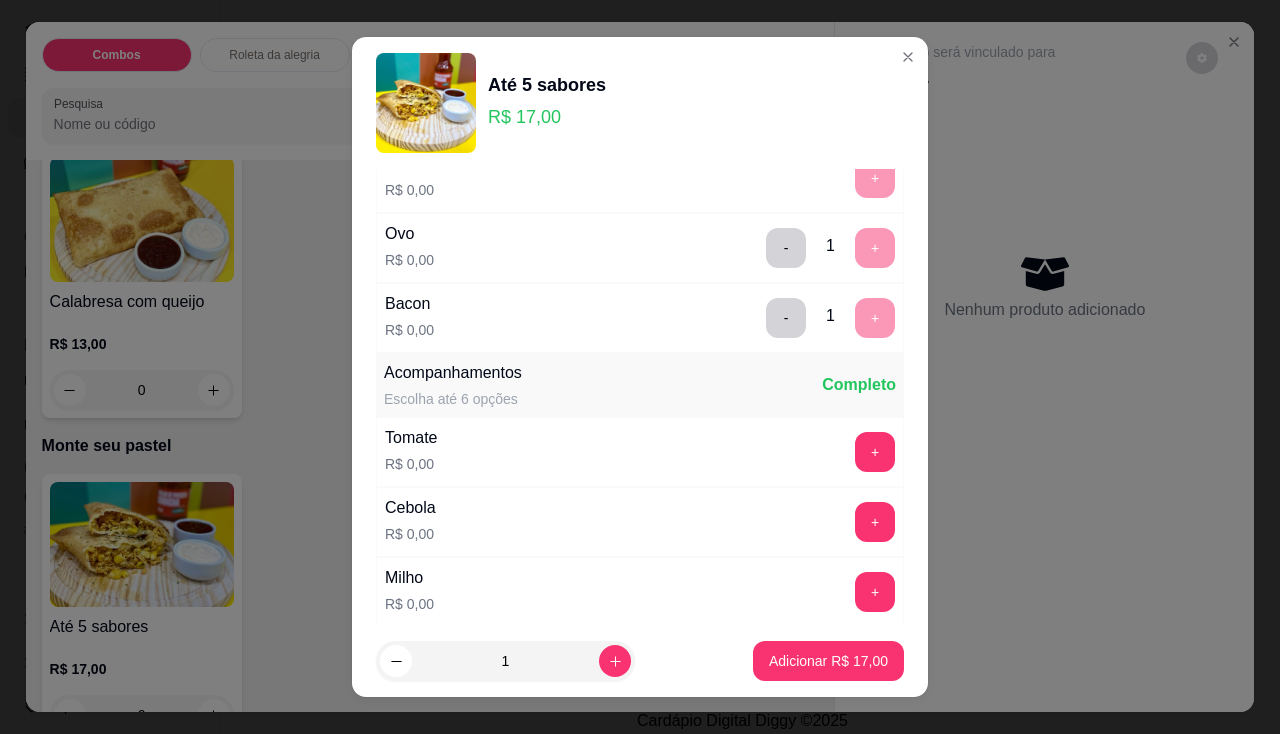 click on "+" at bounding box center (875, 452) 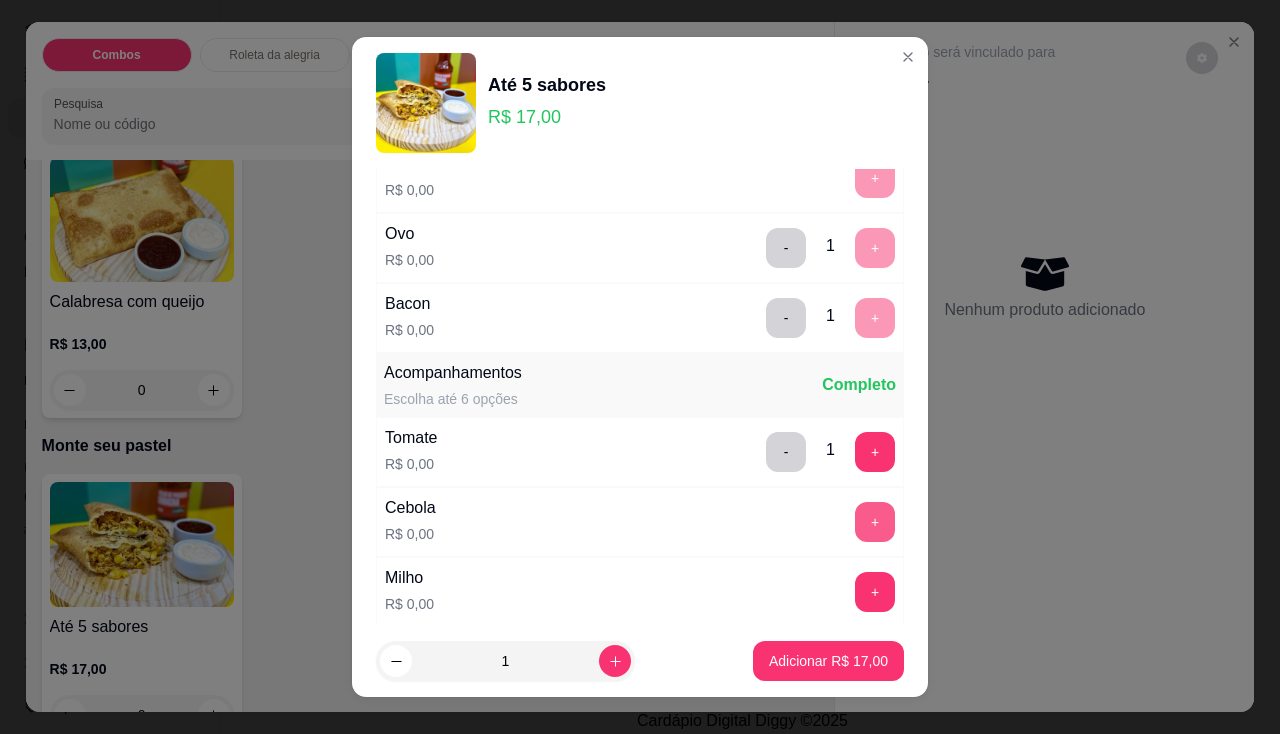 click on "+" at bounding box center [875, 522] 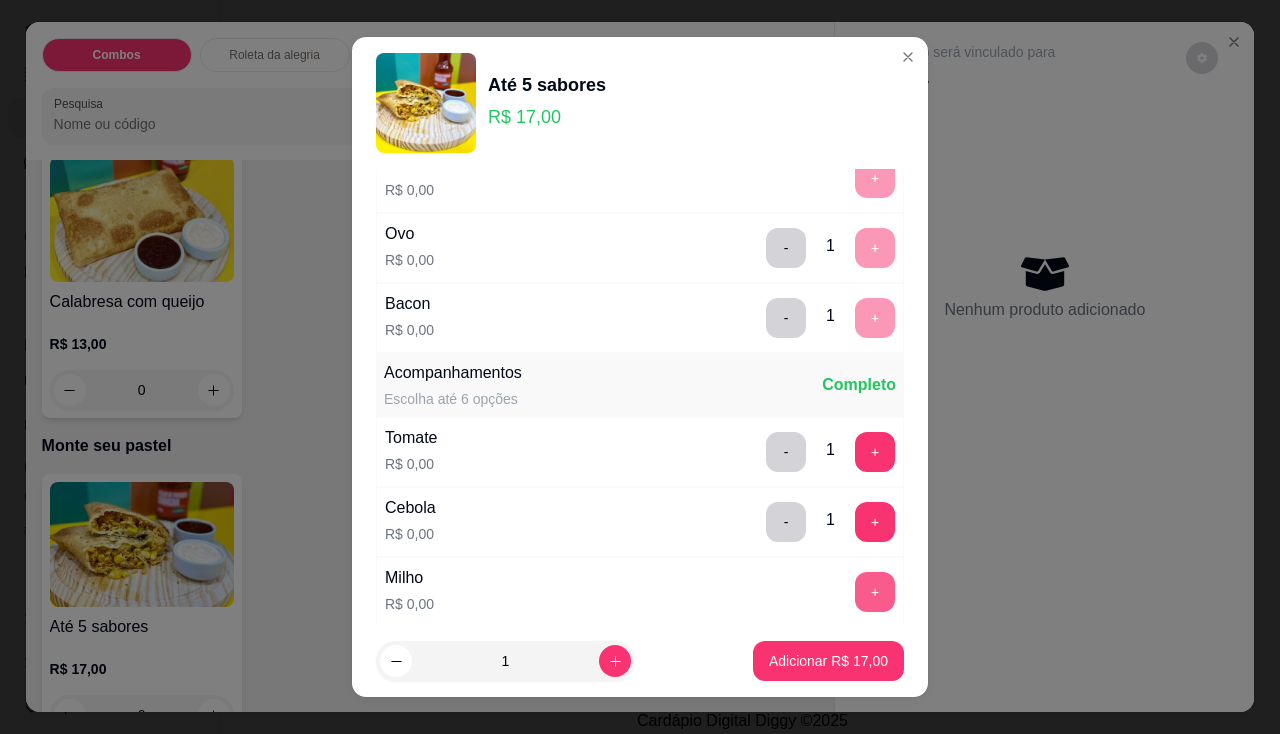 click on "+" at bounding box center (875, 592) 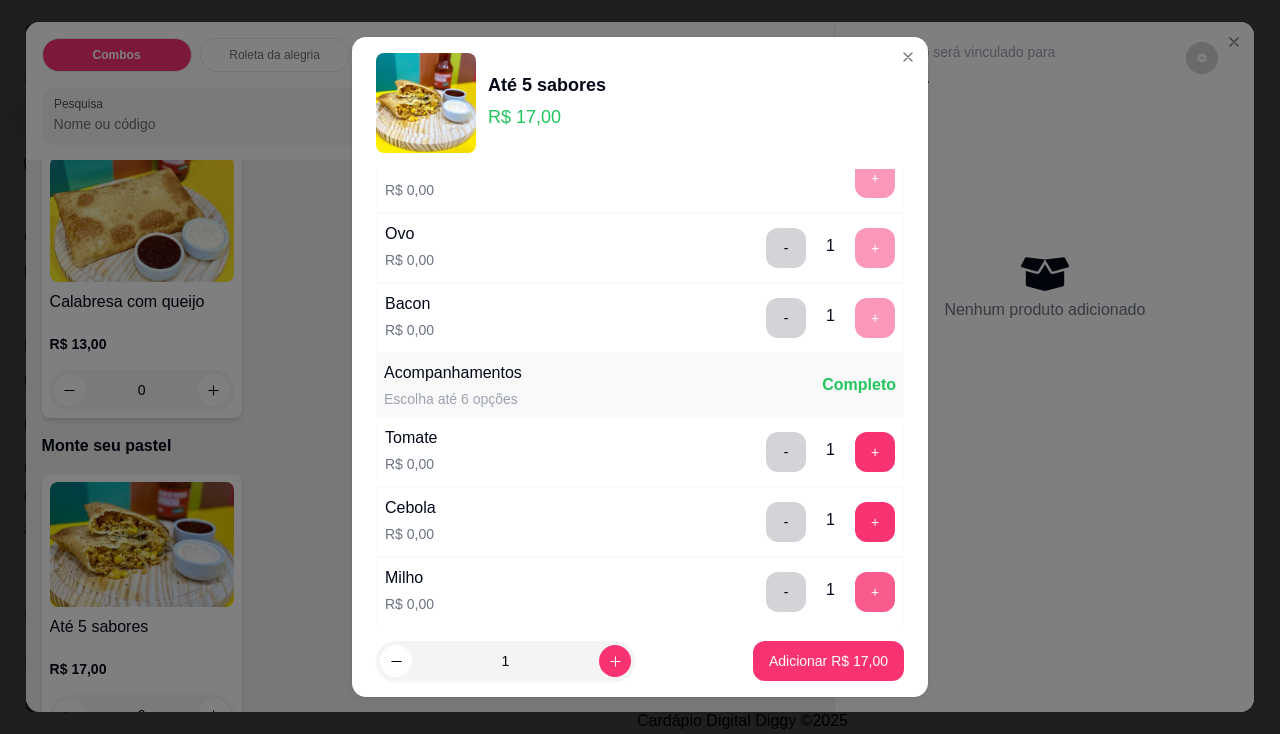 scroll, scrollTop: 1000, scrollLeft: 0, axis: vertical 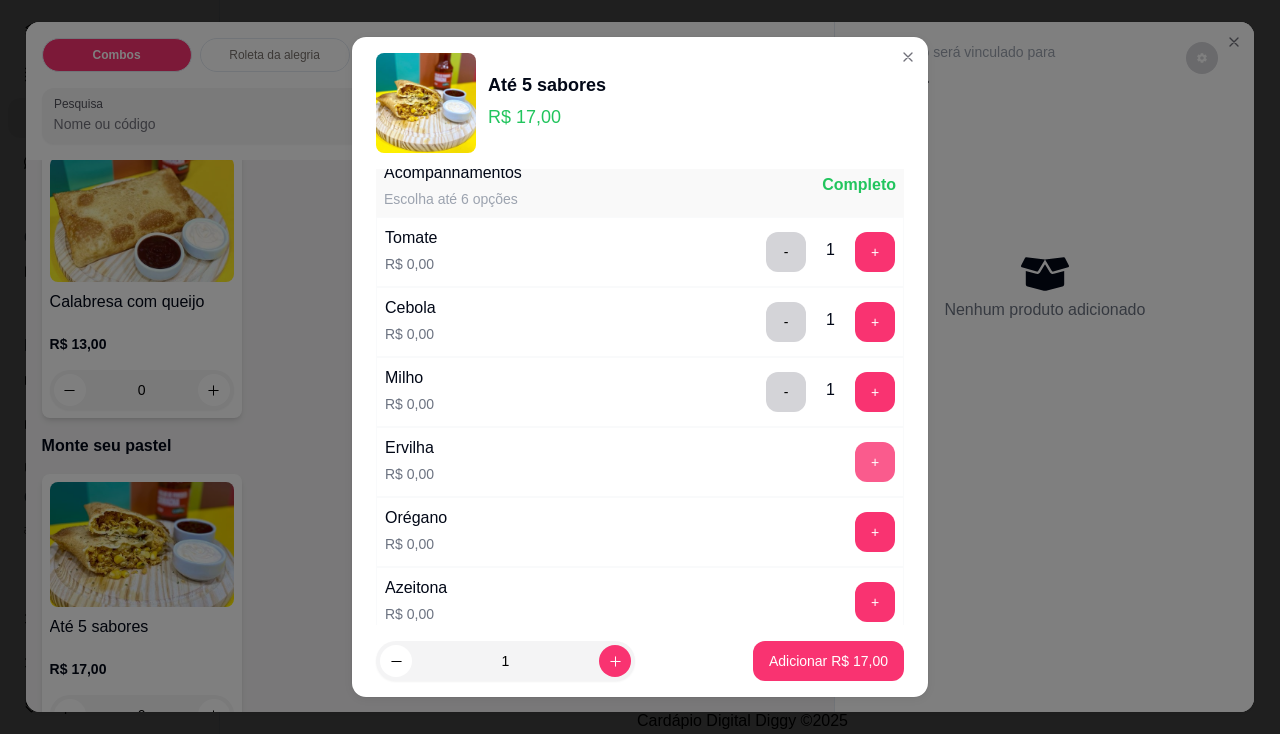 click on "+" at bounding box center [875, 462] 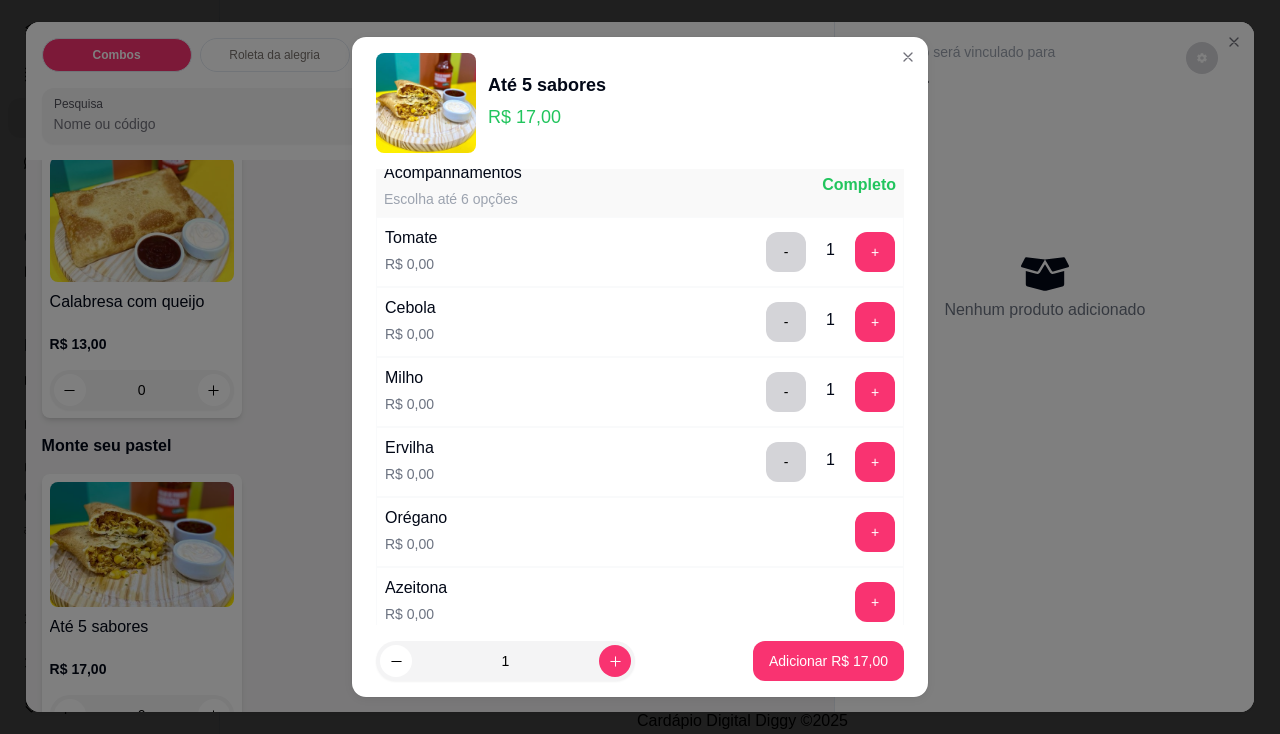 click on "Orégano  R$ 0,00 +" at bounding box center [640, 532] 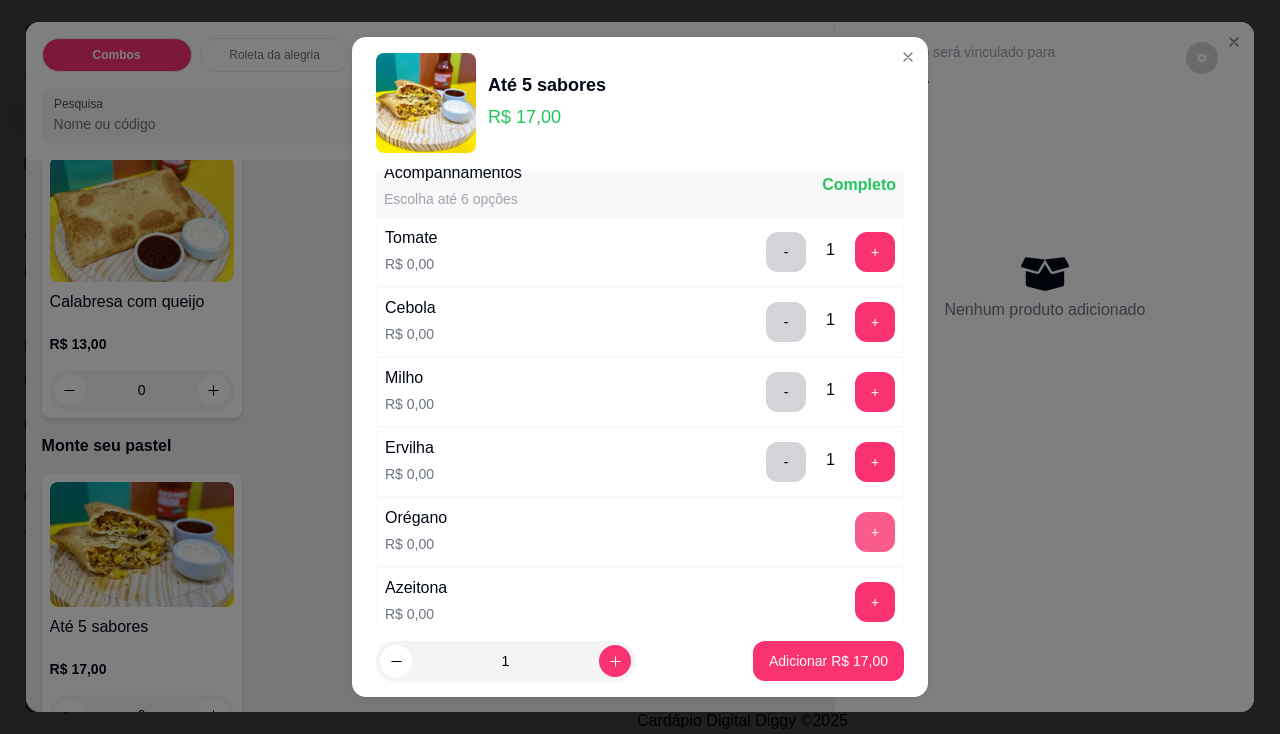 click on "+" at bounding box center [875, 532] 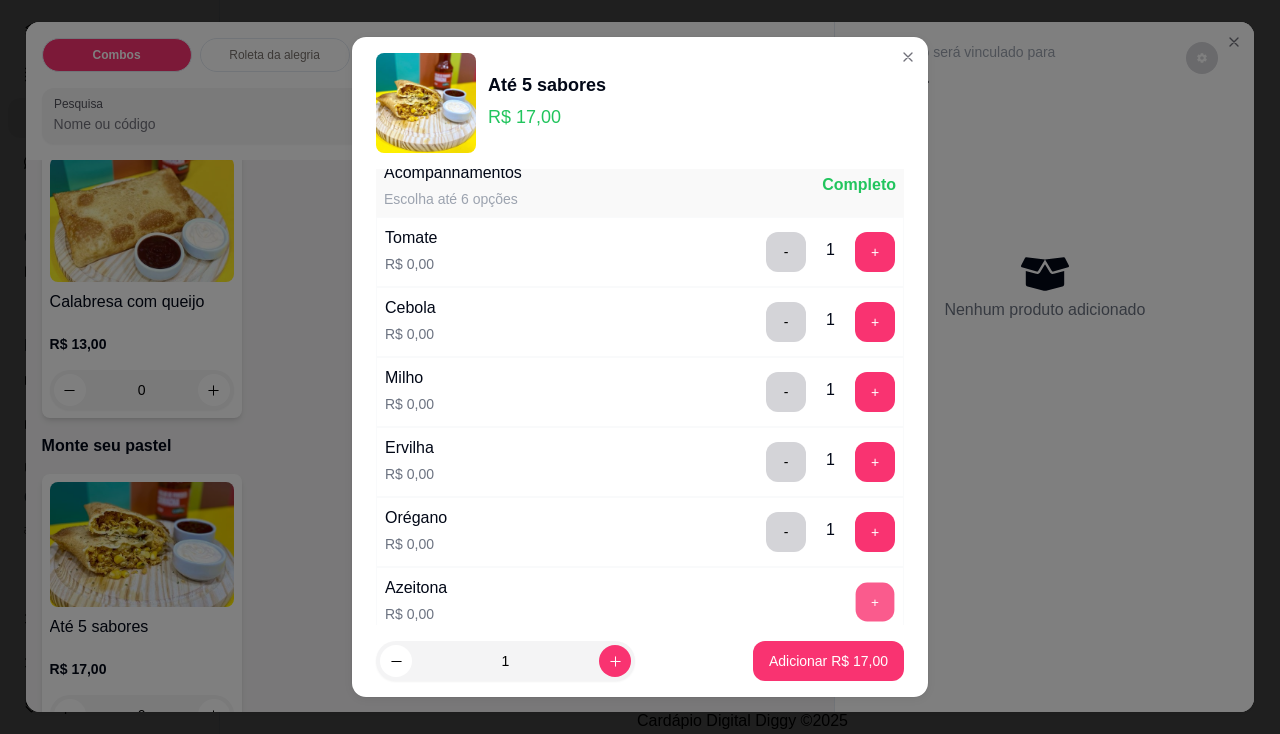 click on "+" at bounding box center [875, 601] 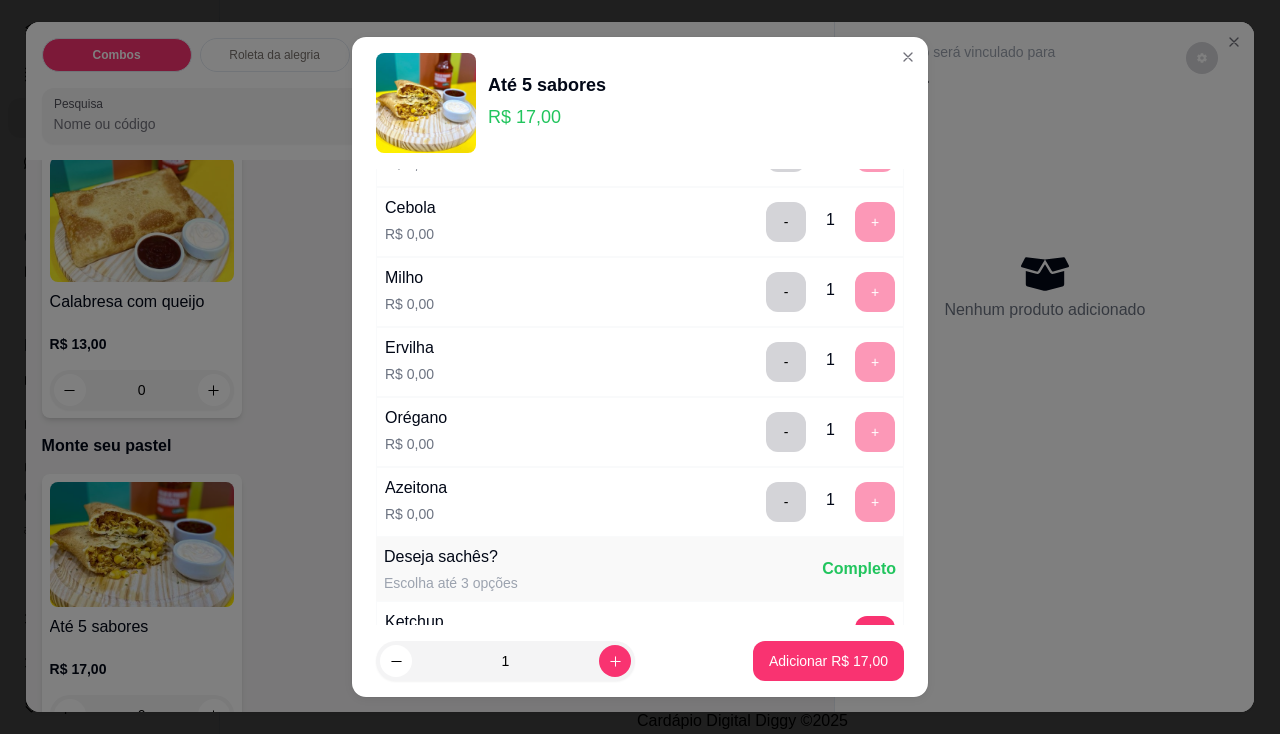 scroll, scrollTop: 1300, scrollLeft: 0, axis: vertical 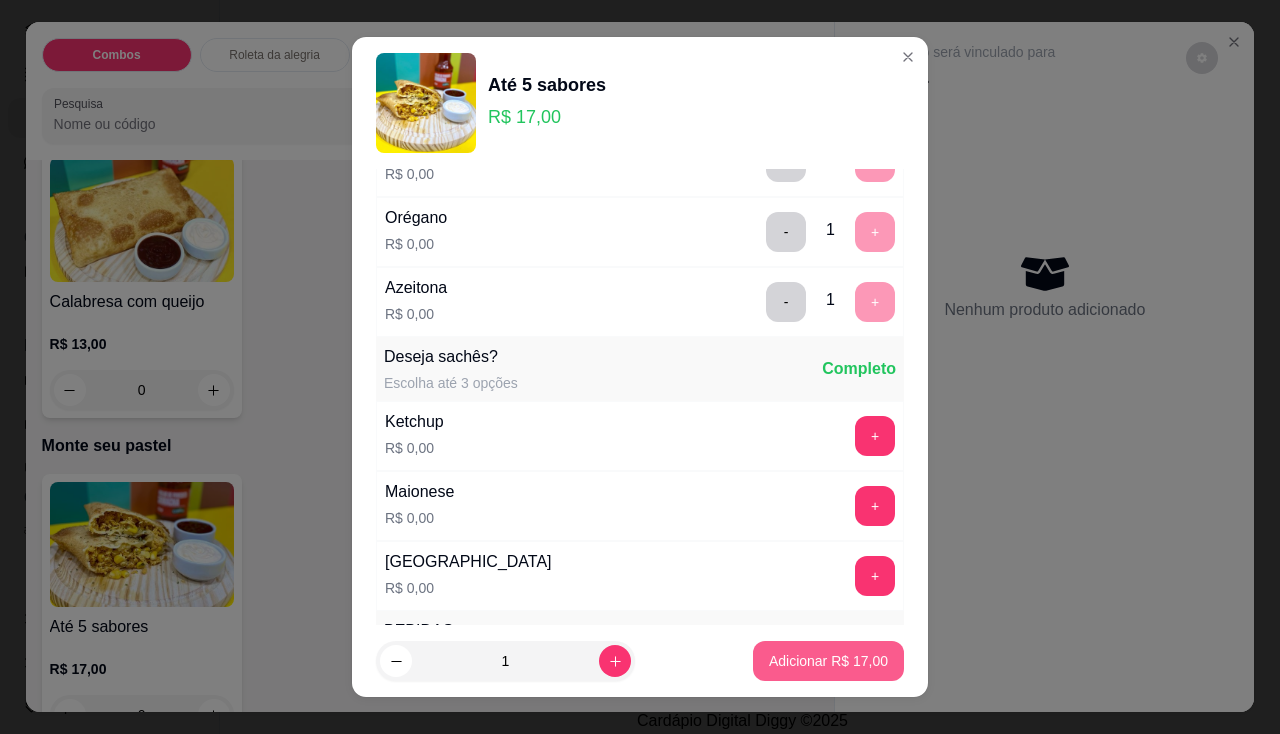 click on "Adicionar   R$ 17,00" at bounding box center (828, 661) 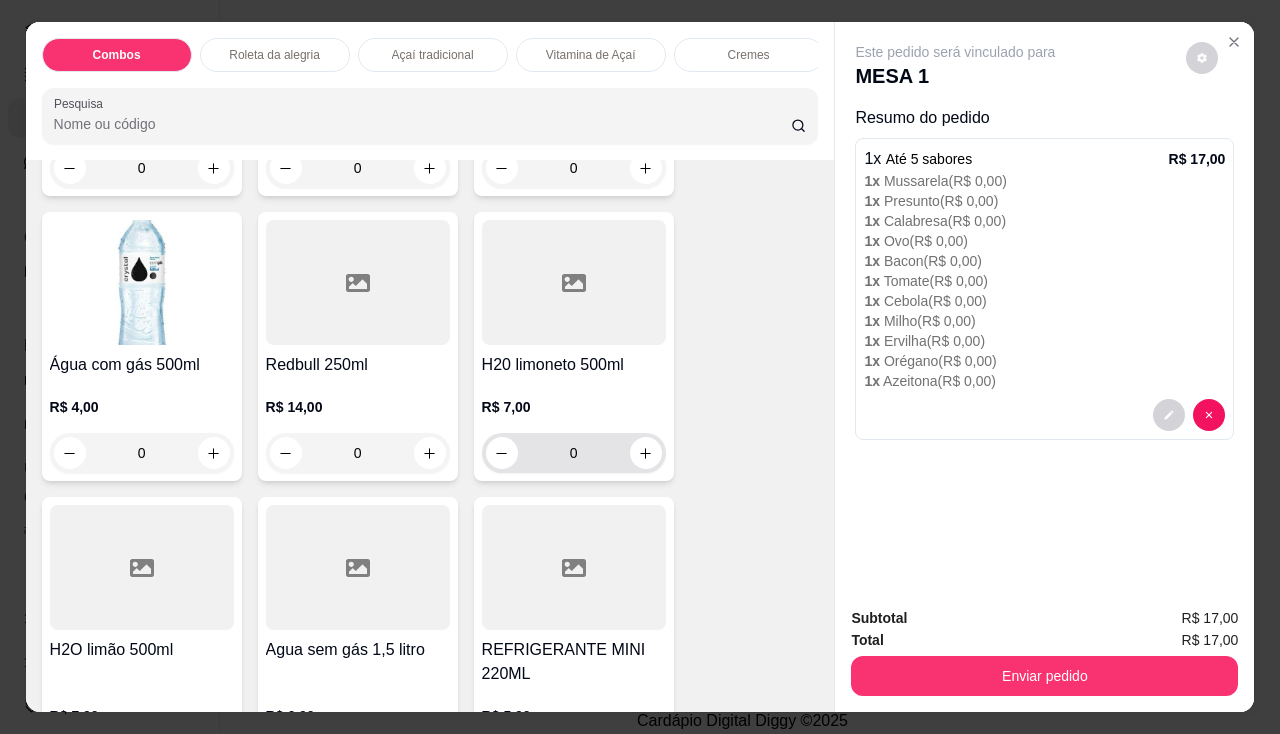 scroll, scrollTop: 5700, scrollLeft: 0, axis: vertical 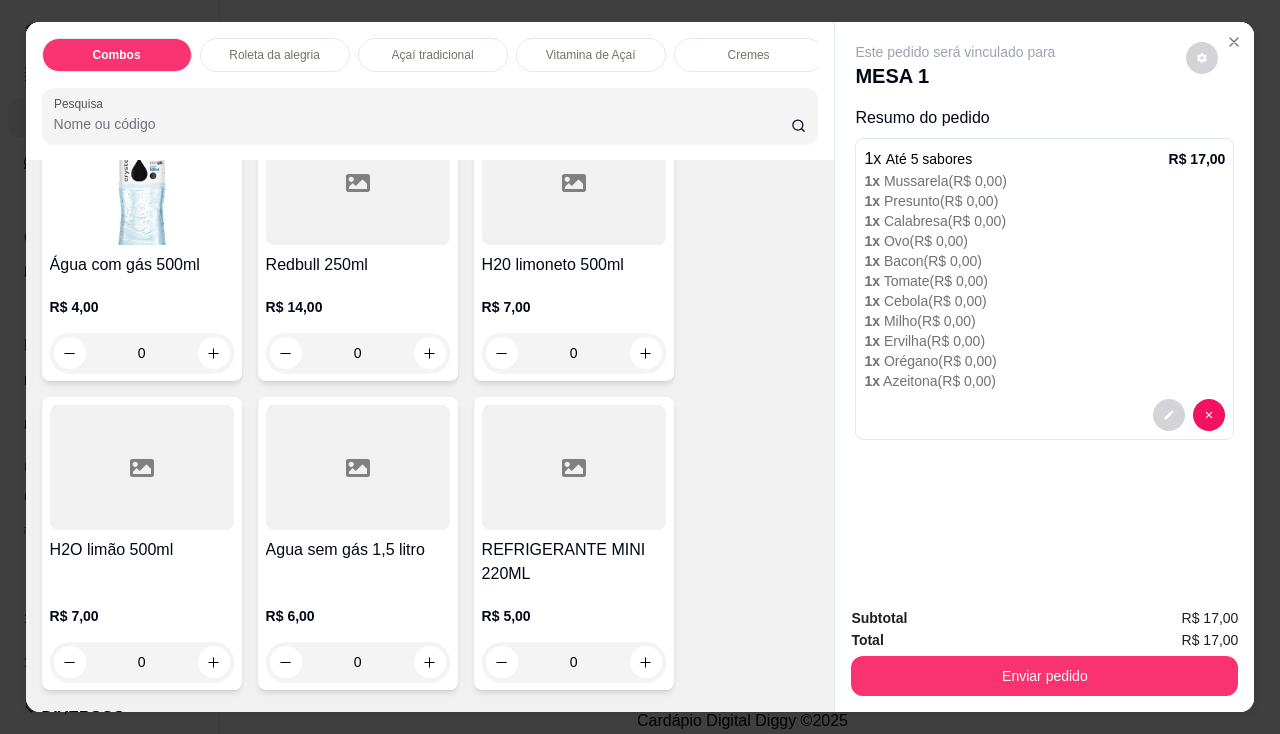 drag, startPoint x: 551, startPoint y: 389, endPoint x: 531, endPoint y: 469, distance: 82.46211 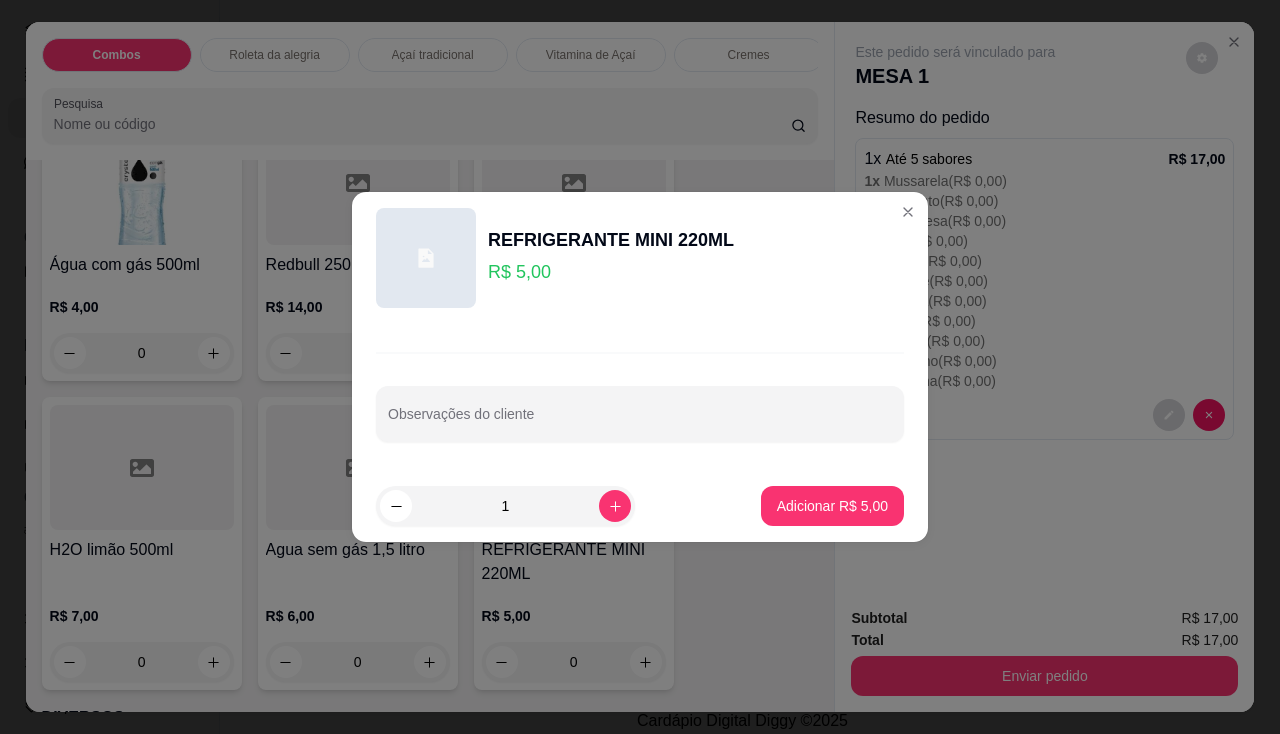 click on "Observações do cliente" at bounding box center [640, 397] 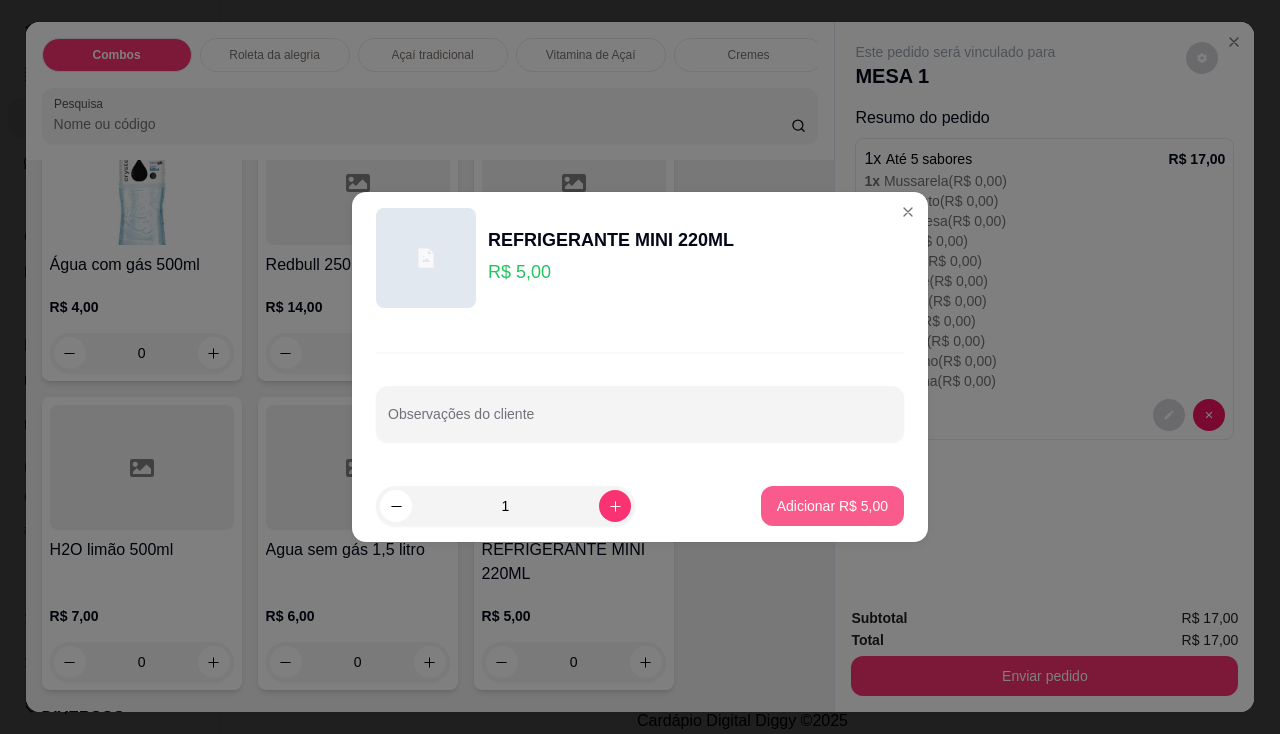 click on "Adicionar   R$ 5,00" at bounding box center [832, 506] 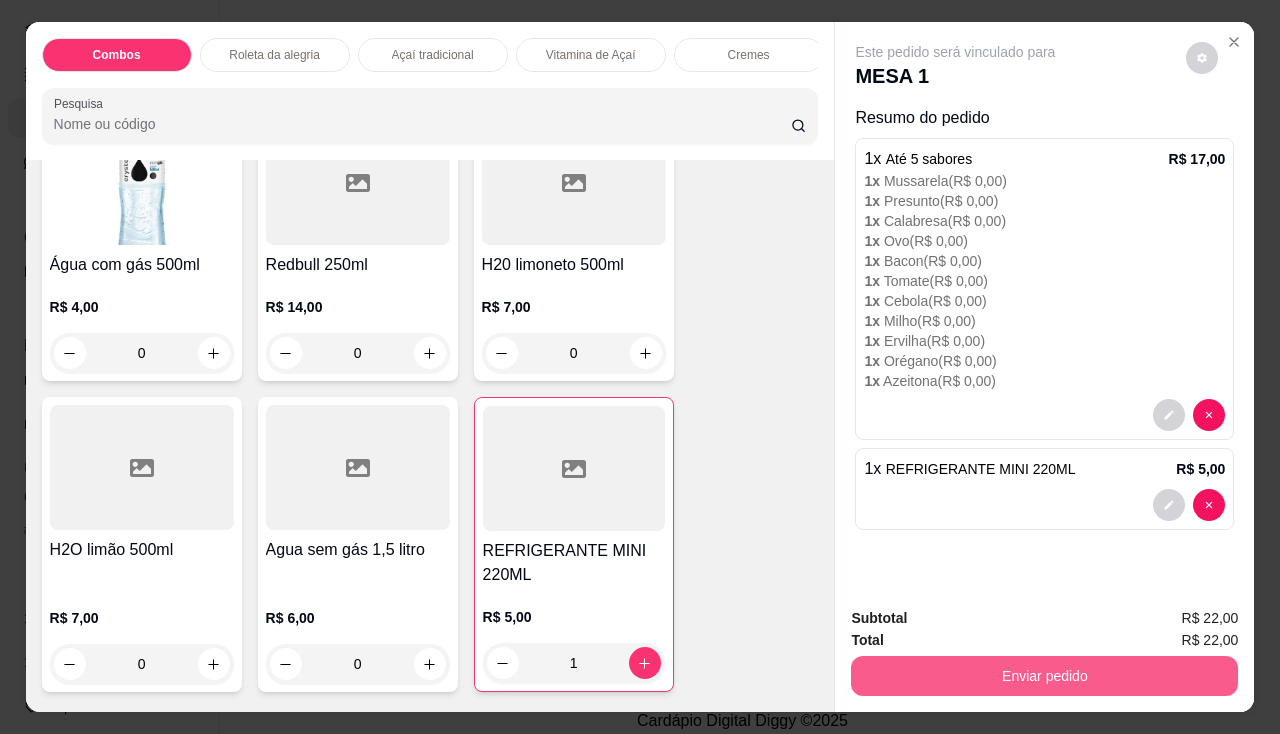 click on "Enviar pedido" at bounding box center (1044, 676) 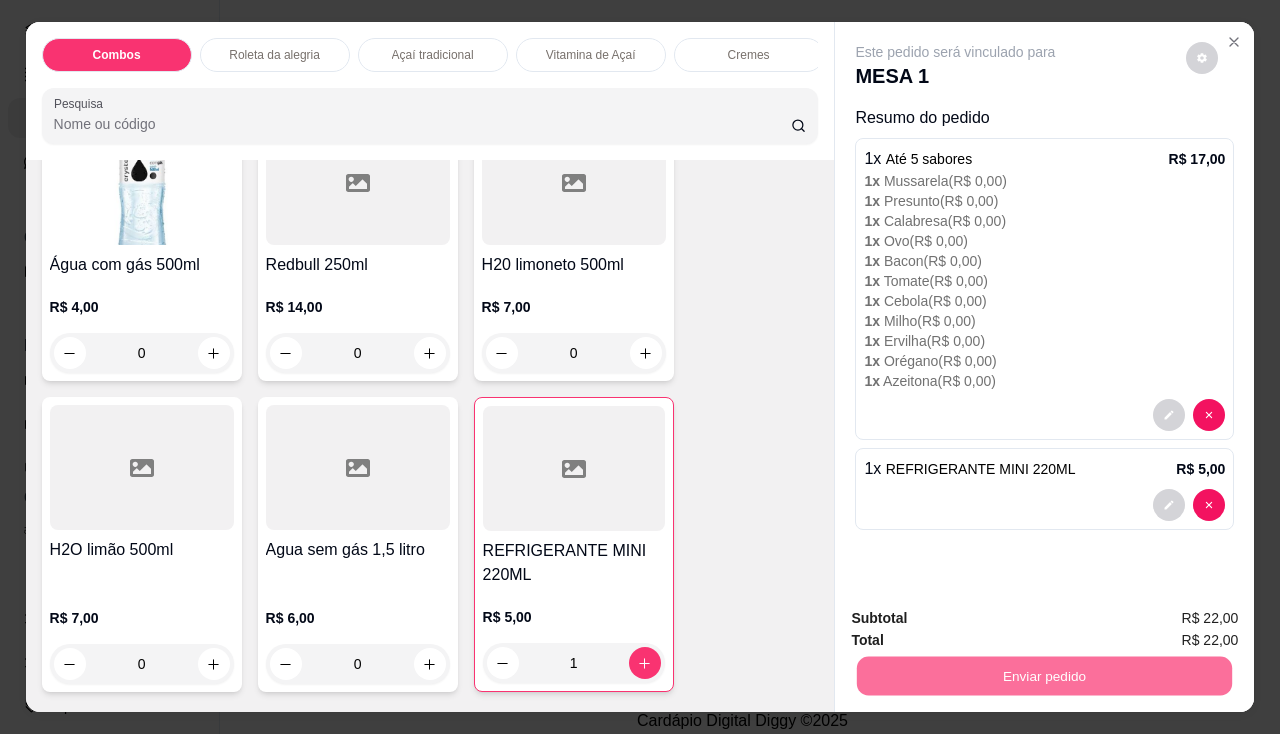 click on "Não registrar e enviar pedido" at bounding box center (979, 619) 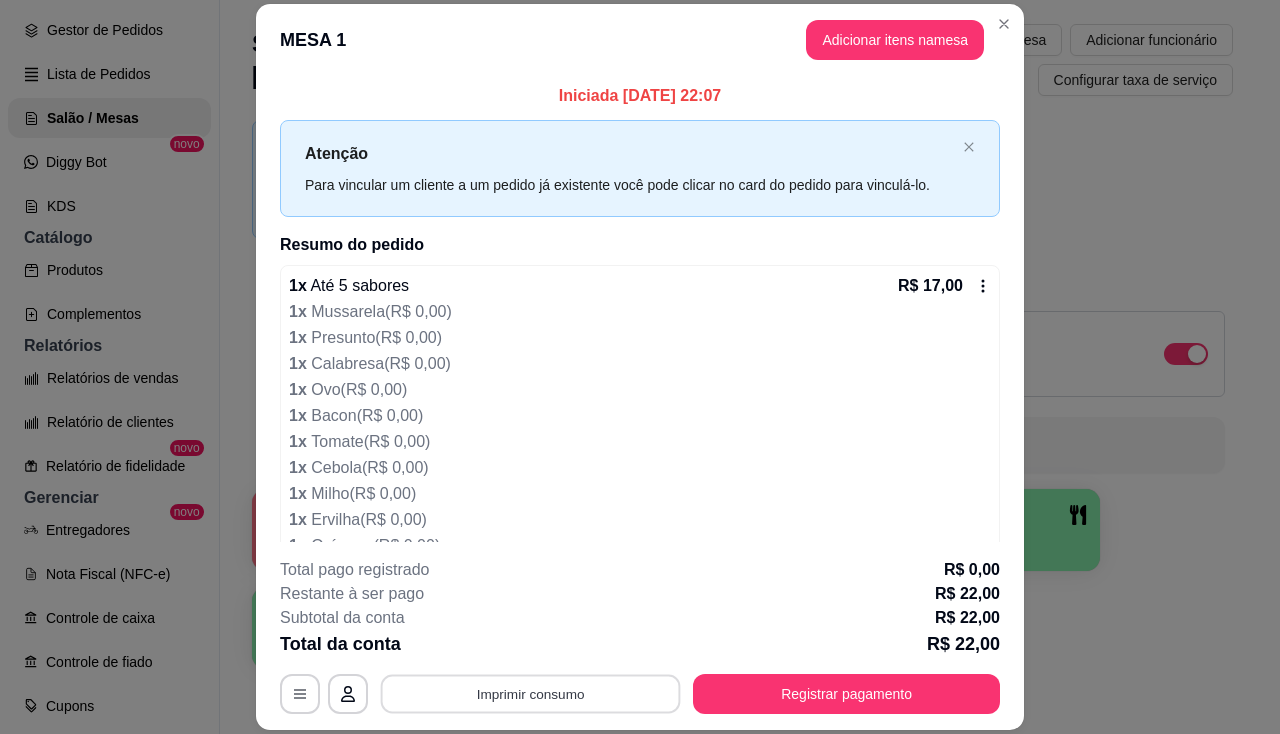 click on "Imprimir consumo" at bounding box center [531, 694] 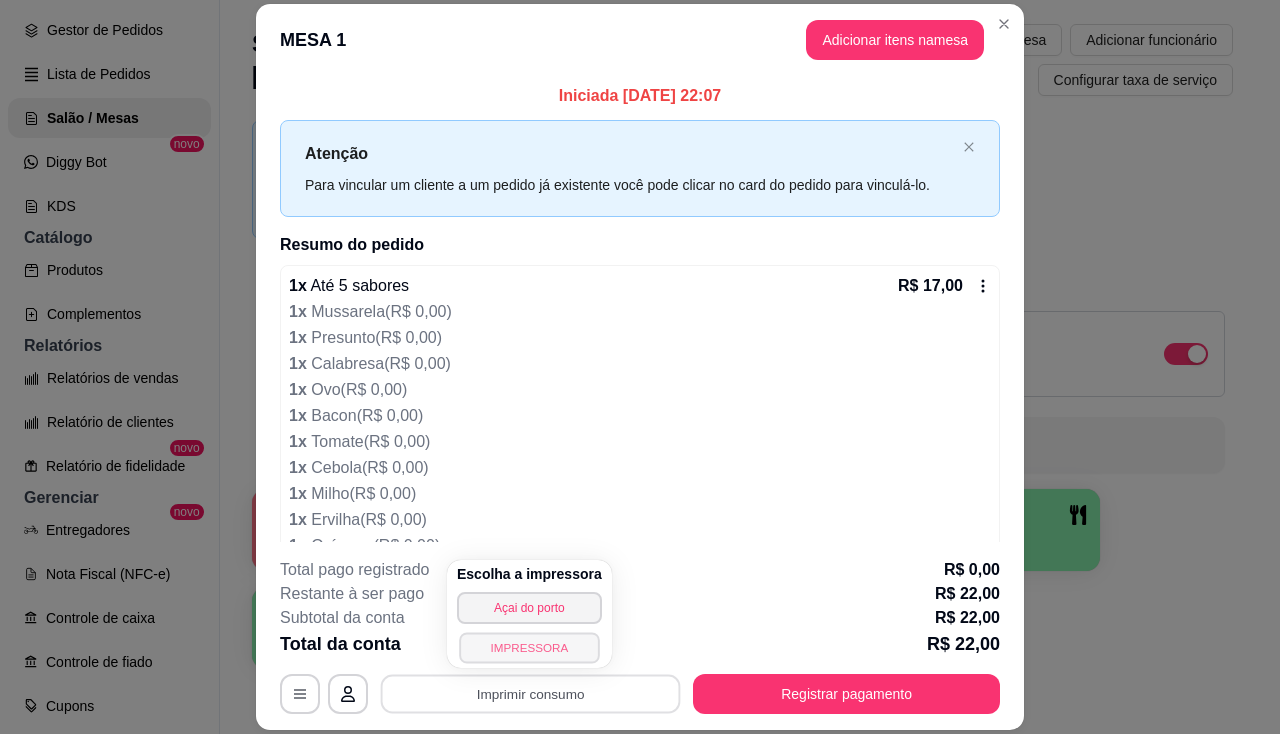 click on "IMPRESSORA" at bounding box center (529, 647) 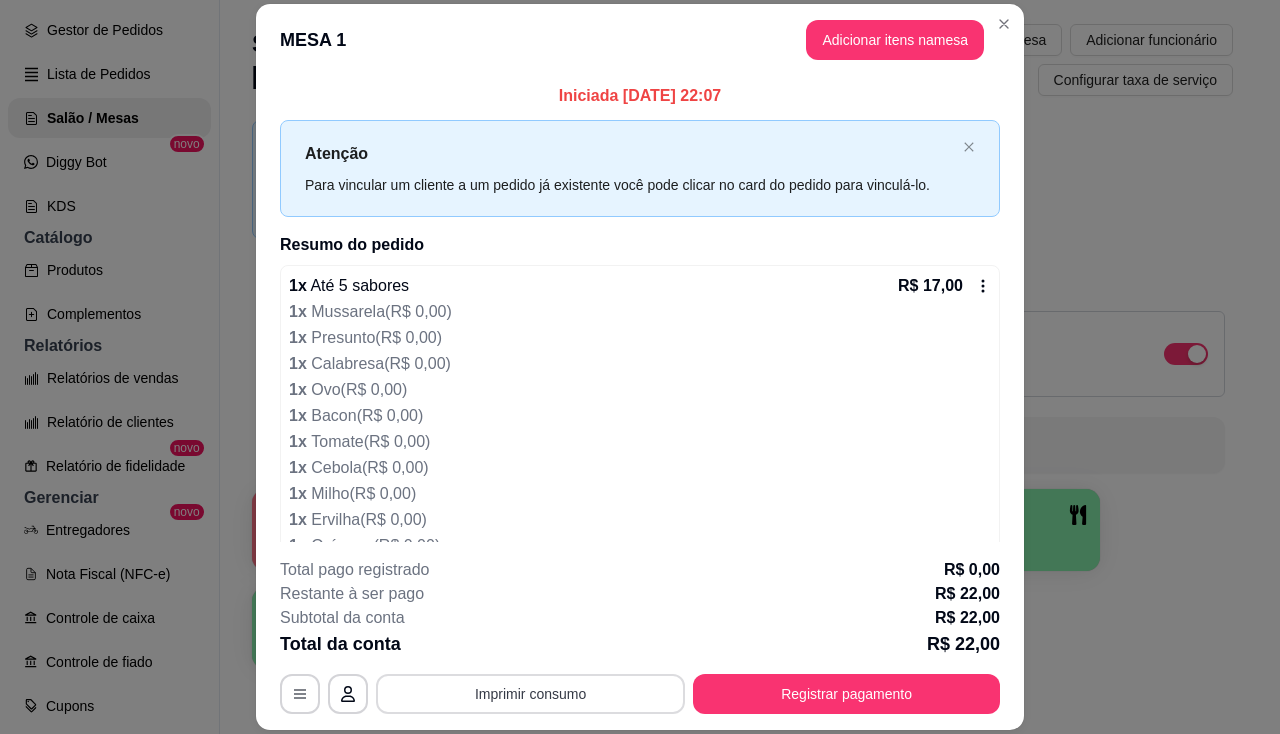 click on "Imprimir consumo" at bounding box center (530, 694) 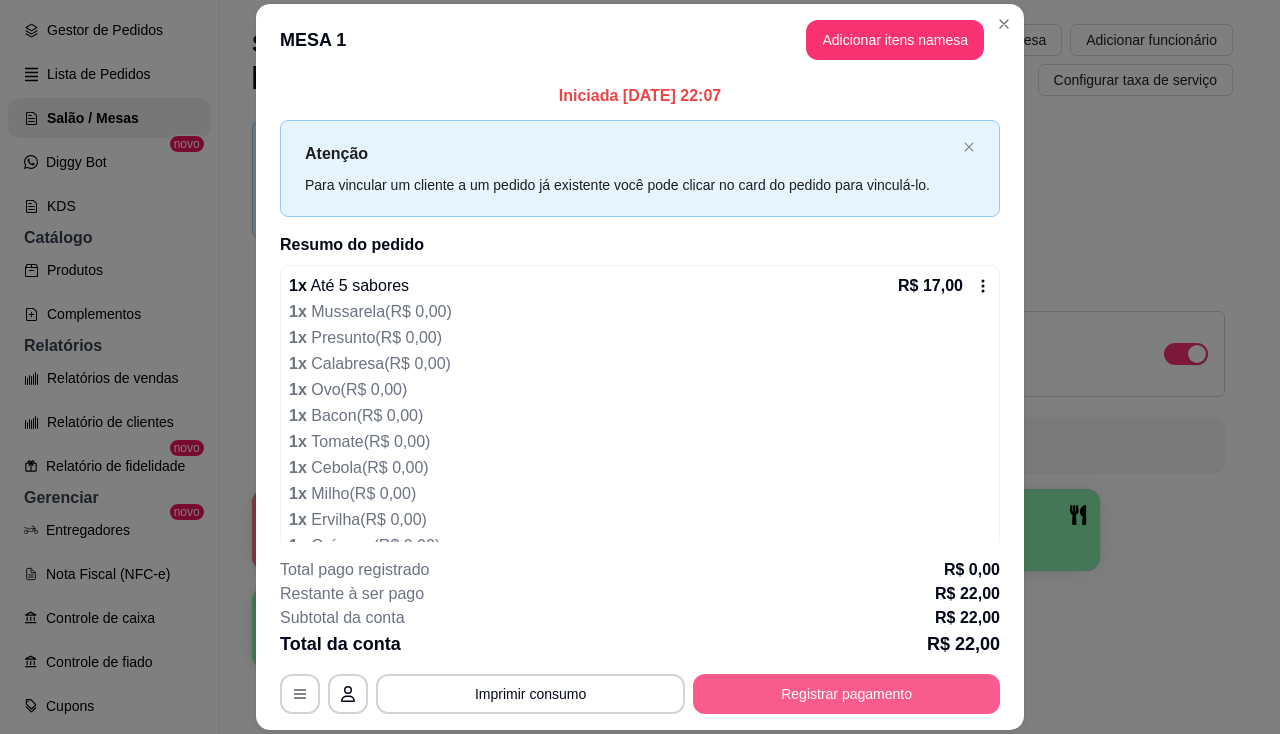 click on "Registrar pagamento" at bounding box center [846, 694] 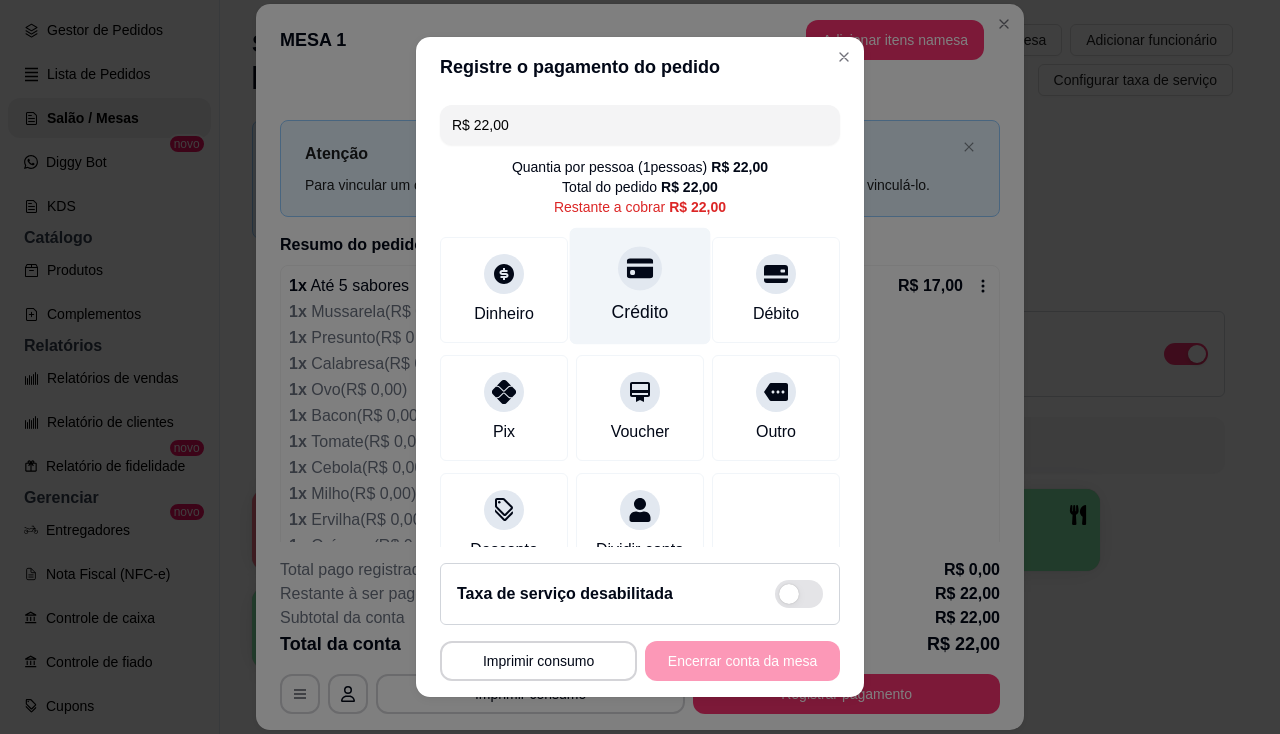 click on "Crédito" at bounding box center (640, 312) 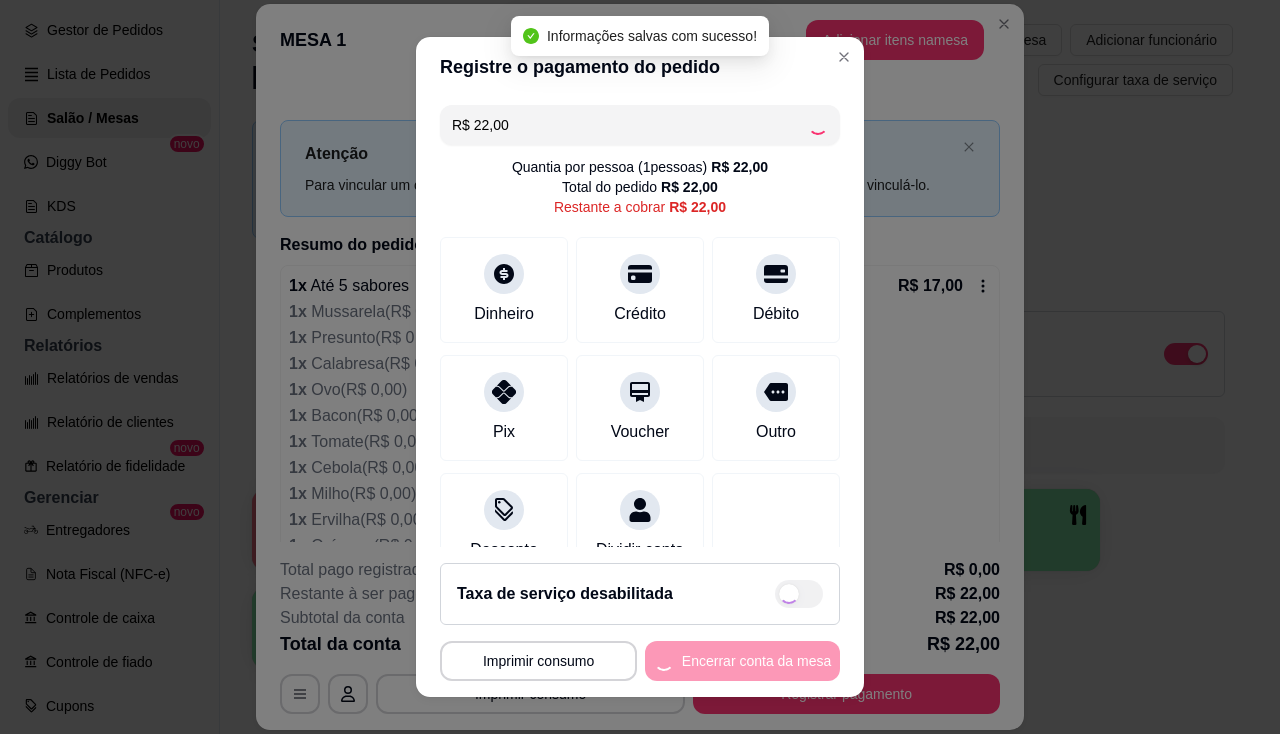 type on "R$ 0,00" 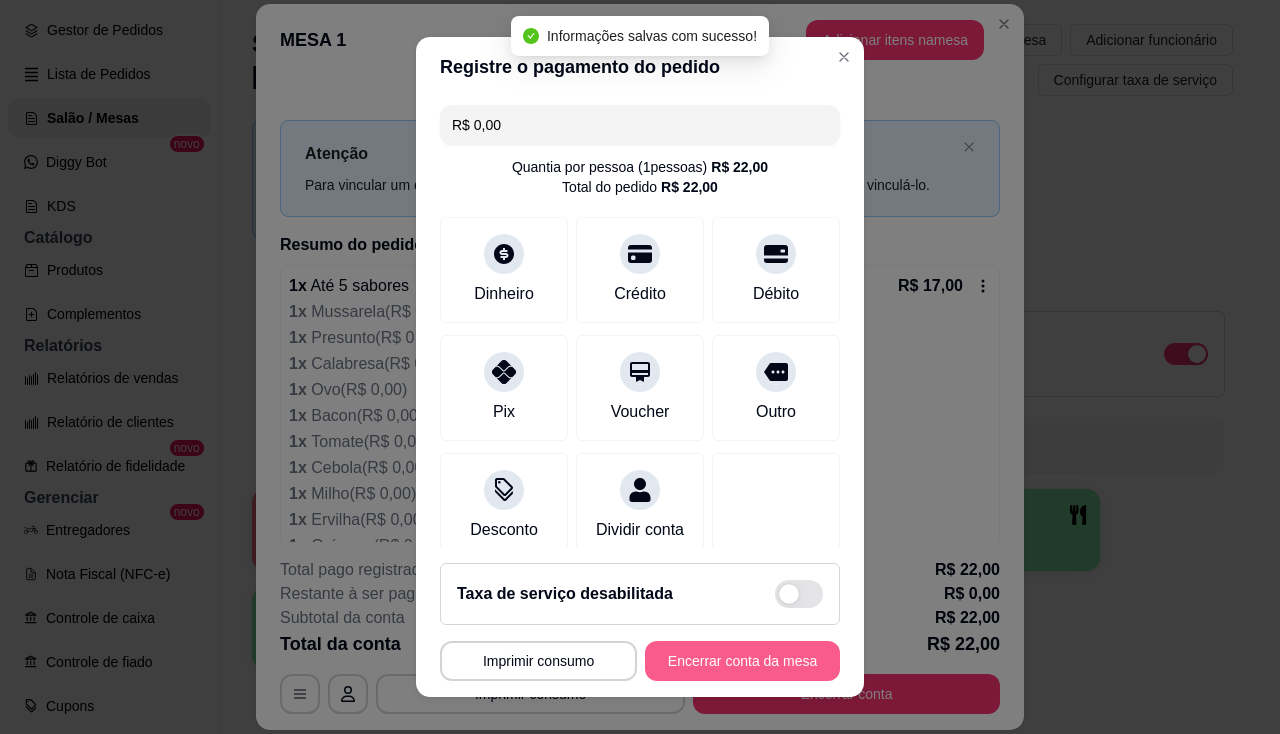 click on "Encerrar conta da mesa" at bounding box center [742, 661] 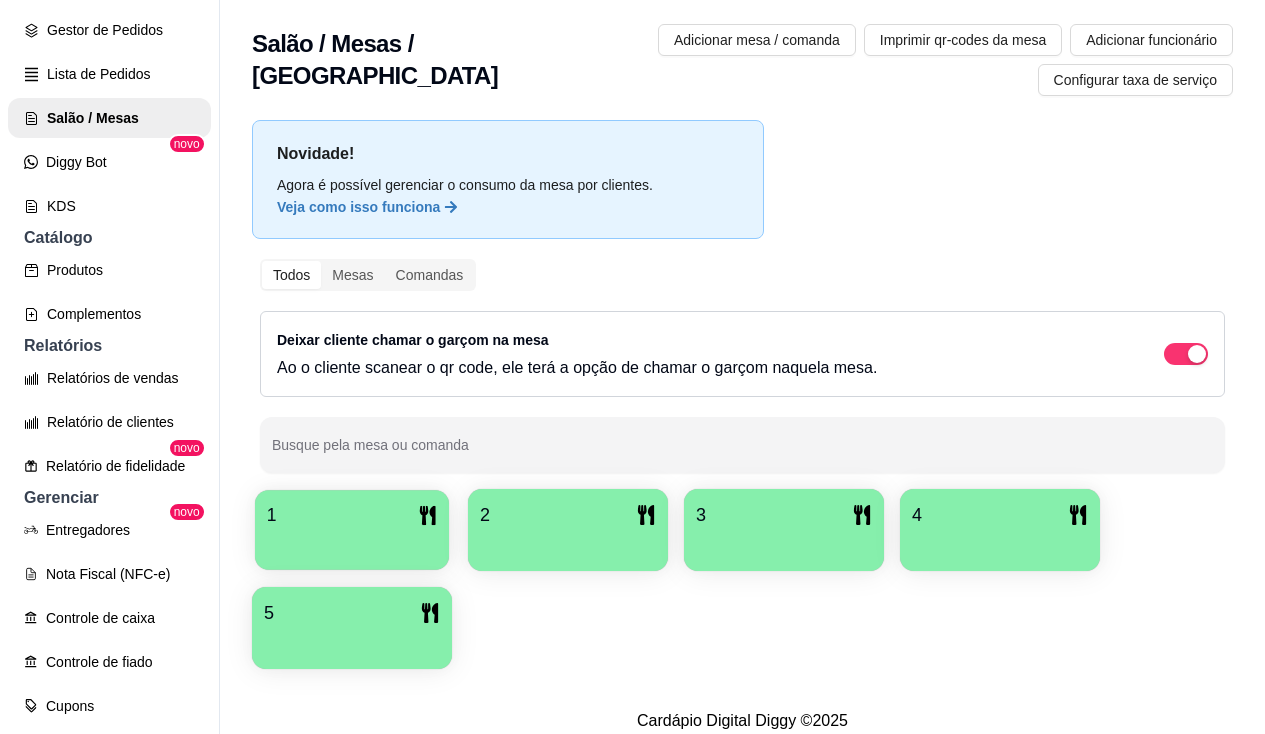 click 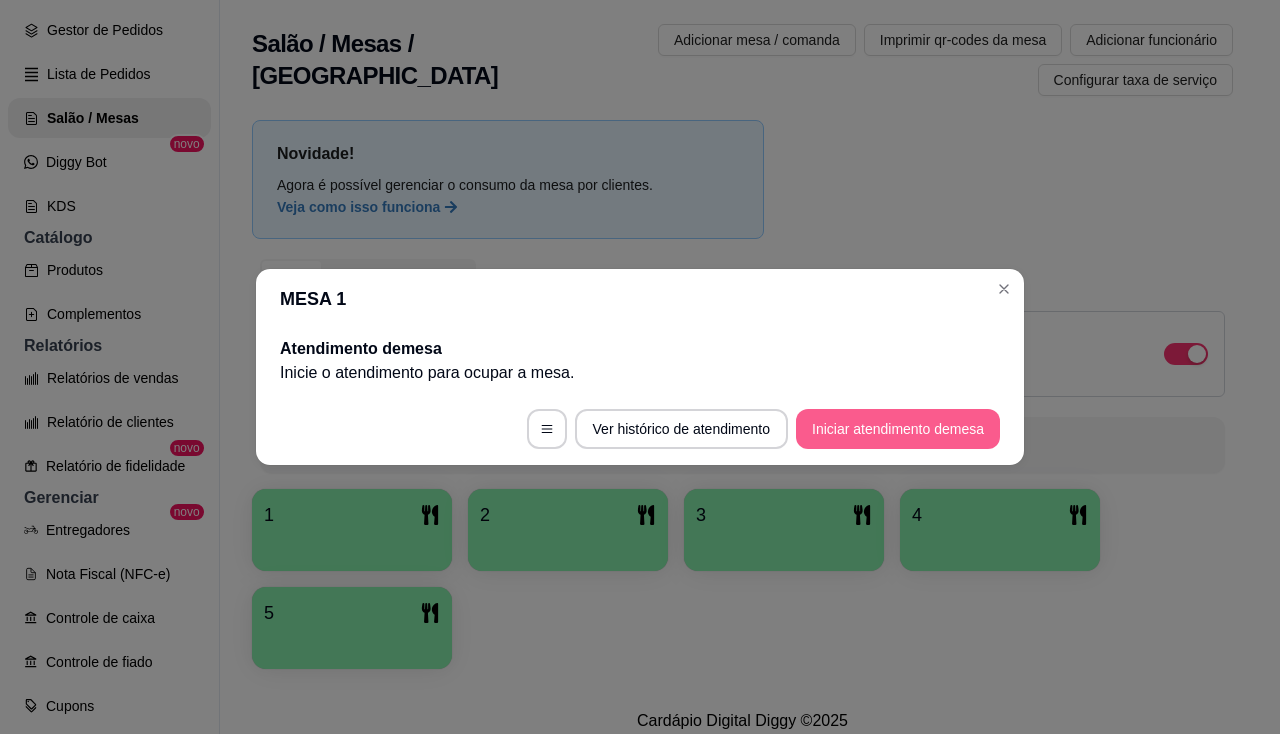 click on "Iniciar atendimento de  mesa" at bounding box center [898, 429] 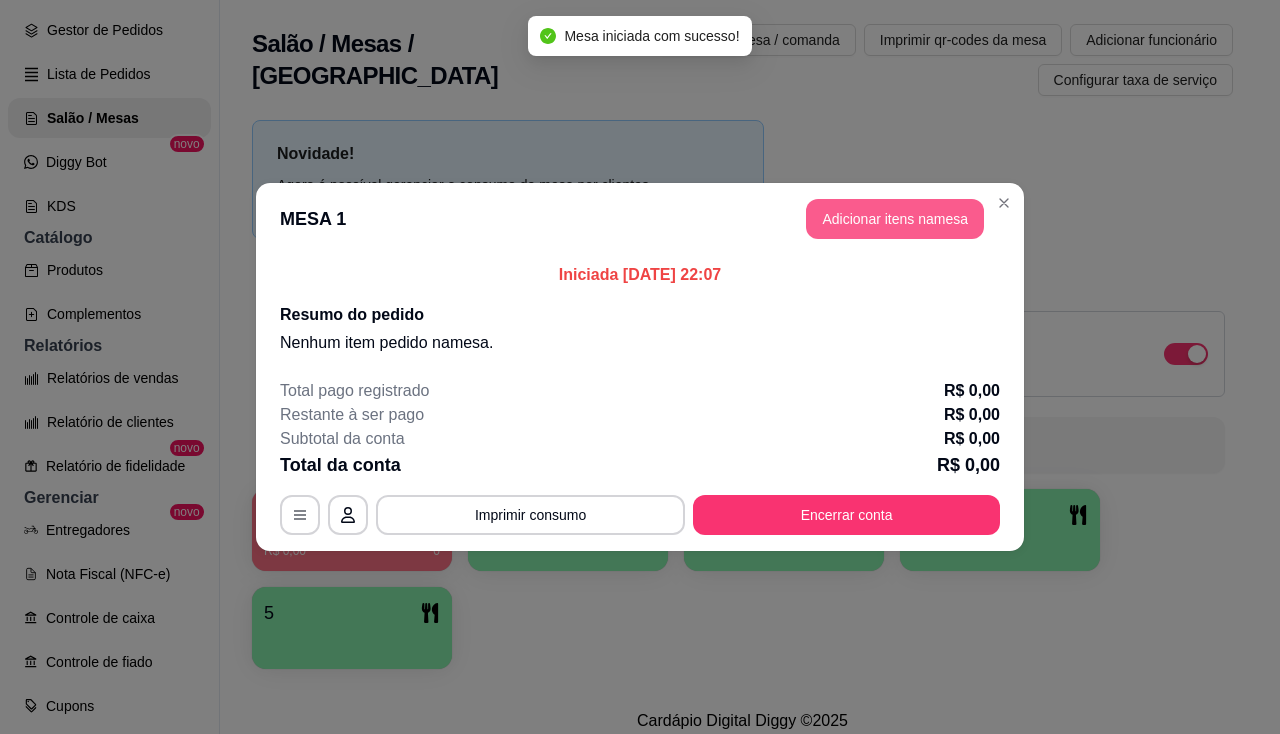 click on "Adicionar itens na  mesa" at bounding box center (895, 219) 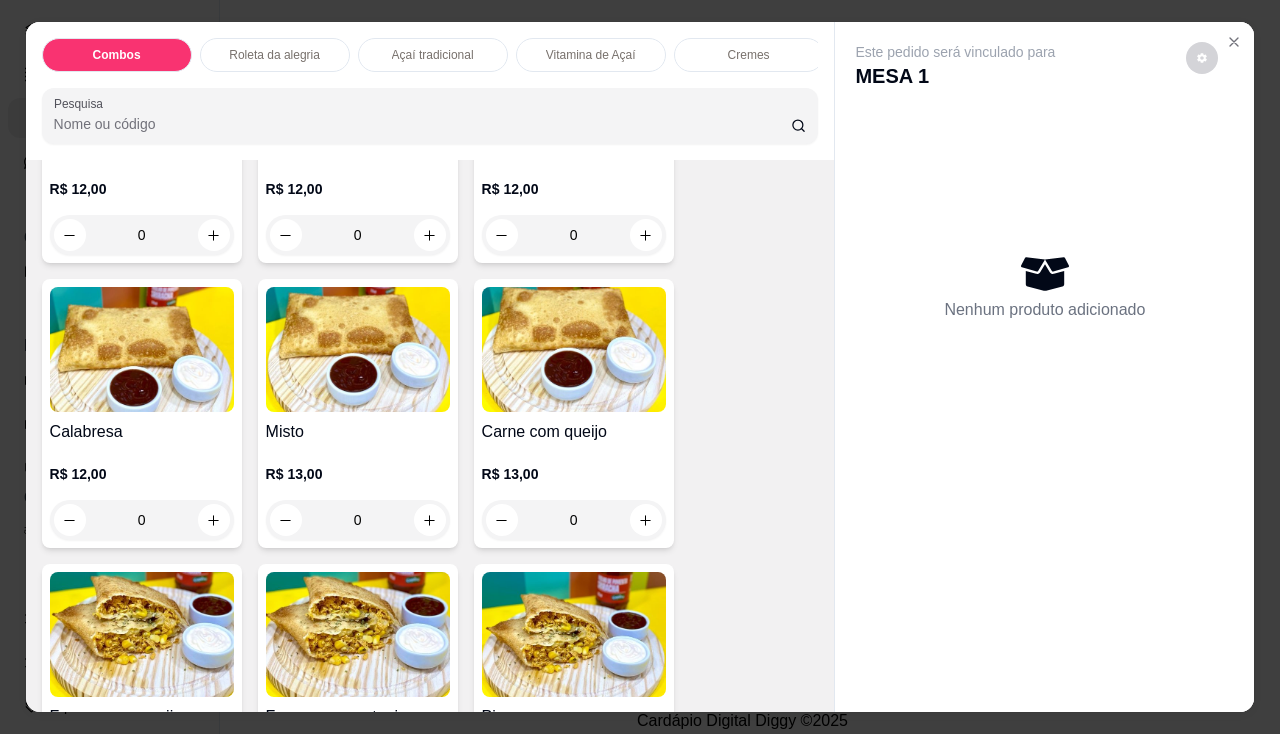 scroll, scrollTop: 3000, scrollLeft: 0, axis: vertical 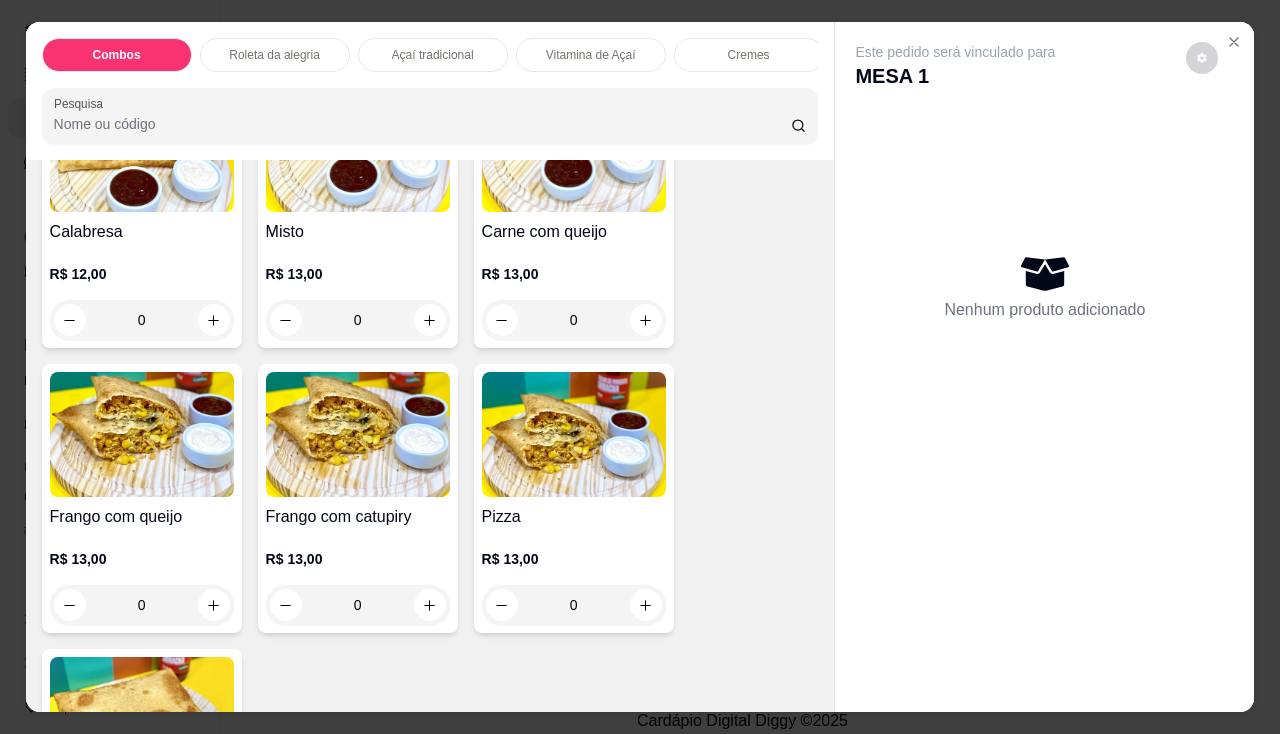click on "Frango com catupiry    R$ 13,00 0" at bounding box center [358, 498] 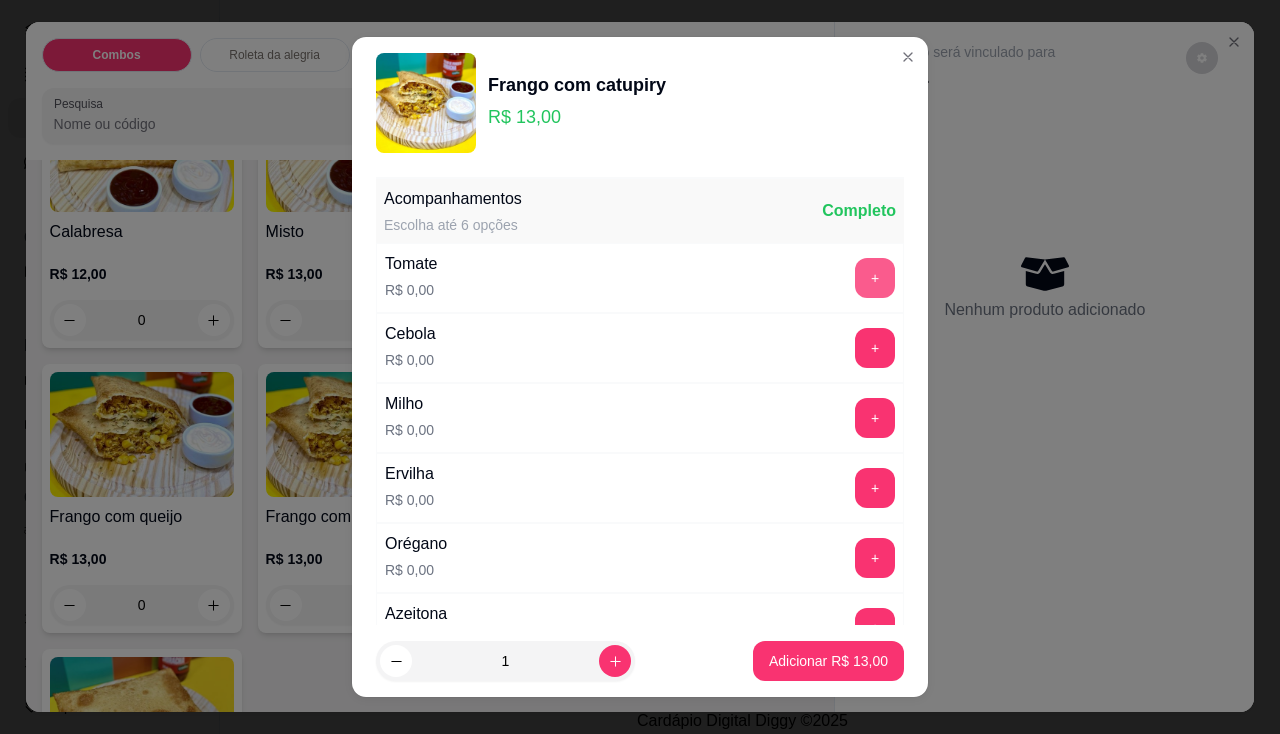click on "+" at bounding box center [875, 278] 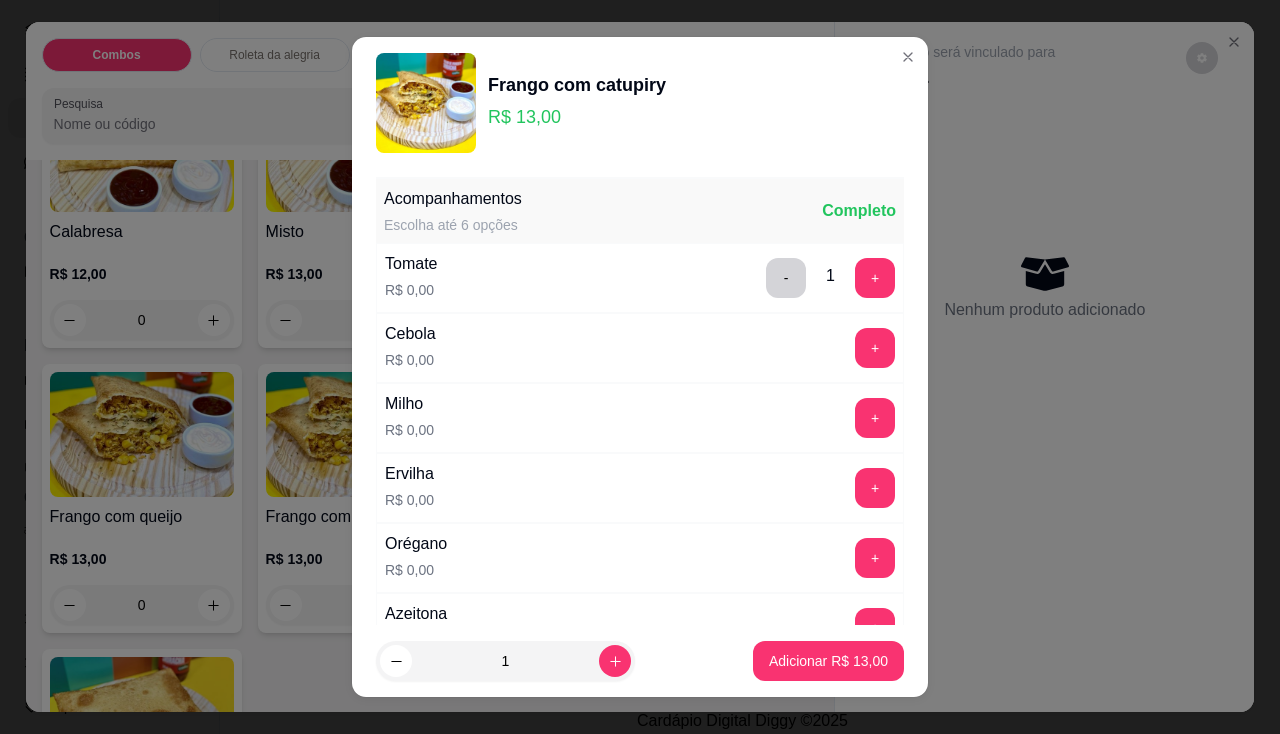 drag, startPoint x: 825, startPoint y: 397, endPoint x: 826, endPoint y: 358, distance: 39.012817 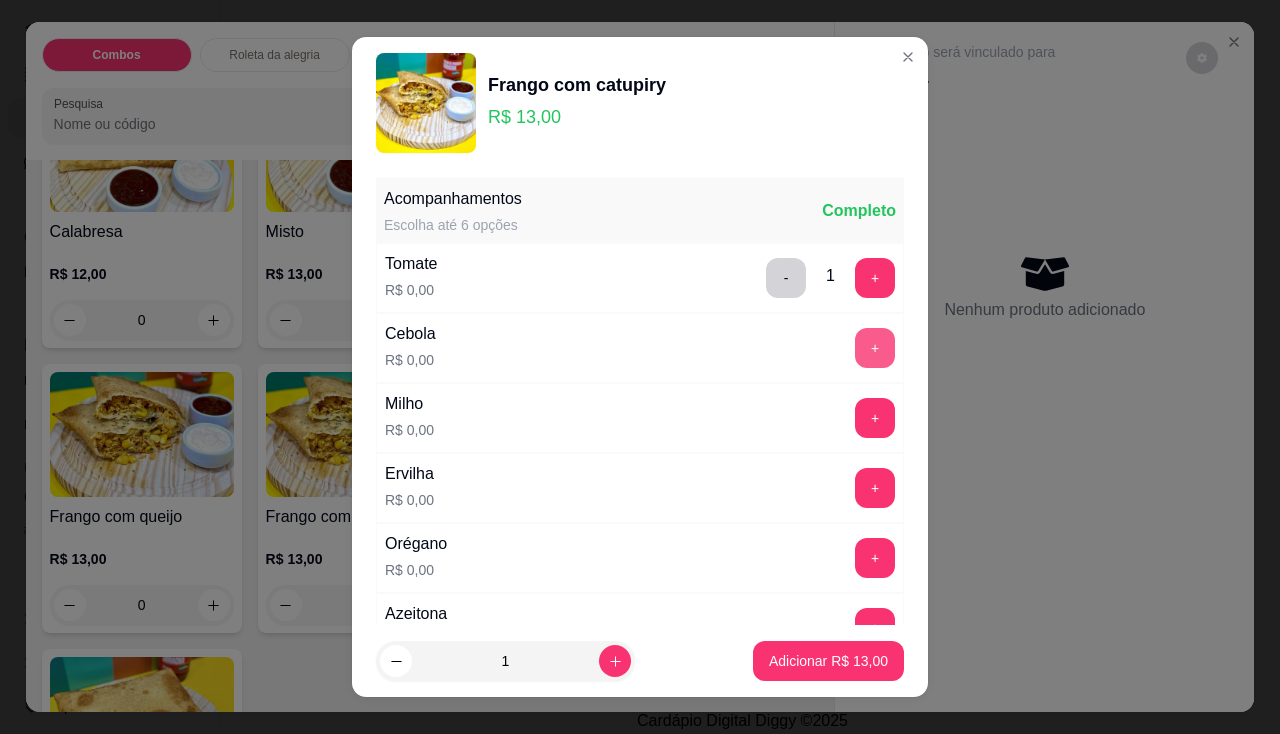 click on "+" at bounding box center (875, 348) 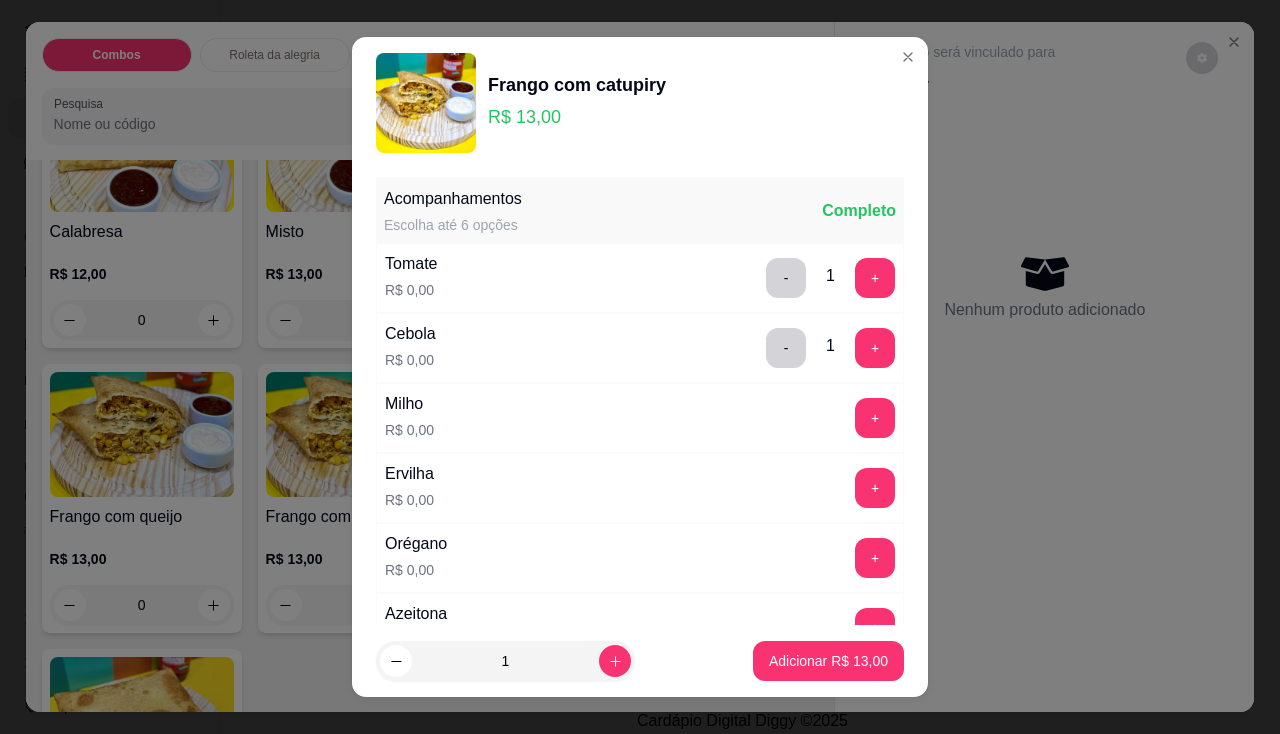 drag, startPoint x: 823, startPoint y: 387, endPoint x: 839, endPoint y: 425, distance: 41.231056 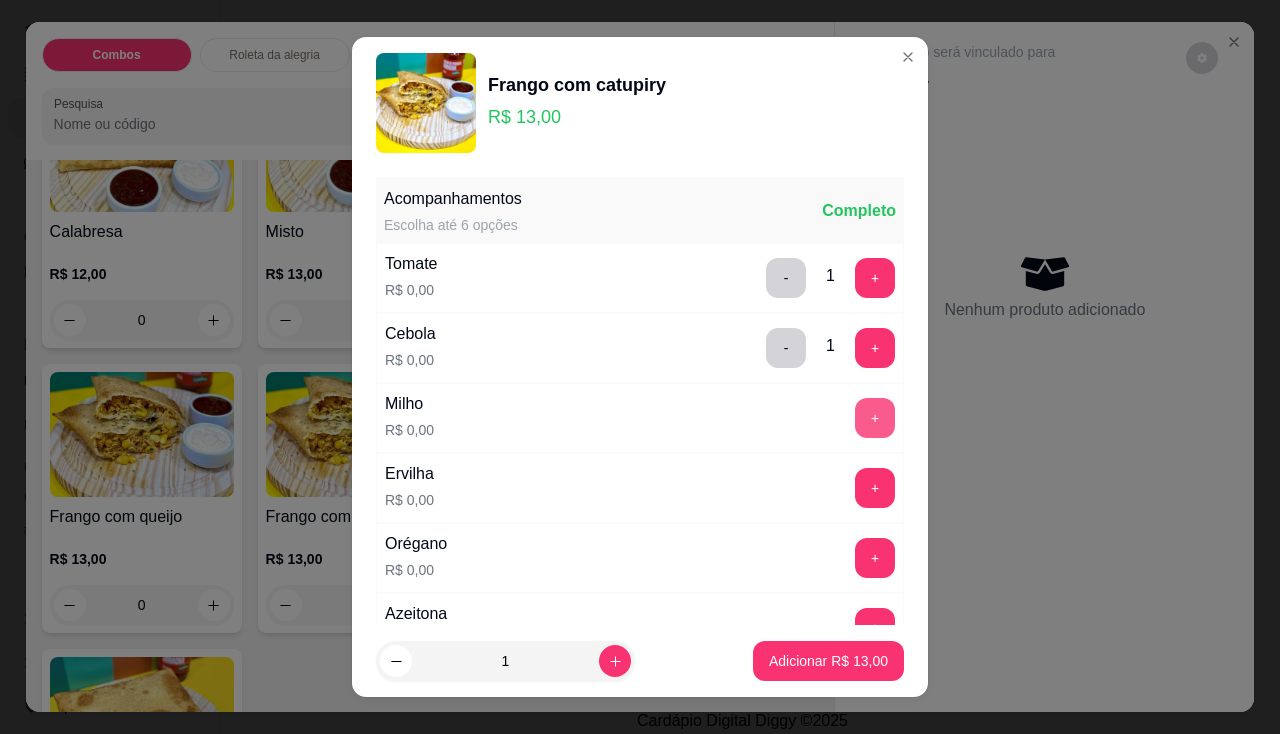click on "+" at bounding box center [875, 418] 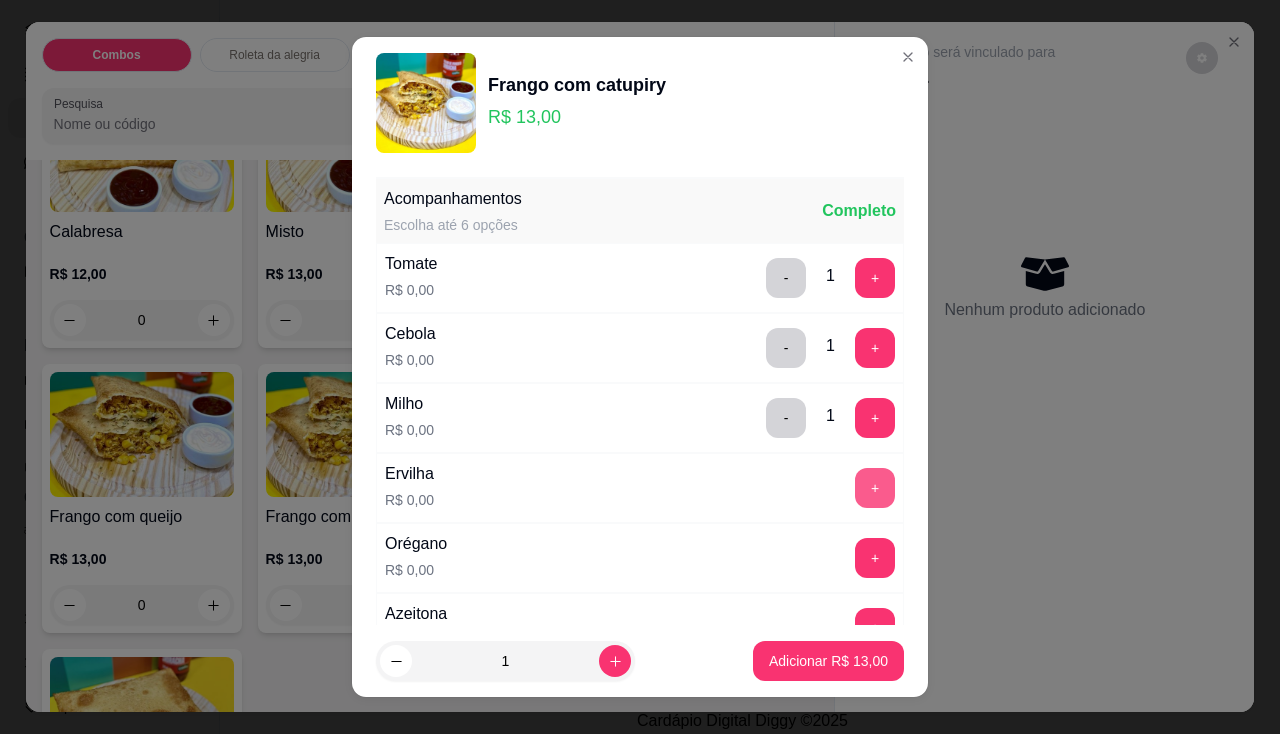 click on "+" at bounding box center [875, 488] 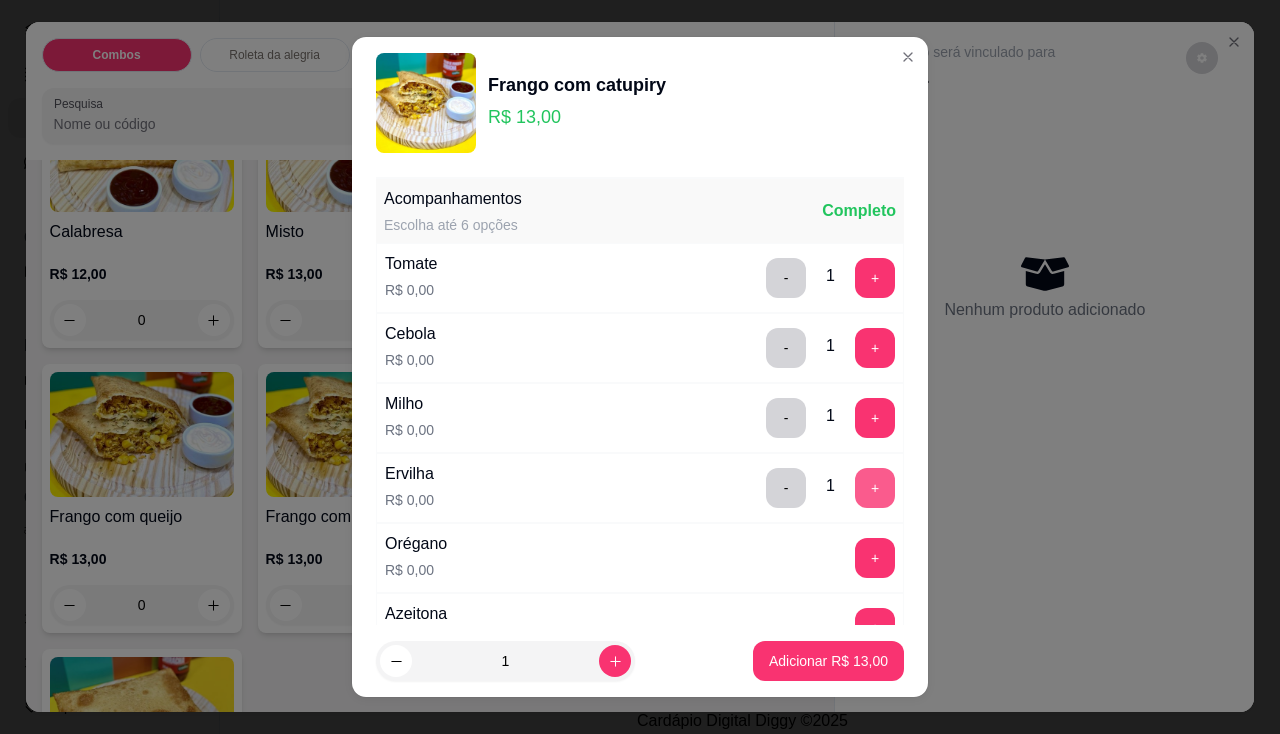 scroll, scrollTop: 200, scrollLeft: 0, axis: vertical 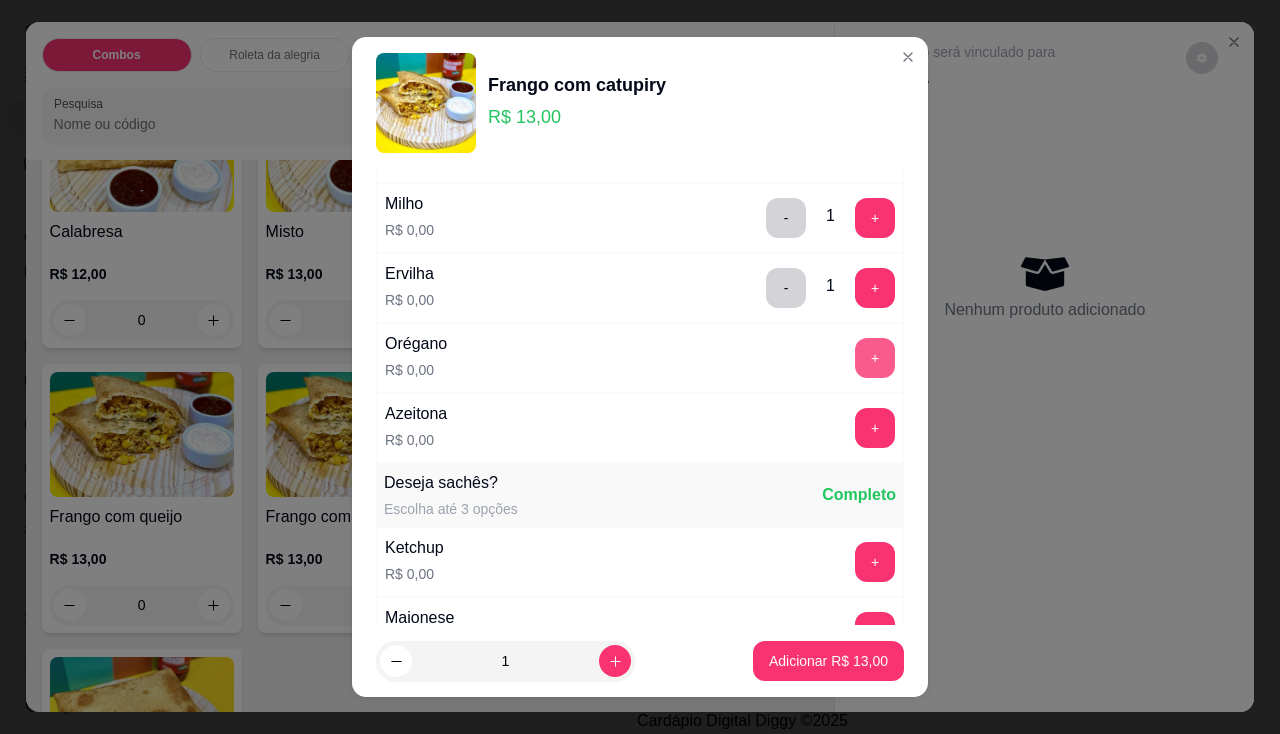 click on "+" at bounding box center [875, 358] 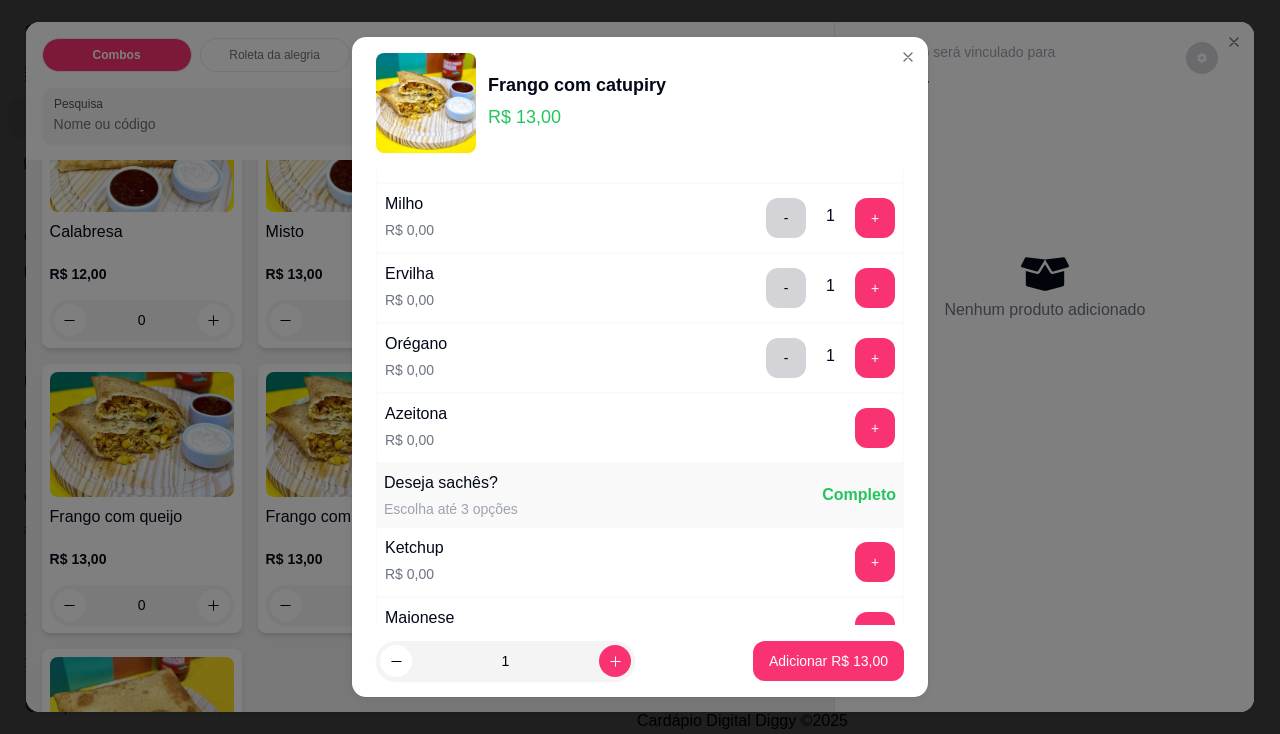 click on "+" at bounding box center [875, 428] 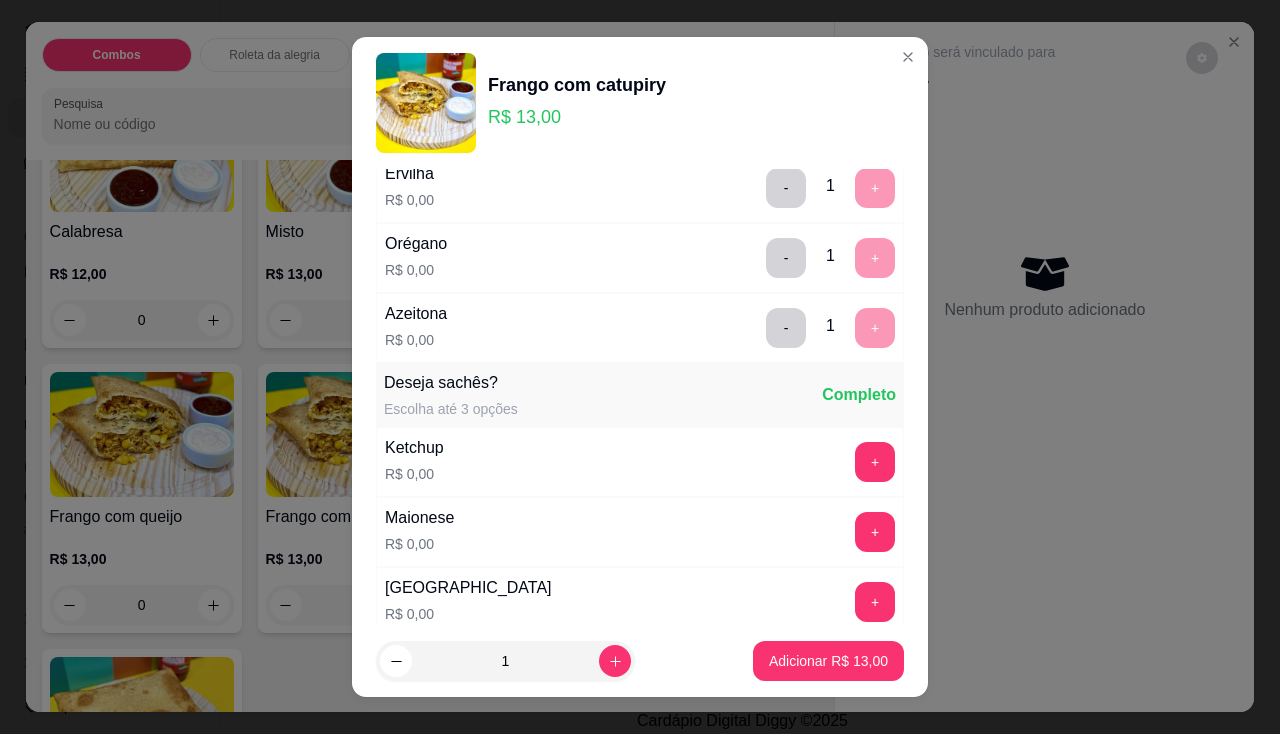 scroll, scrollTop: 400, scrollLeft: 0, axis: vertical 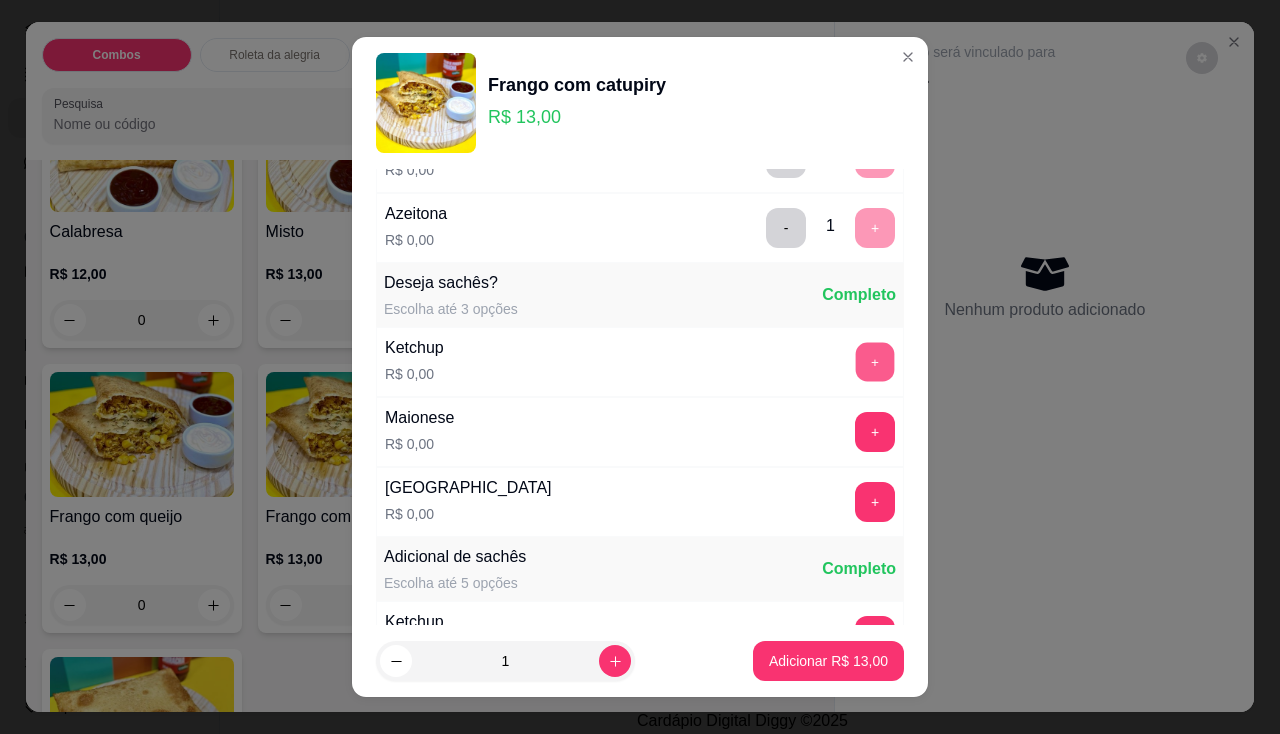 click on "+" at bounding box center [875, 361] 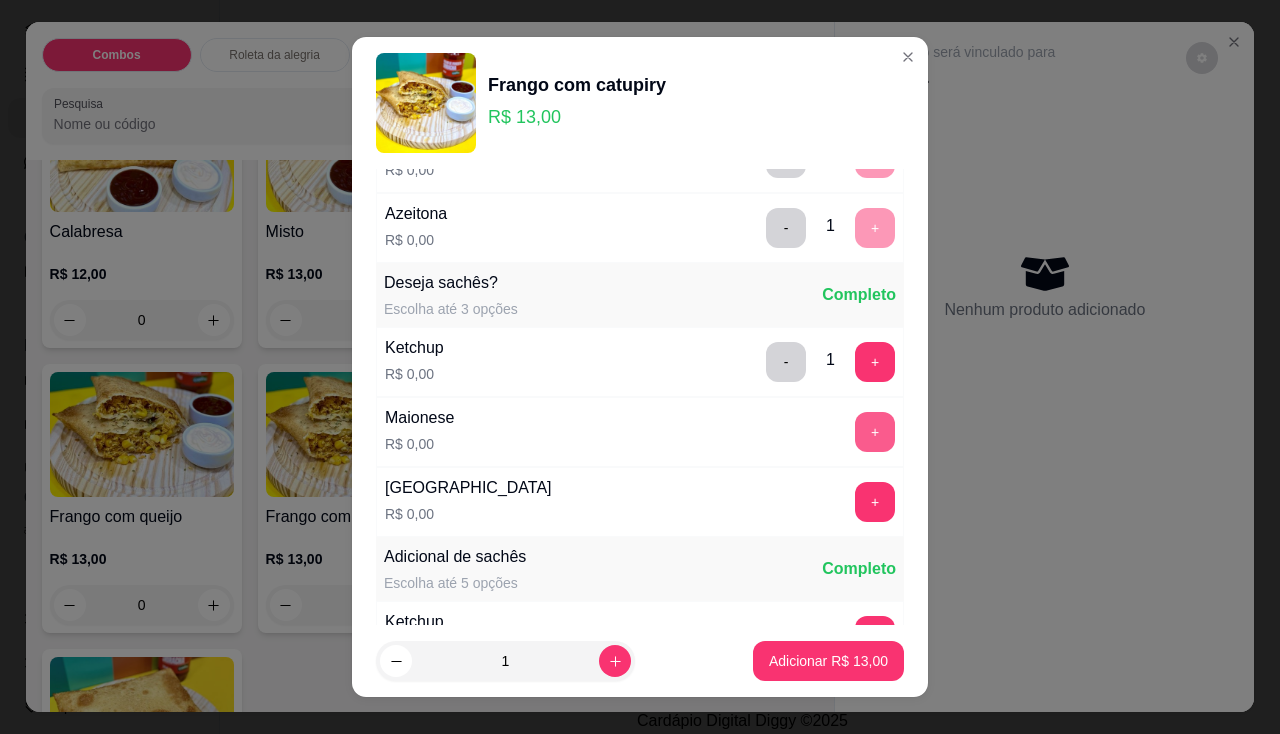 click on "+" at bounding box center (875, 432) 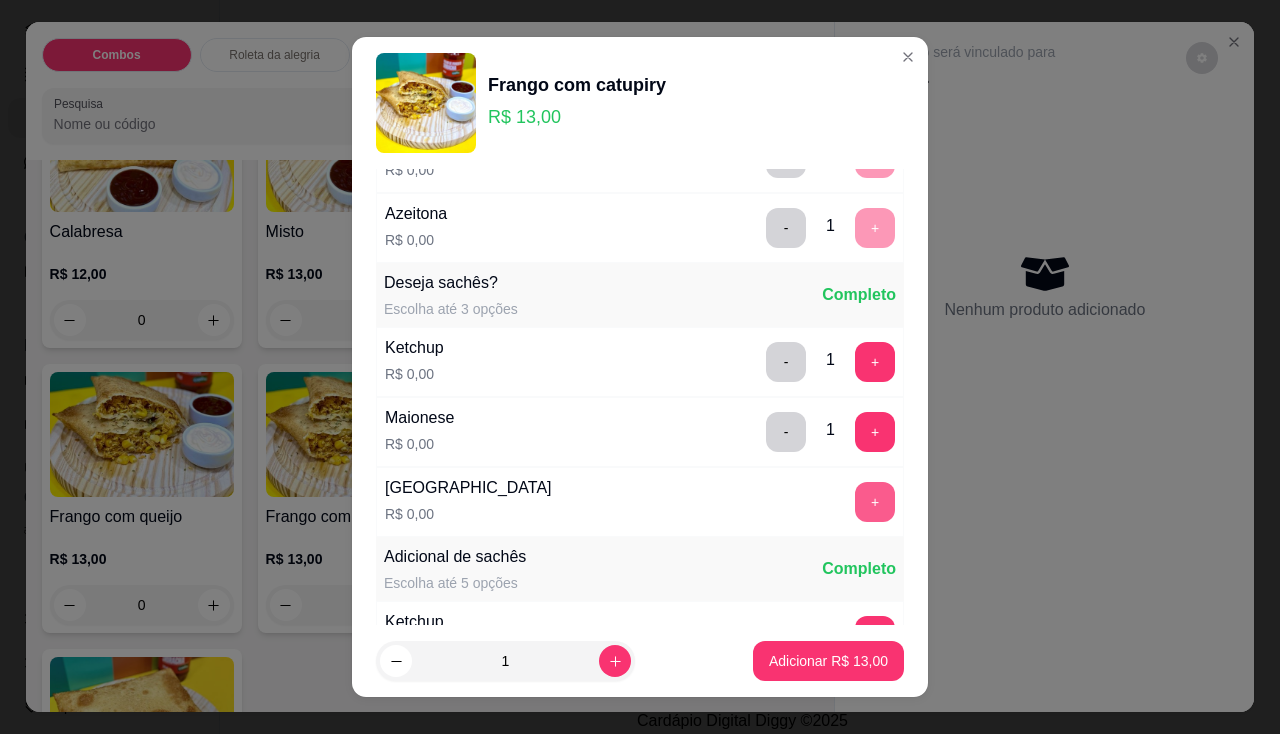 click on "+" at bounding box center (875, 502) 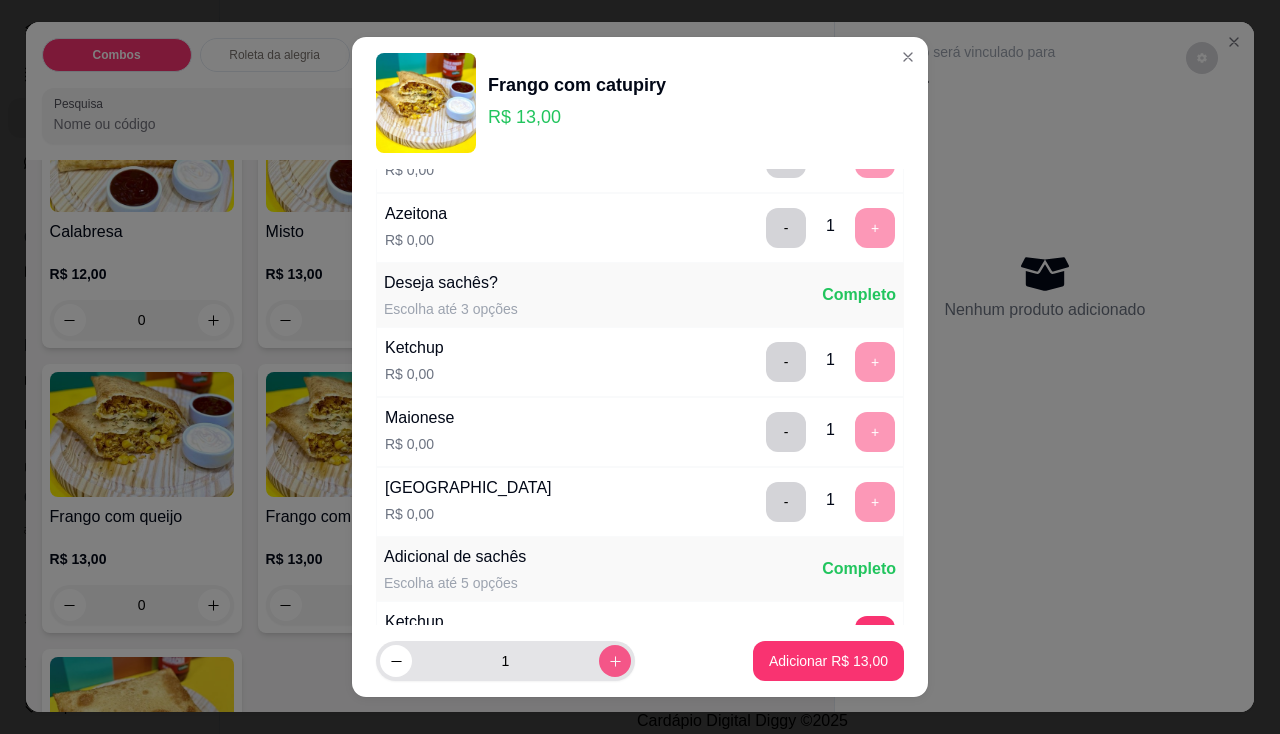 click at bounding box center [615, 661] 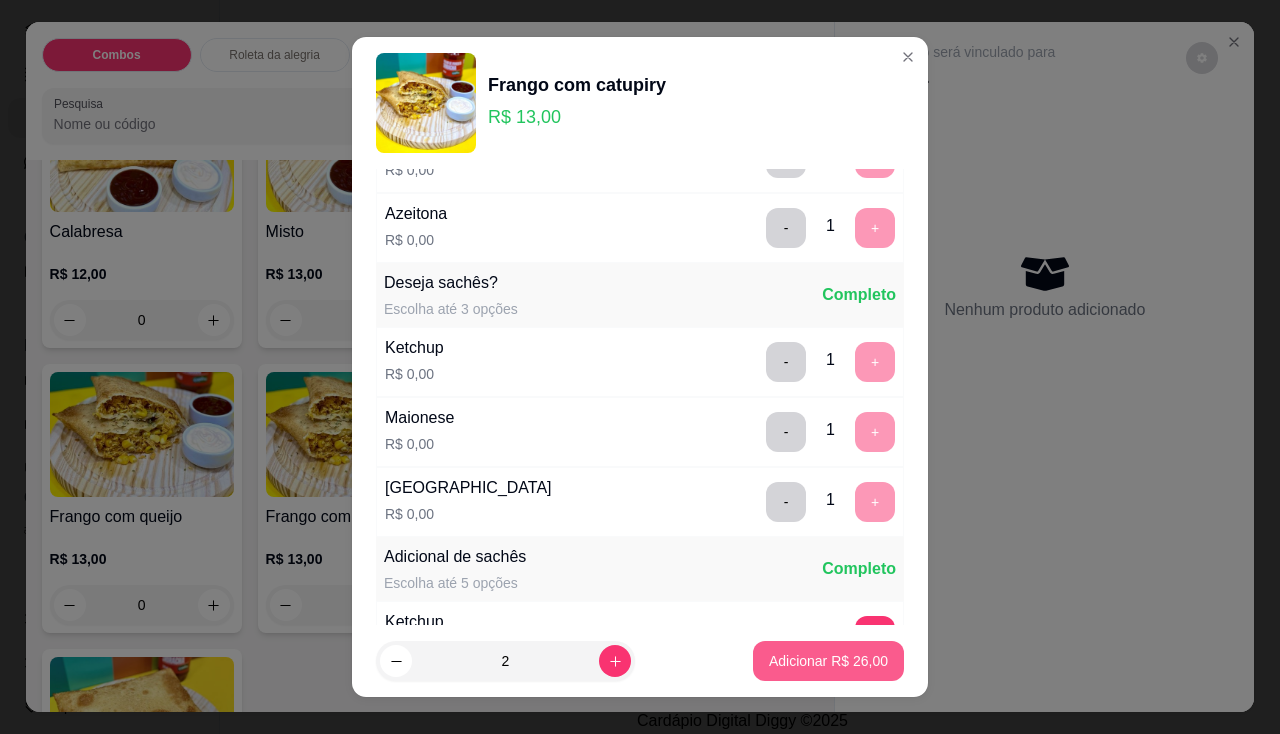 click on "Adicionar   R$ 26,00" at bounding box center (828, 661) 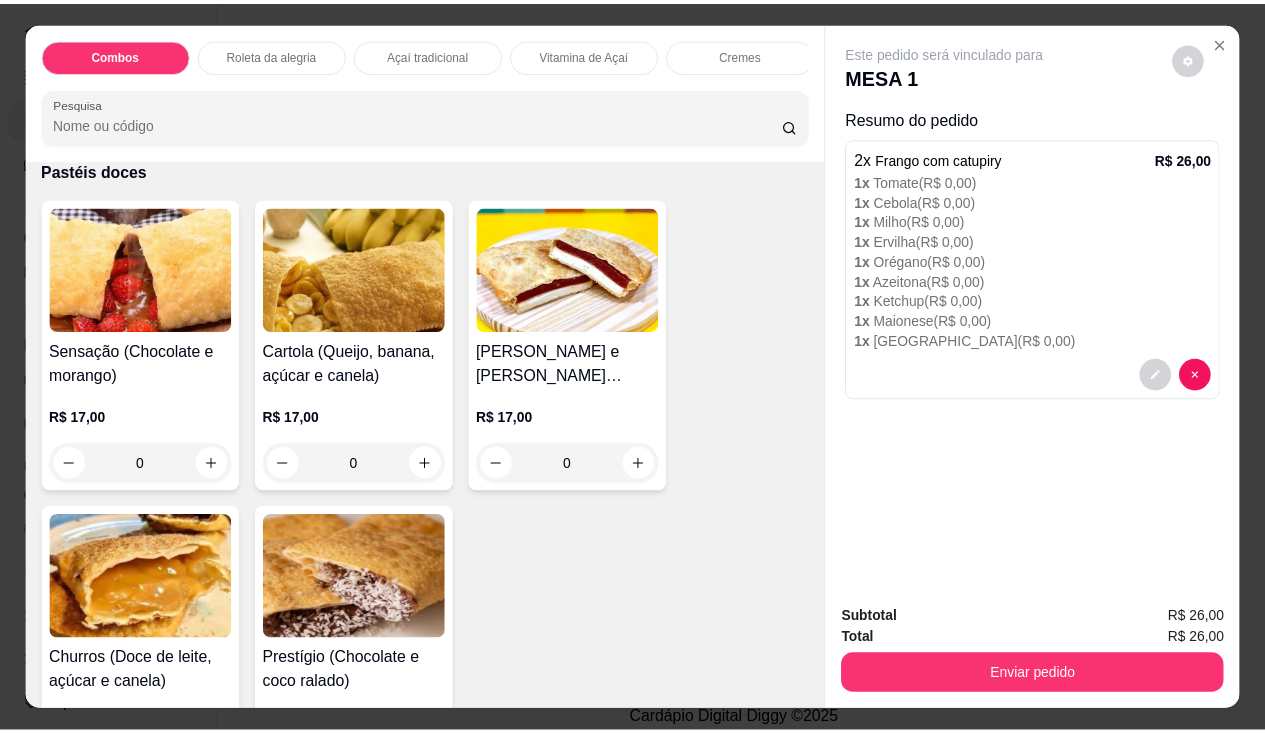 scroll, scrollTop: 4300, scrollLeft: 0, axis: vertical 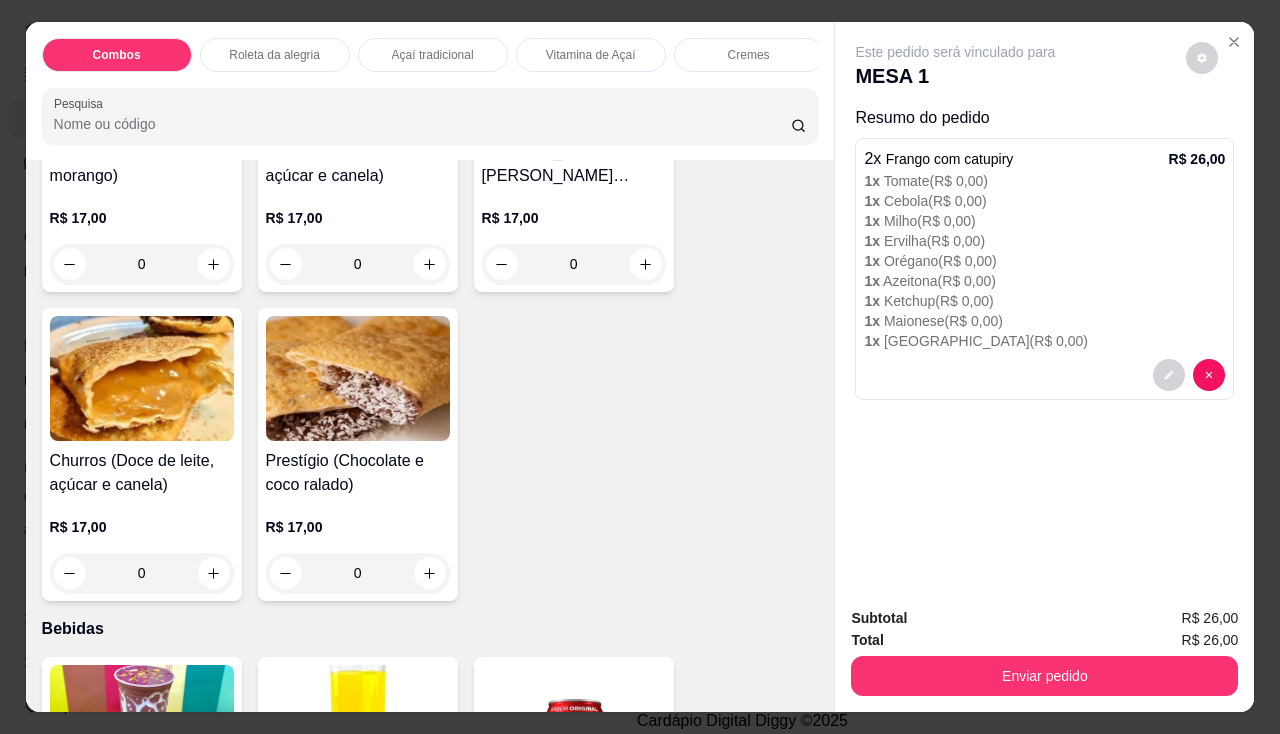 click at bounding box center (358, 378) 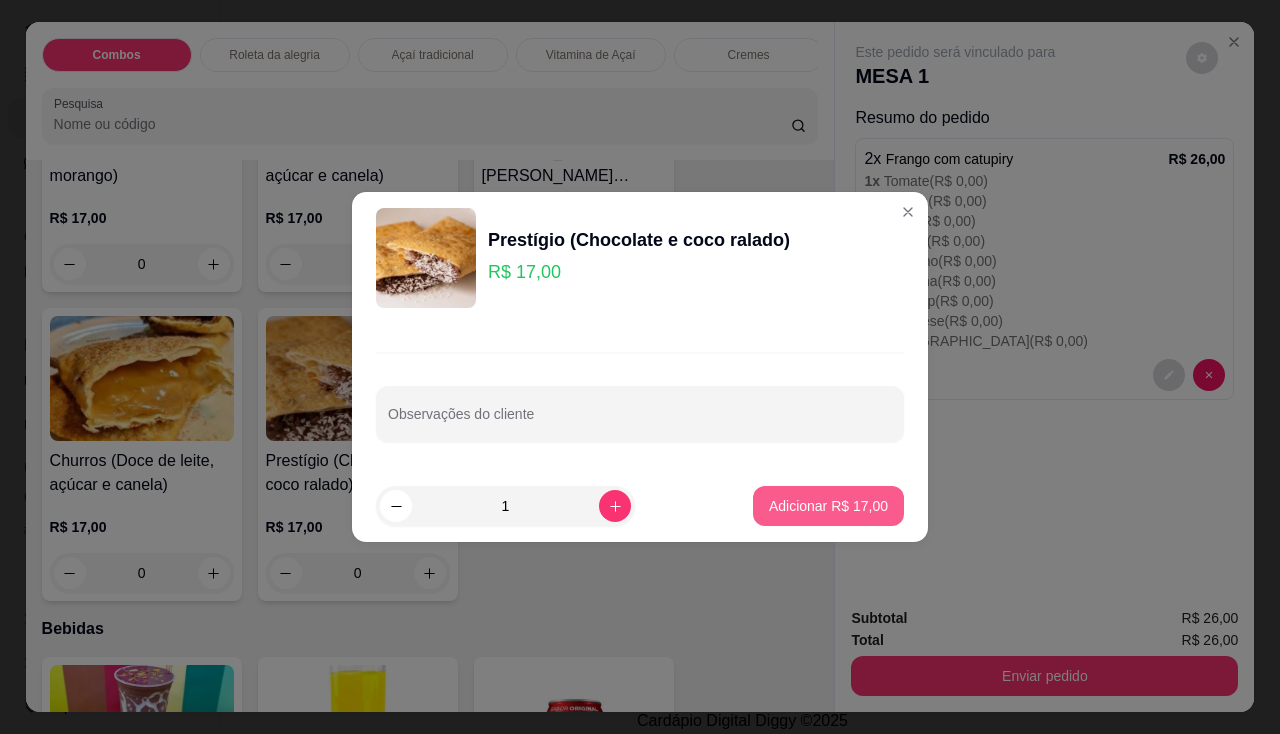 click on "Adicionar   R$ 17,00" at bounding box center (828, 506) 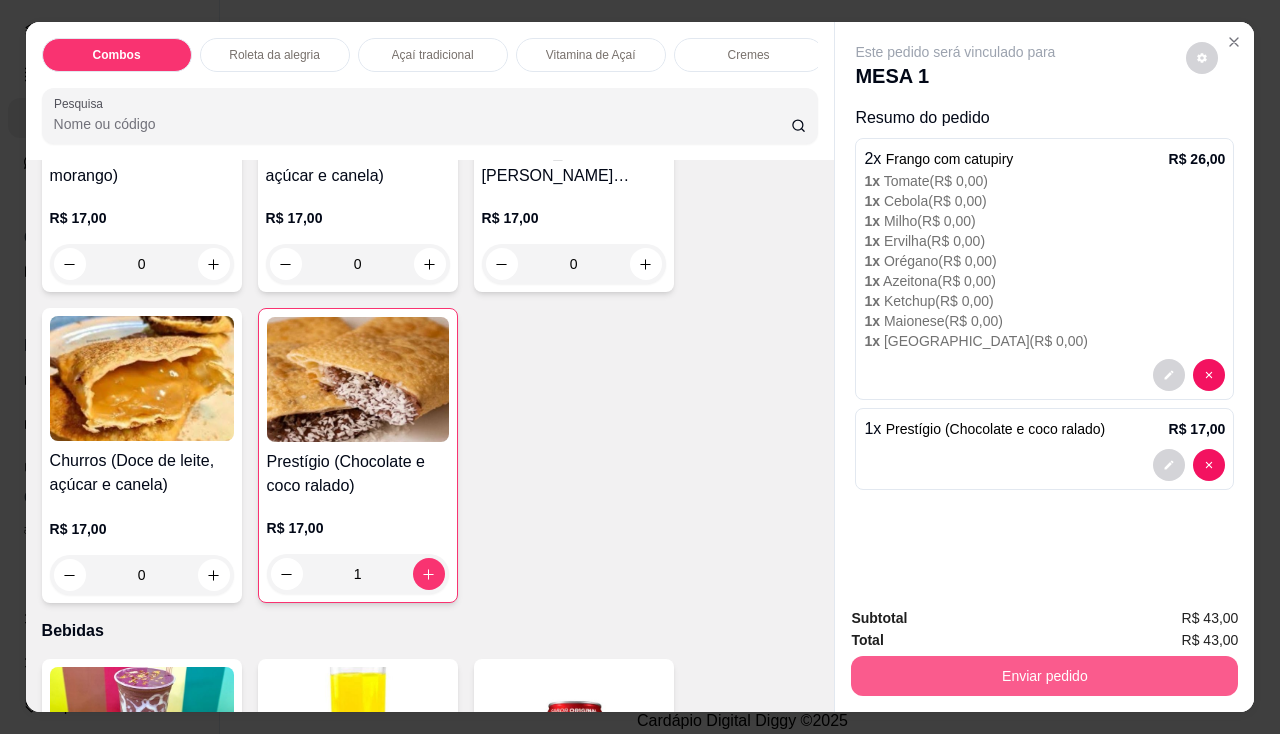 click on "Enviar pedido" at bounding box center (1044, 676) 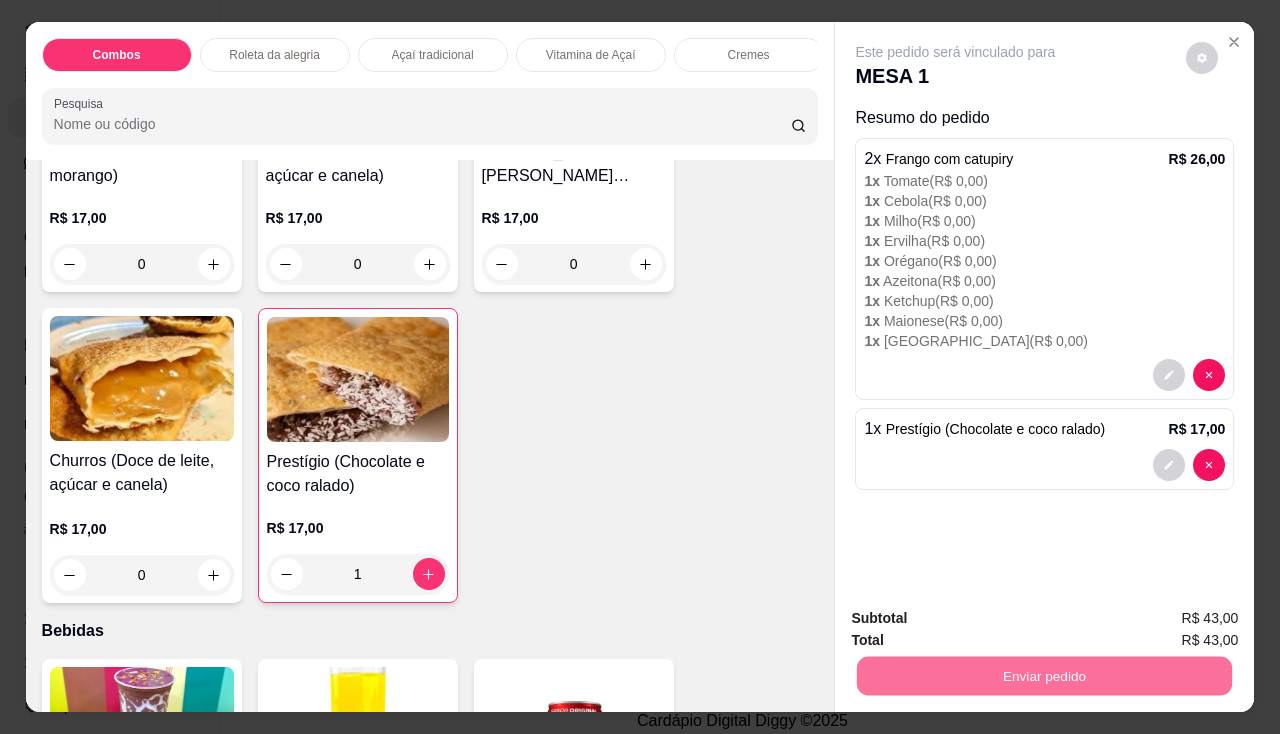 click on "Não registrar e enviar pedido" at bounding box center (979, 620) 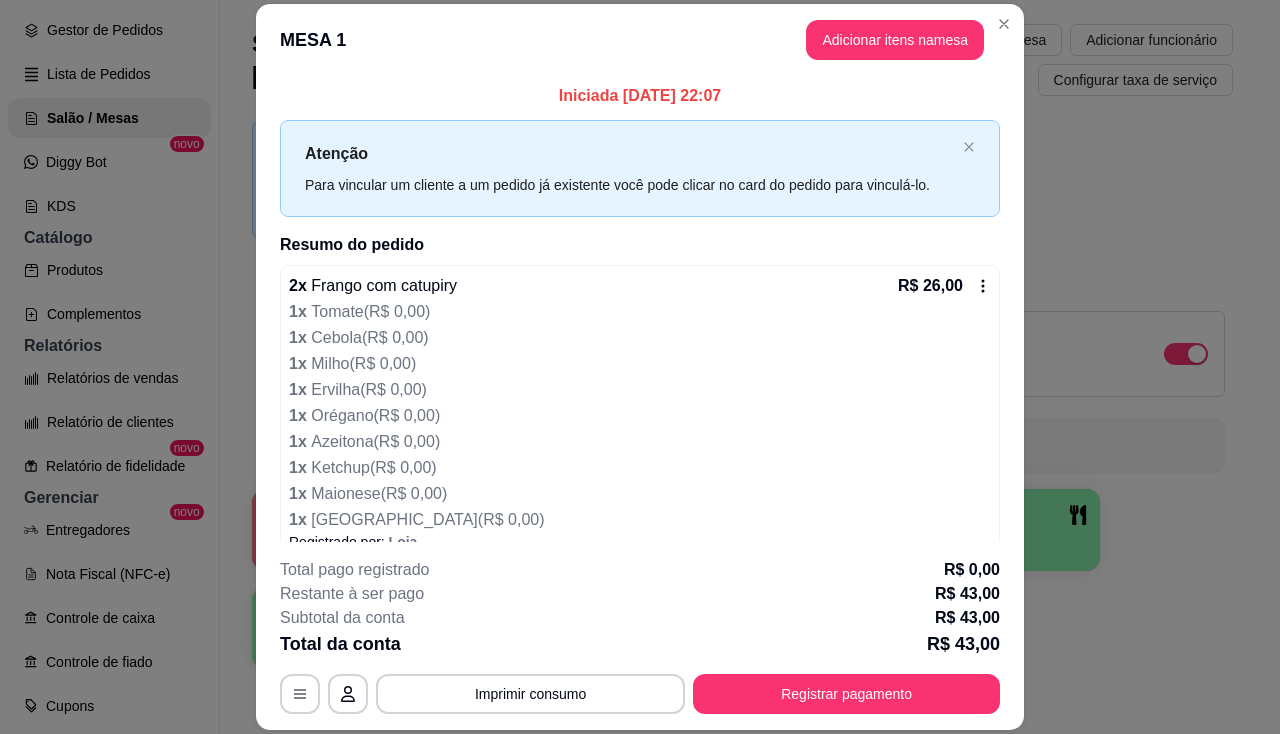 click on "1 x   Azeitona  ( R$ 0,00 )" at bounding box center [638, 442] 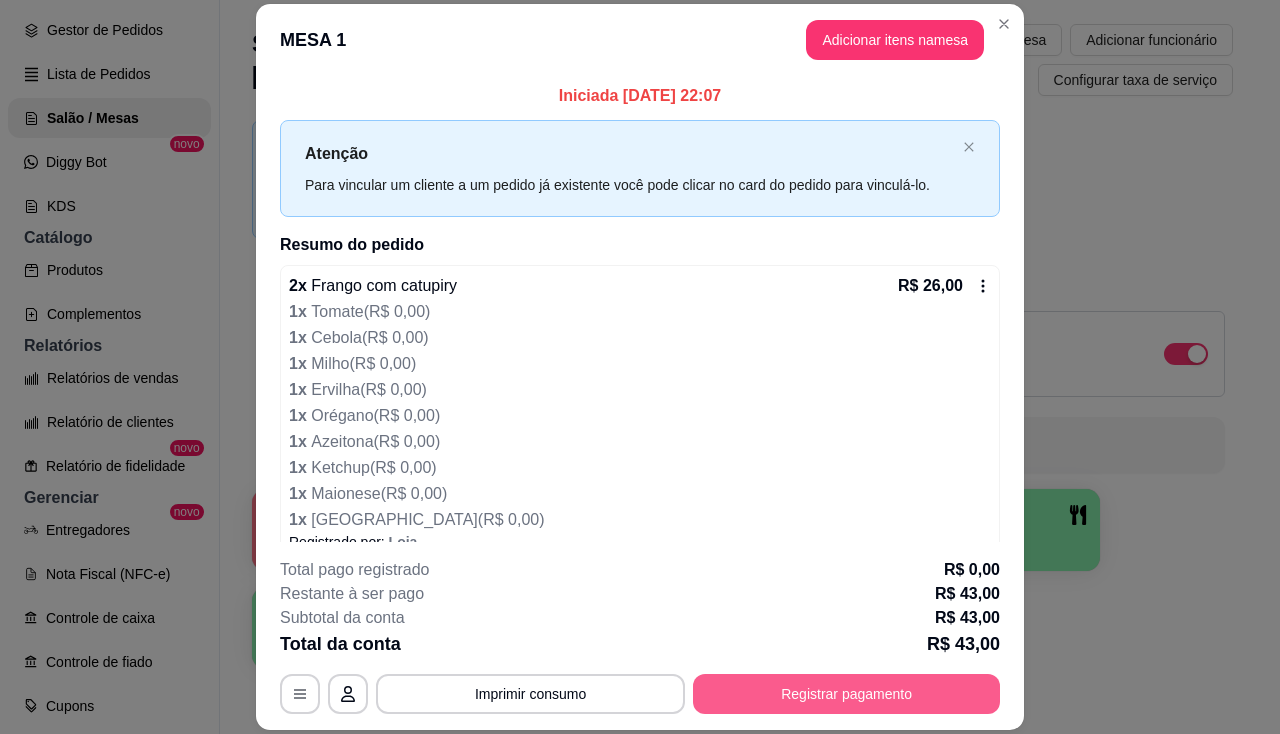 click on "Registrar pagamento" at bounding box center [846, 694] 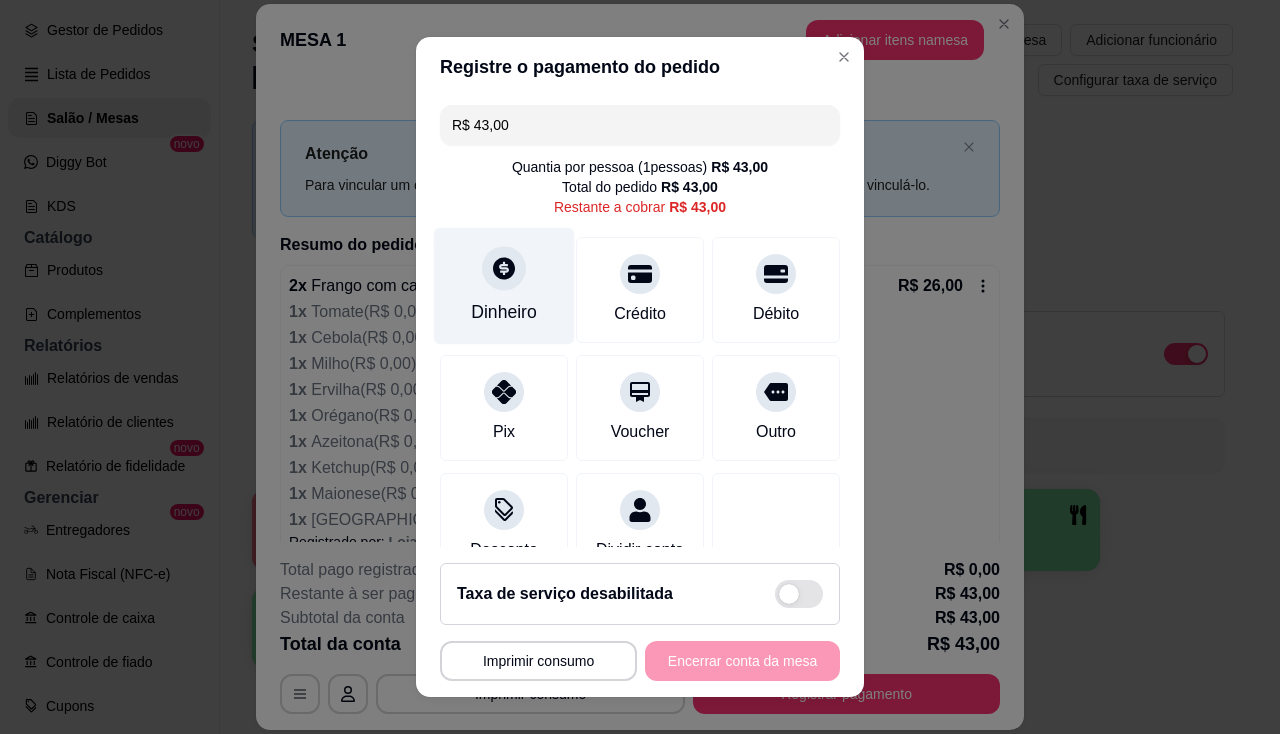 click on "Dinheiro" at bounding box center [504, 312] 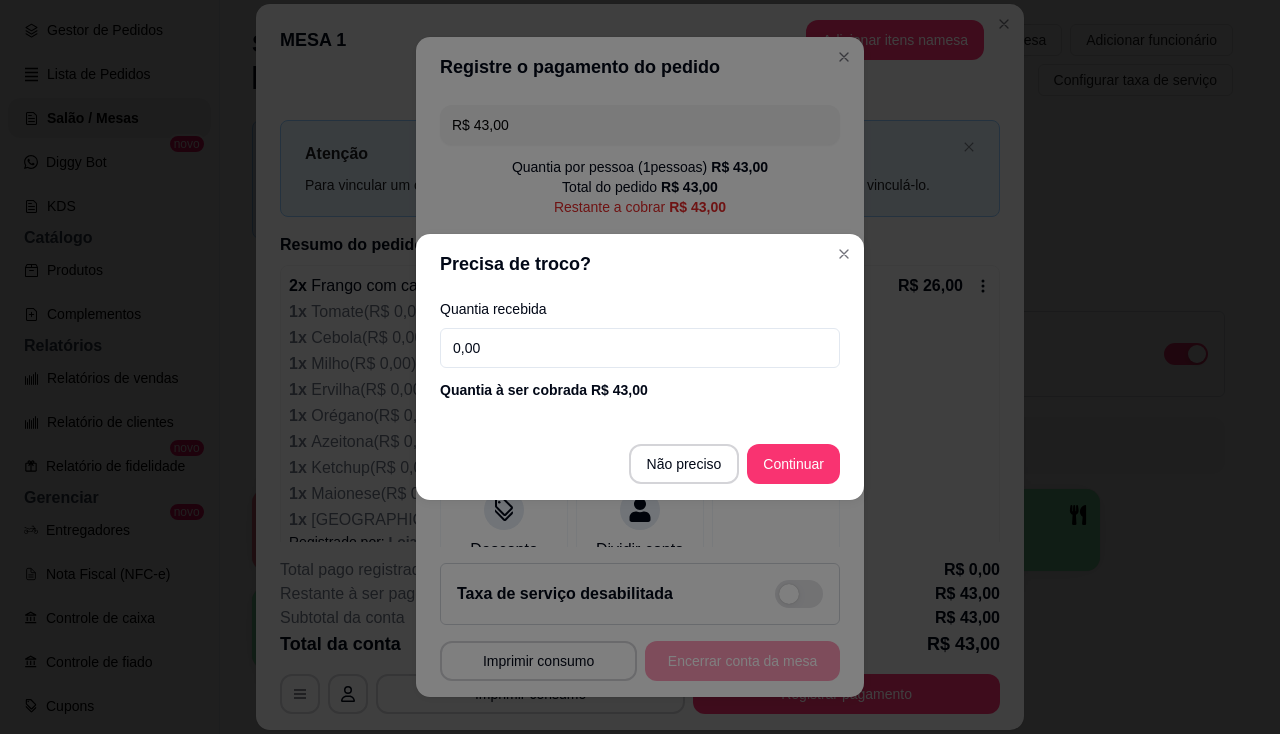click on "0,00" at bounding box center (640, 348) 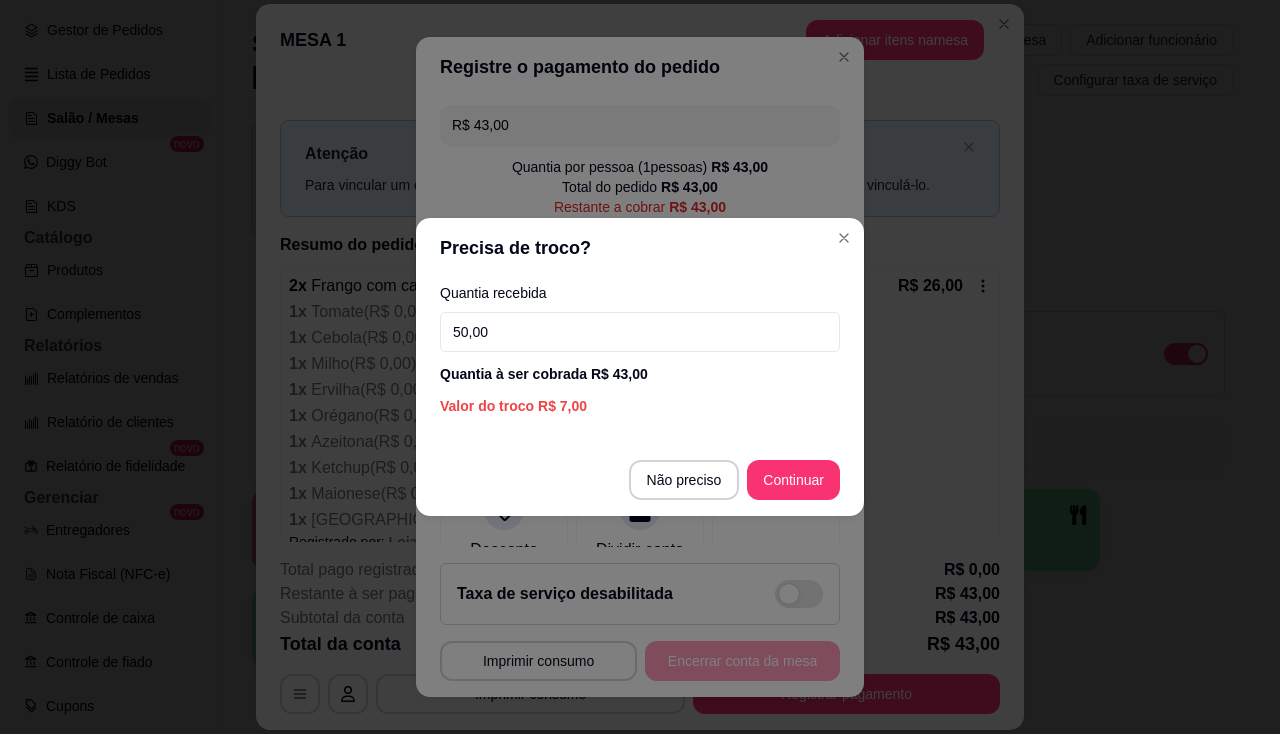 type on "50,00" 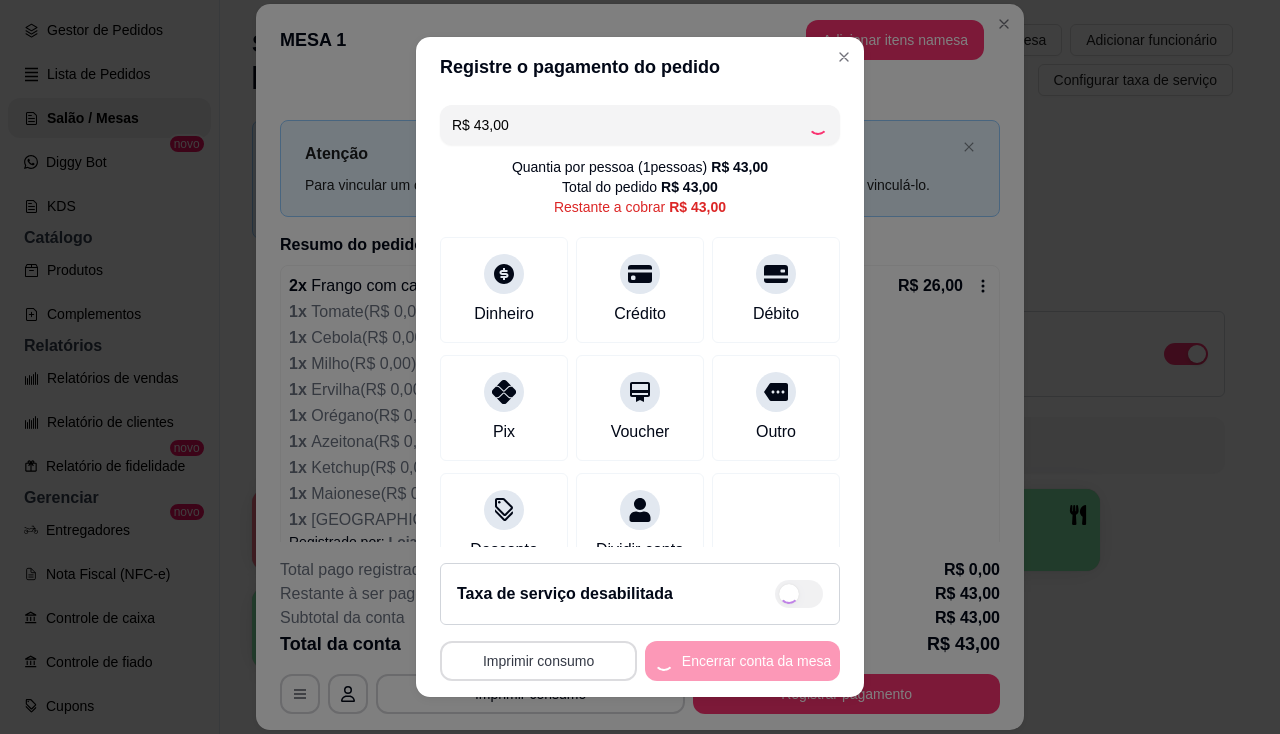 click on "Imprimir consumo" at bounding box center [538, 661] 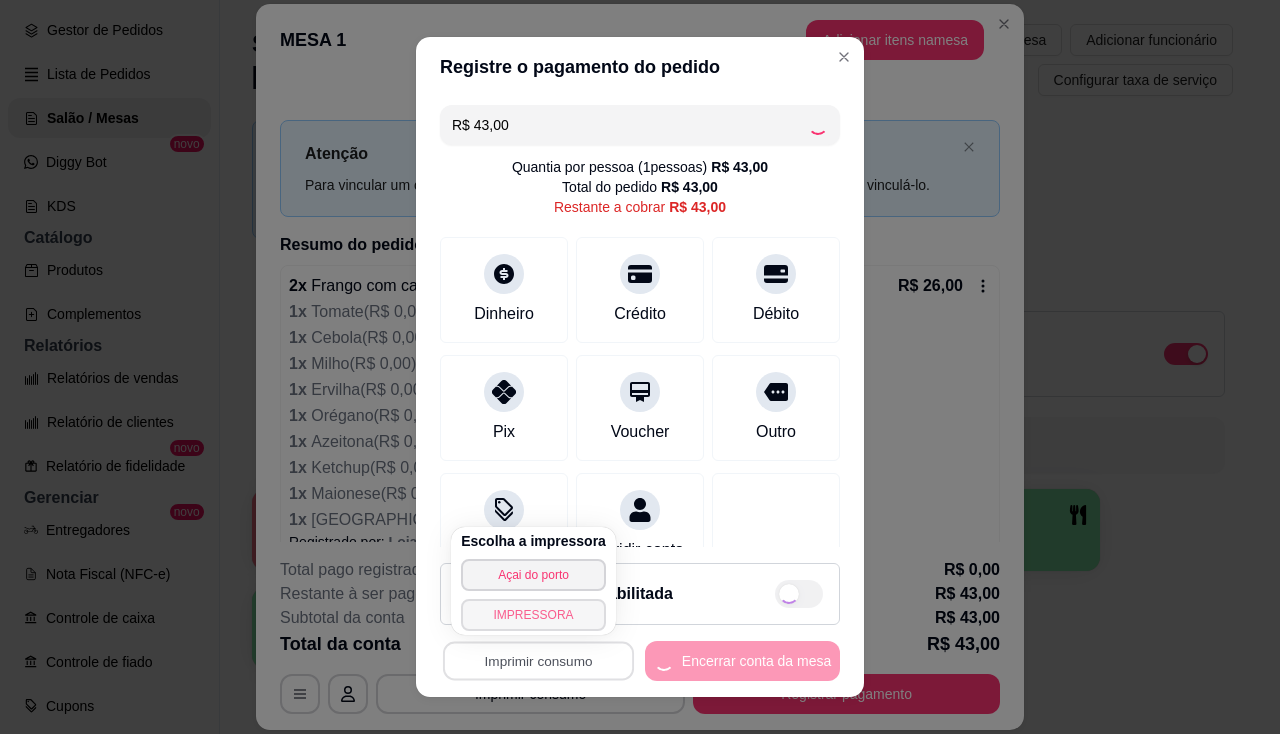 click on "IMPRESSORA" at bounding box center (533, 615) 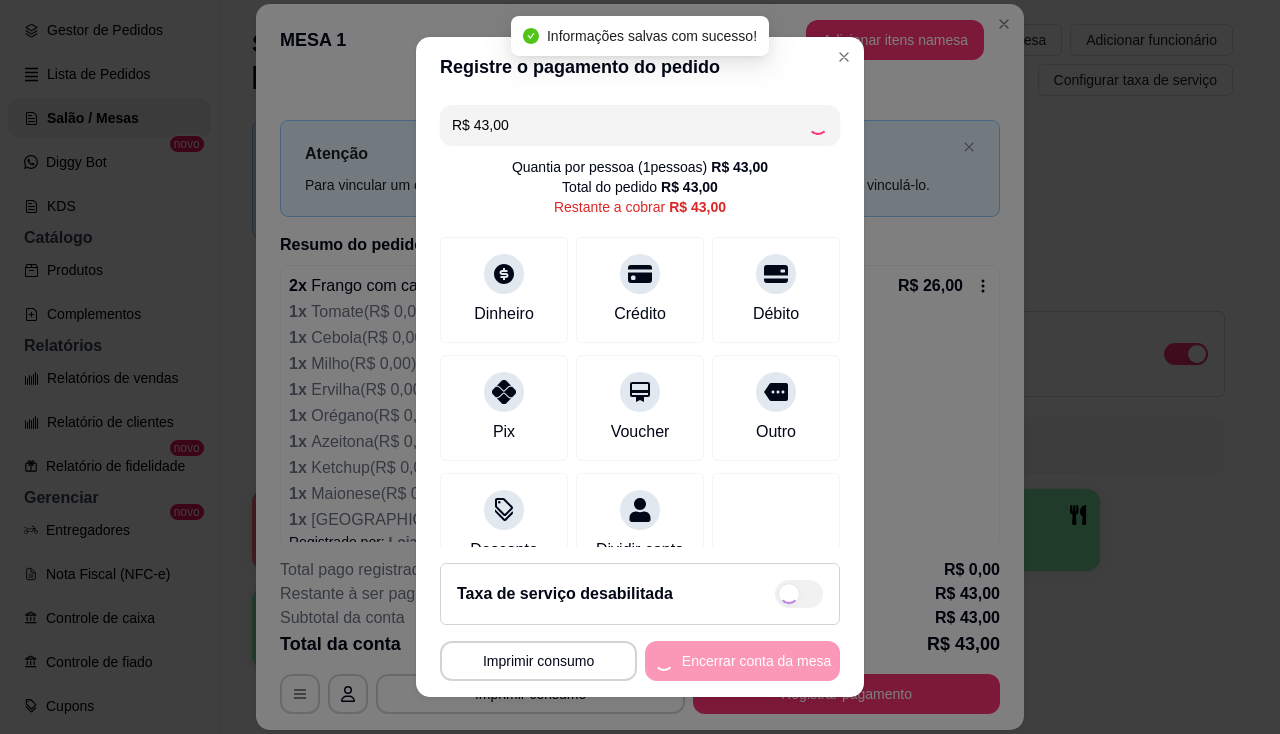 type on "R$ 0,00" 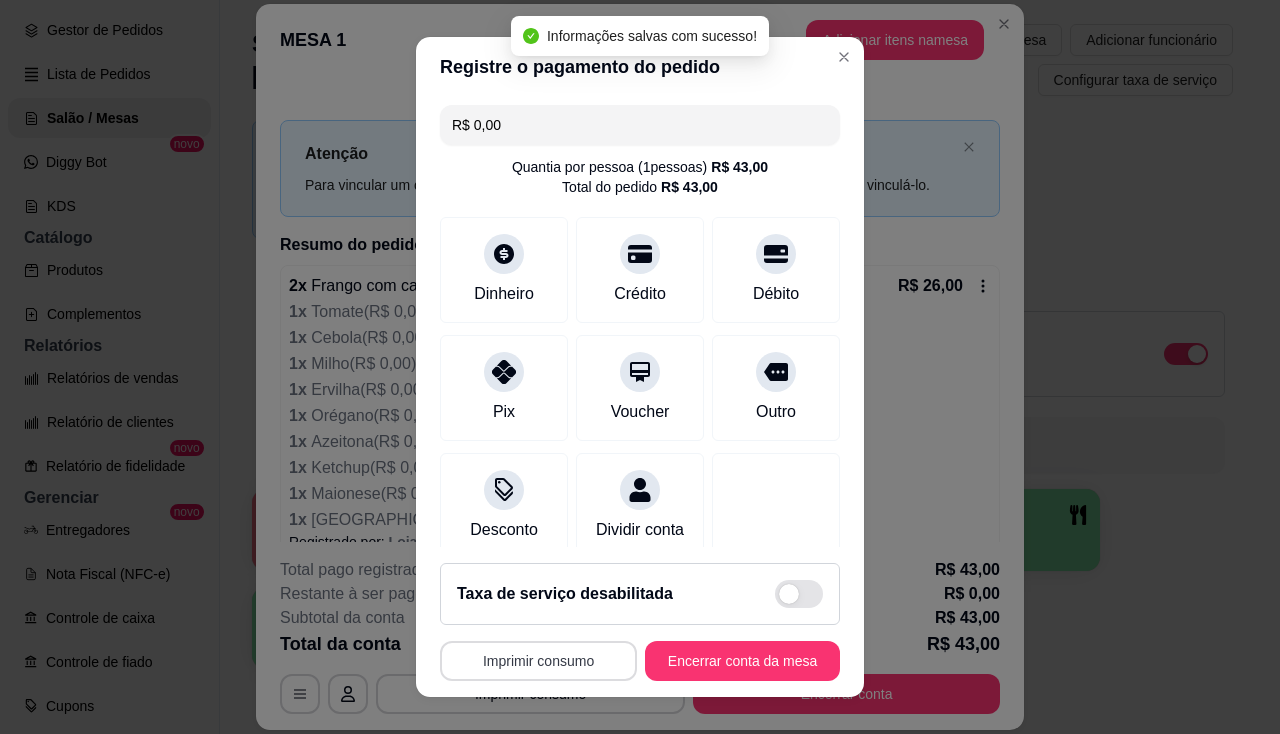 click on "Imprimir consumo" at bounding box center [538, 661] 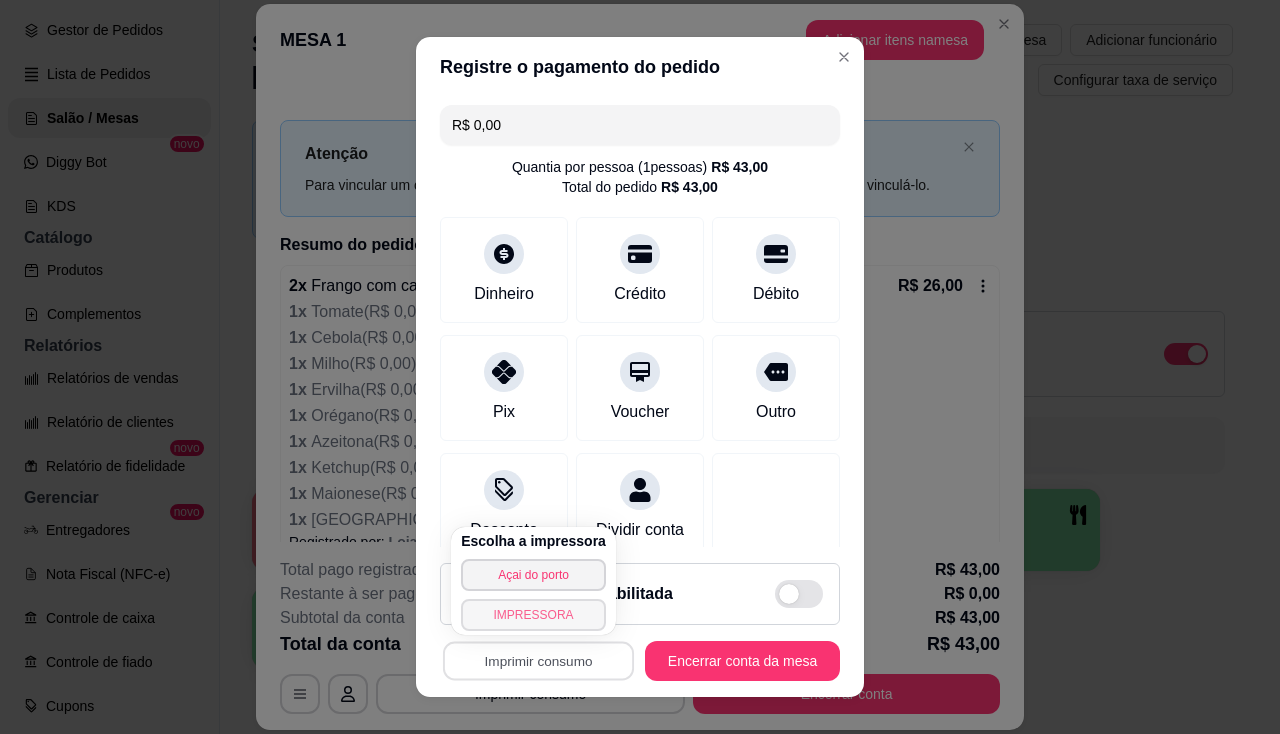 click on "IMPRESSORA" at bounding box center (533, 615) 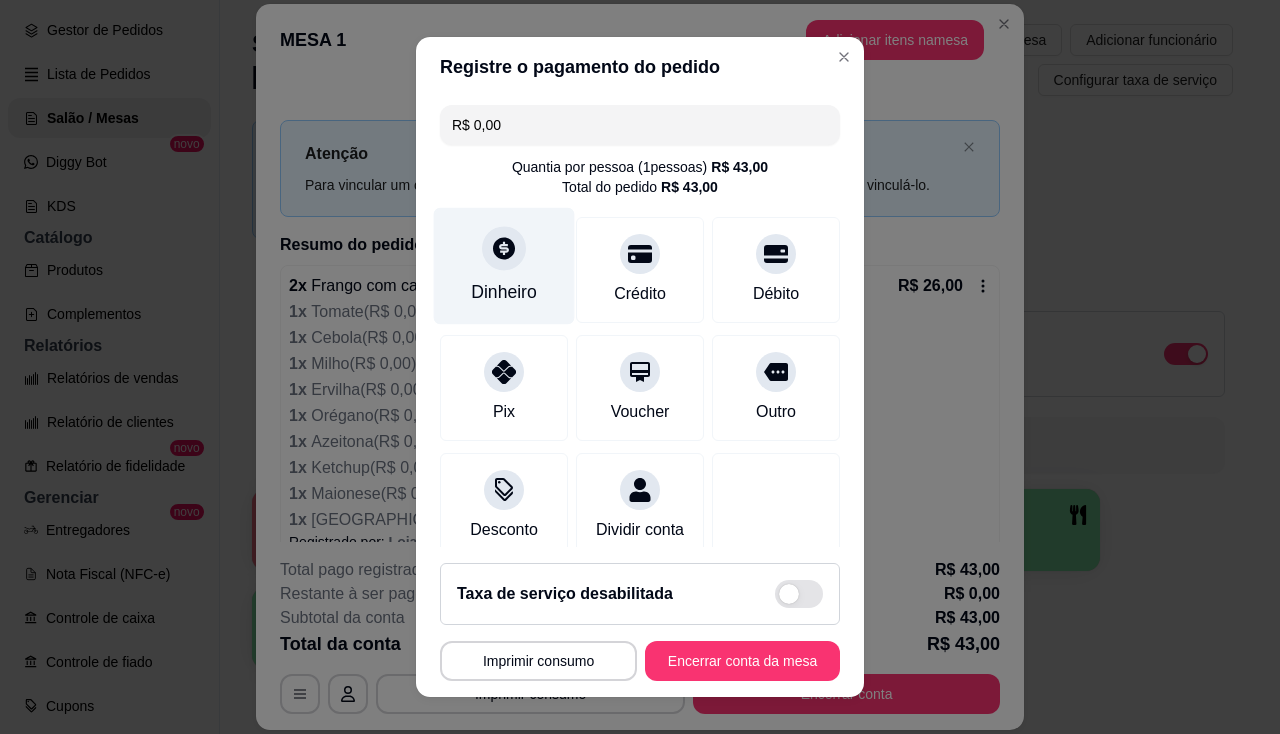 click on "Dinheiro" at bounding box center (504, 265) 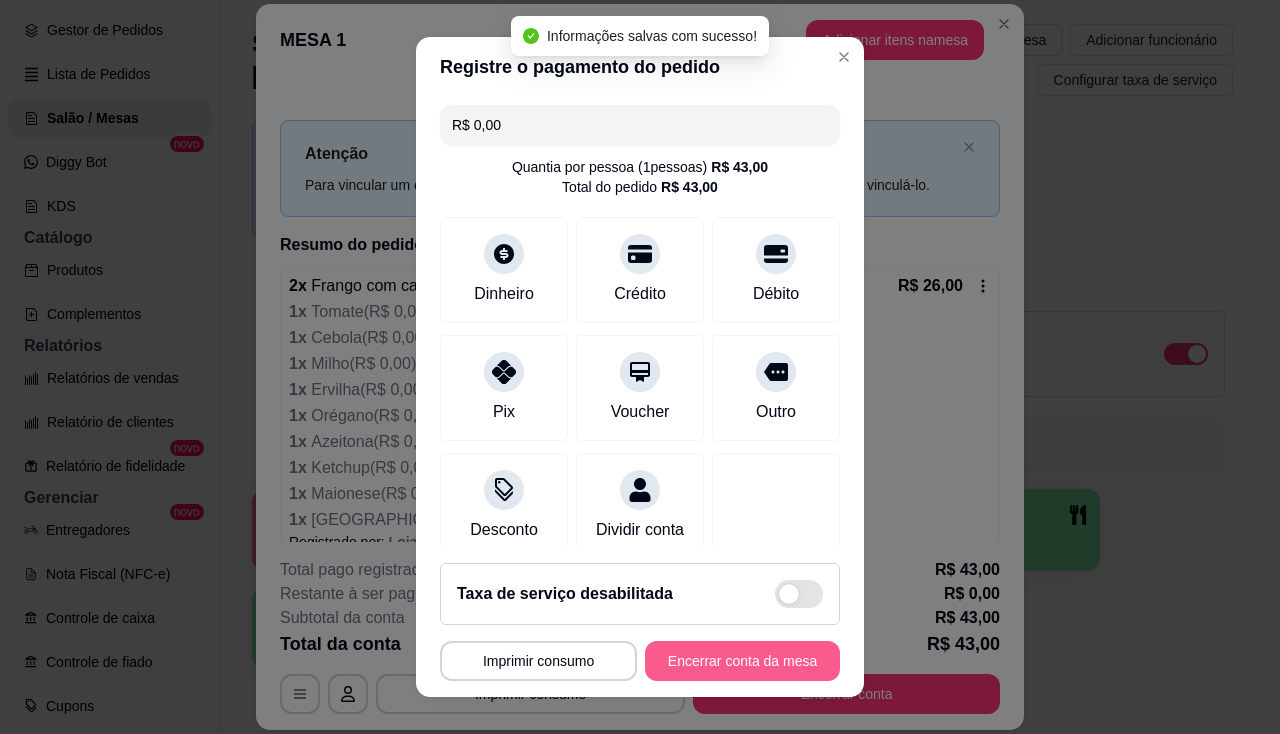 click on "Encerrar conta da mesa" at bounding box center [742, 661] 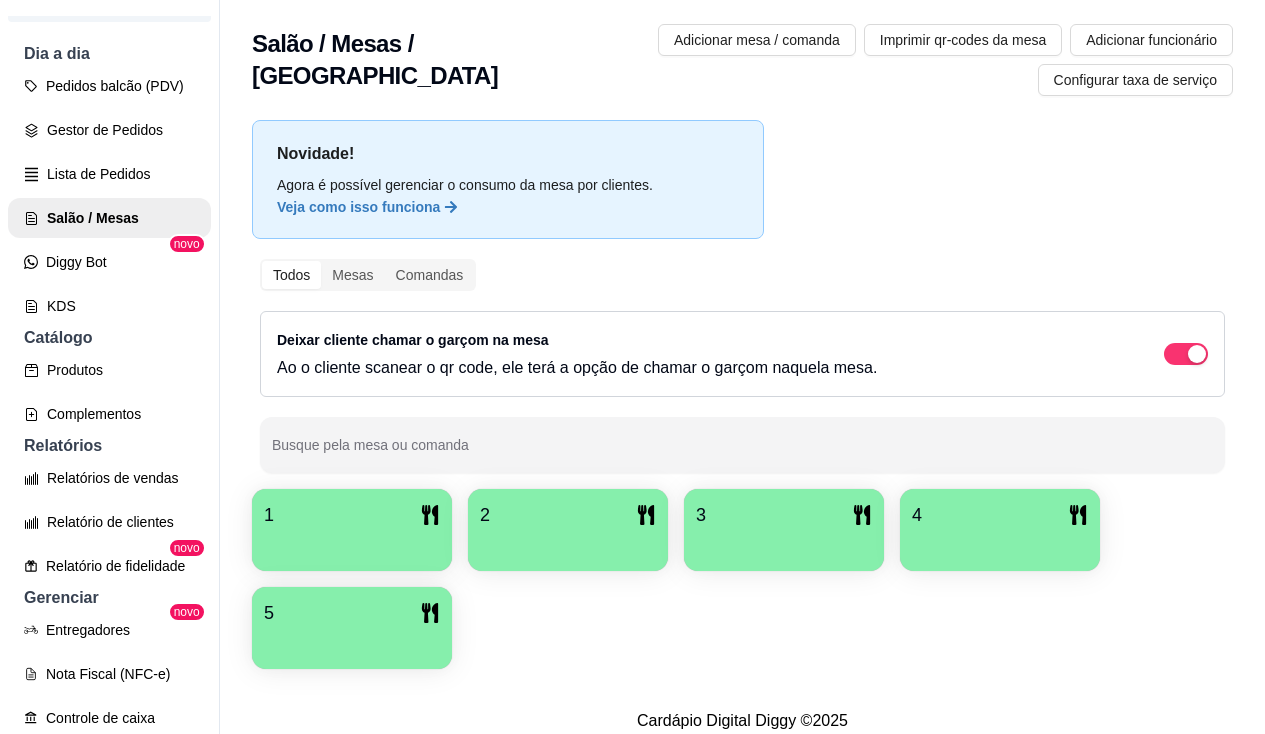 scroll, scrollTop: 300, scrollLeft: 0, axis: vertical 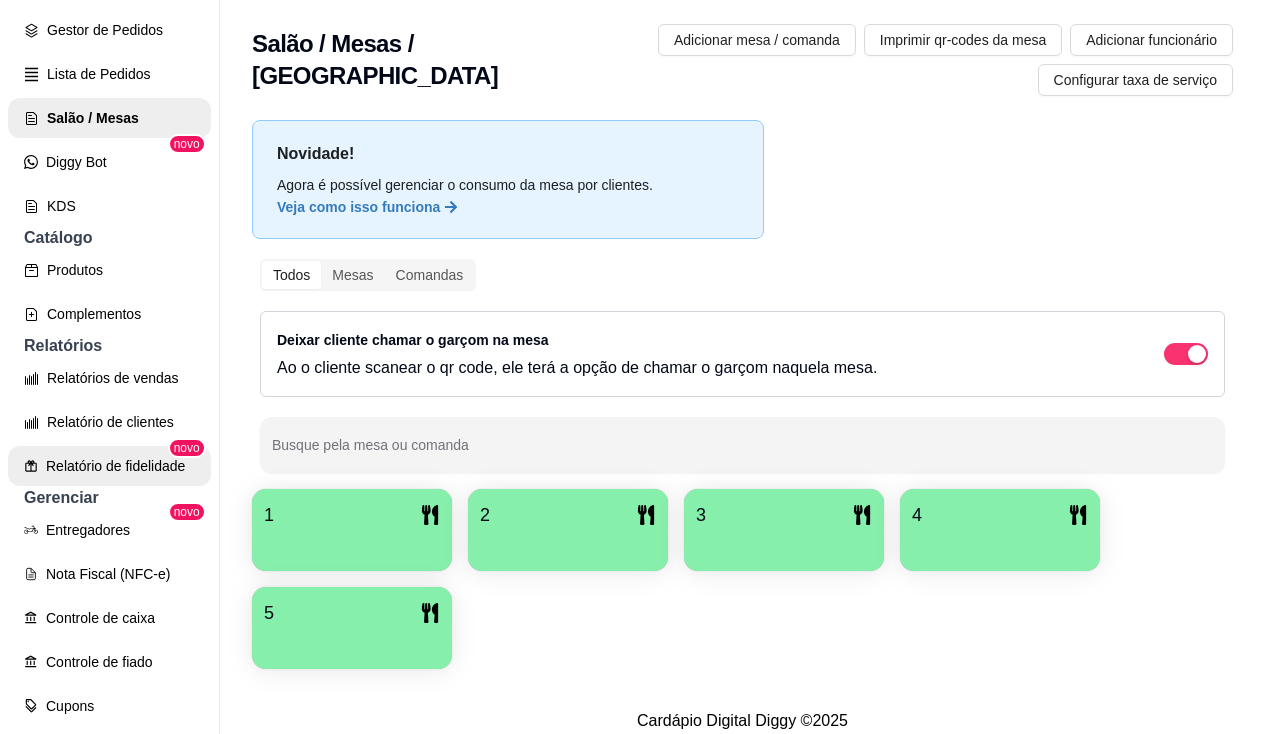 click on "Relatório de fidelidade" at bounding box center (109, 466) 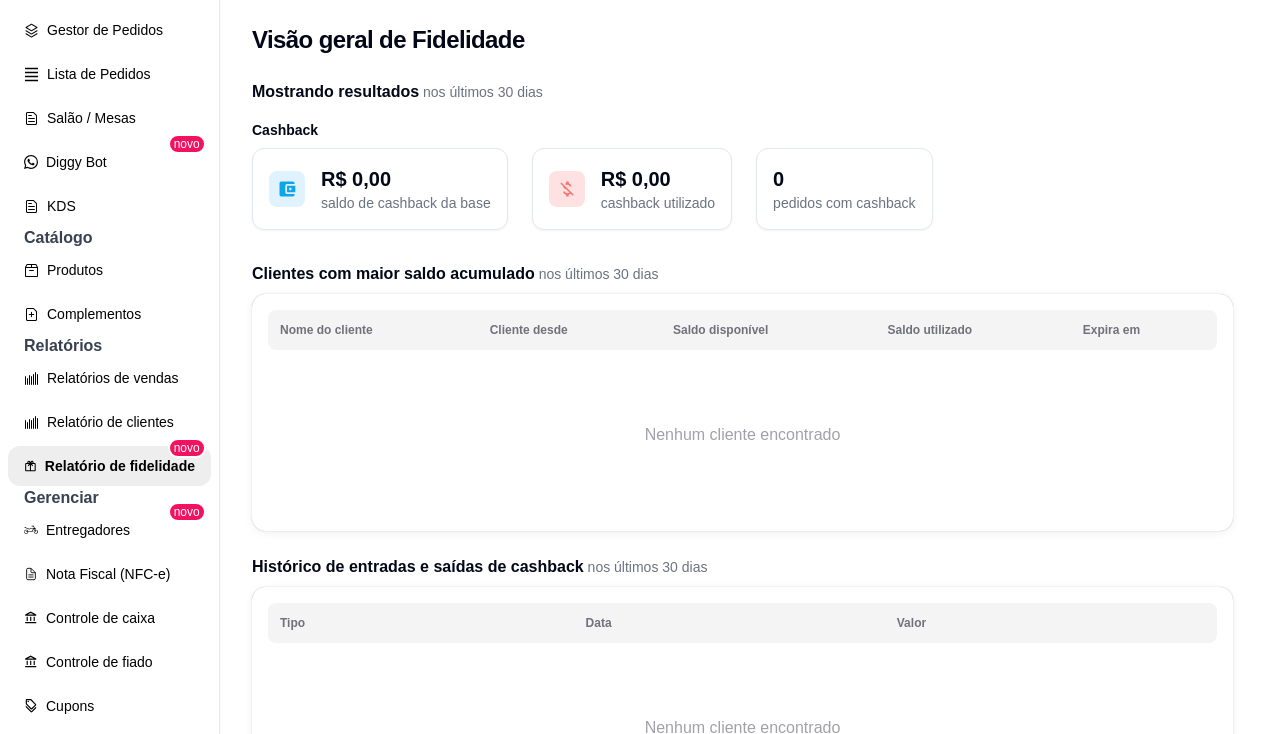 click on "novo" at bounding box center (187, 512) 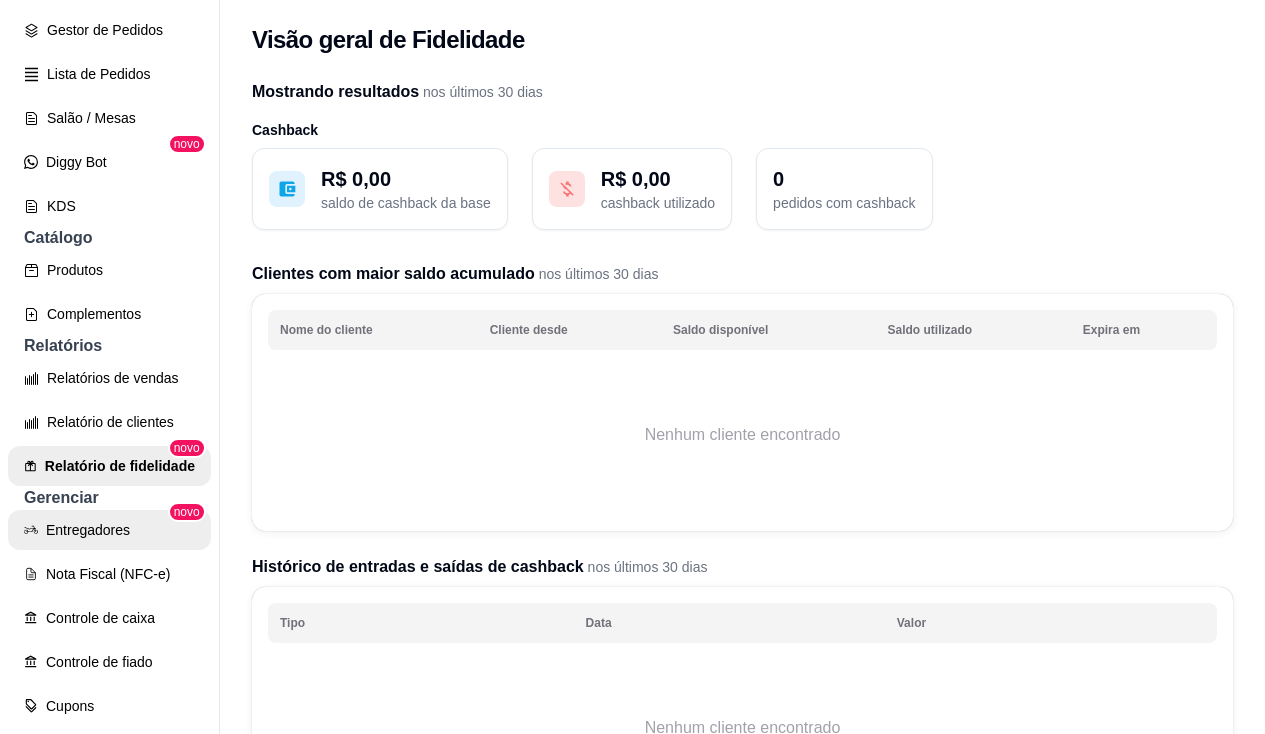 click on "Entregadores" at bounding box center (109, 530) 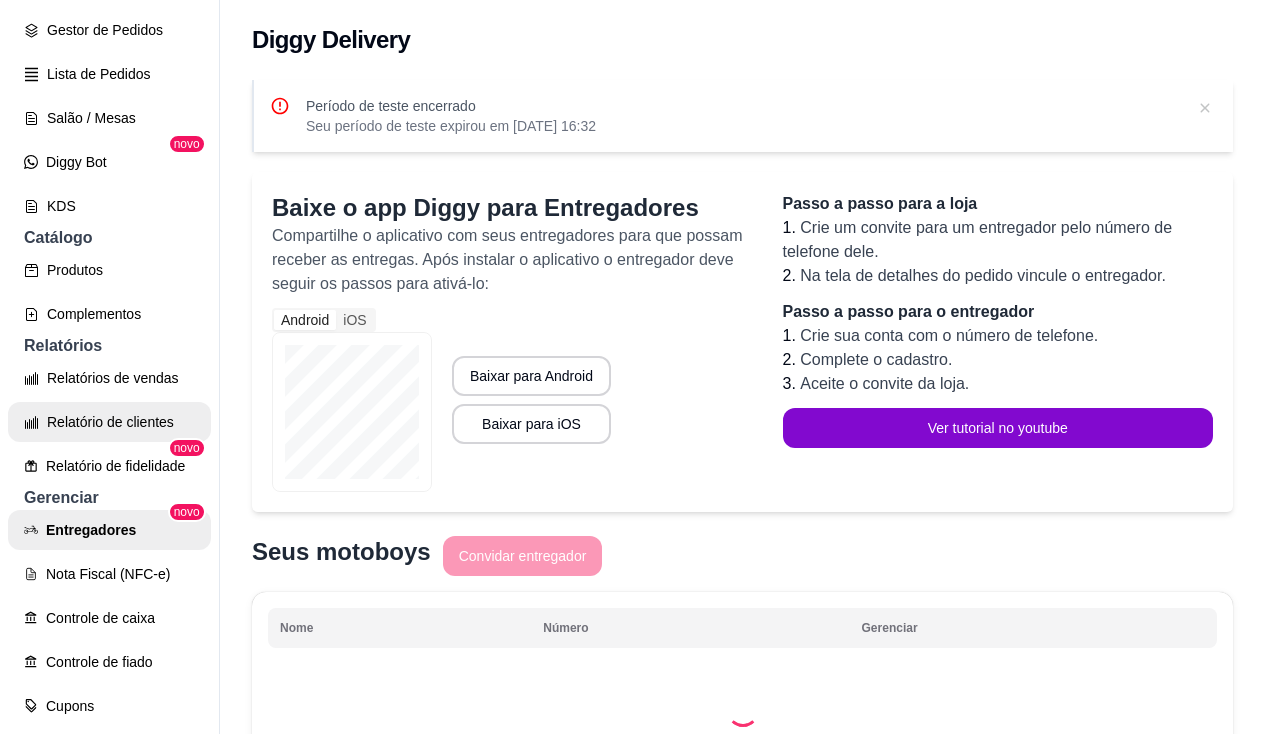 click on "Relatório de clientes" at bounding box center [109, 422] 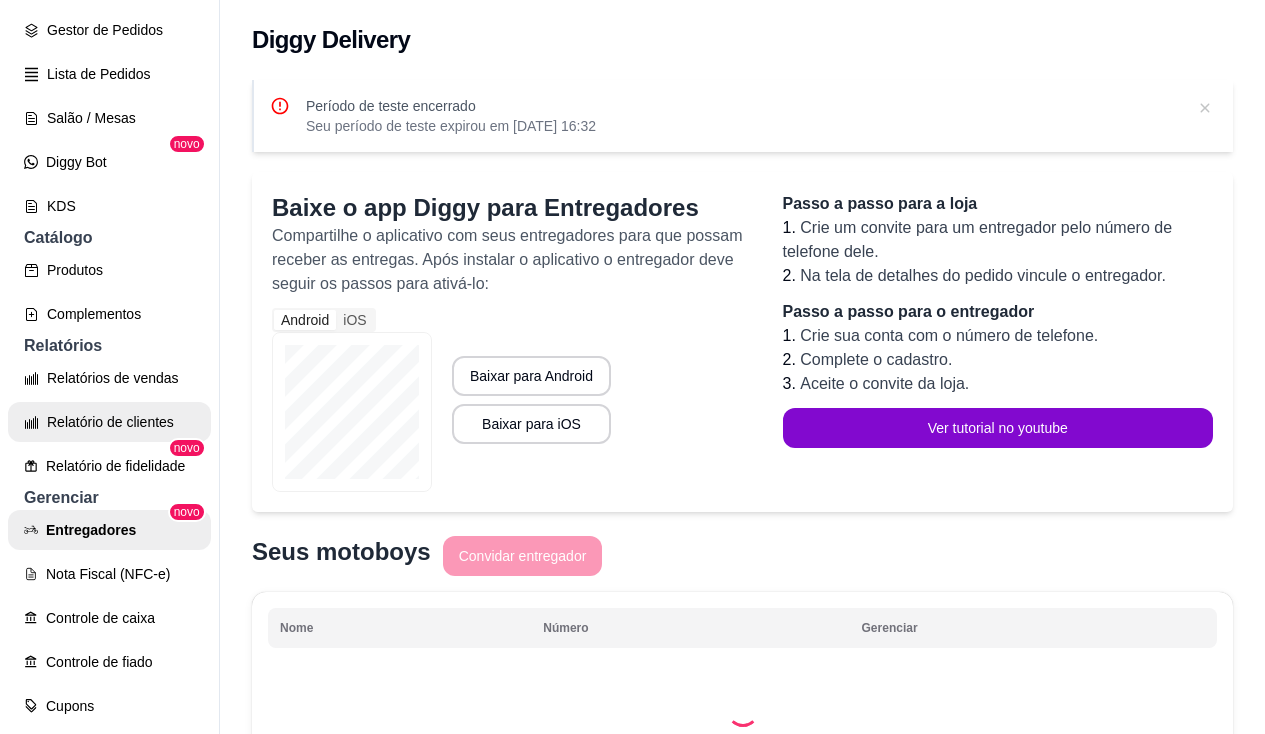 select on "30" 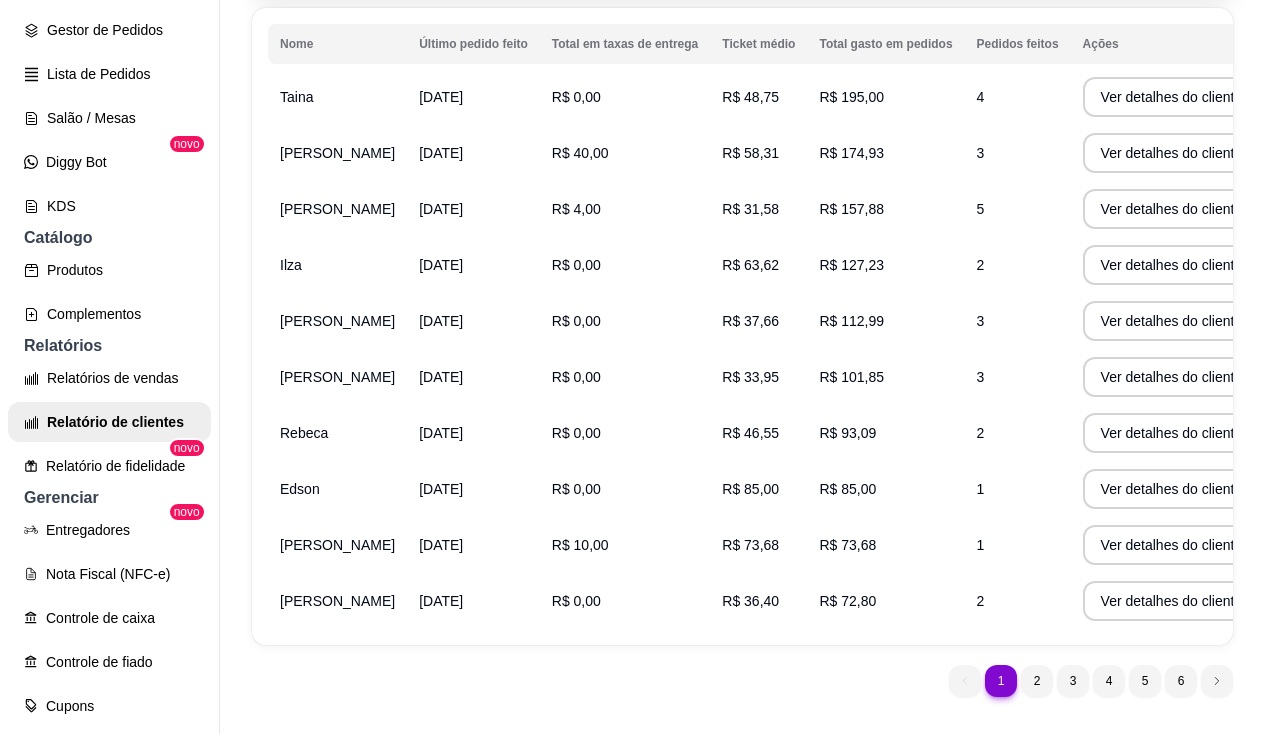 scroll, scrollTop: 358, scrollLeft: 0, axis: vertical 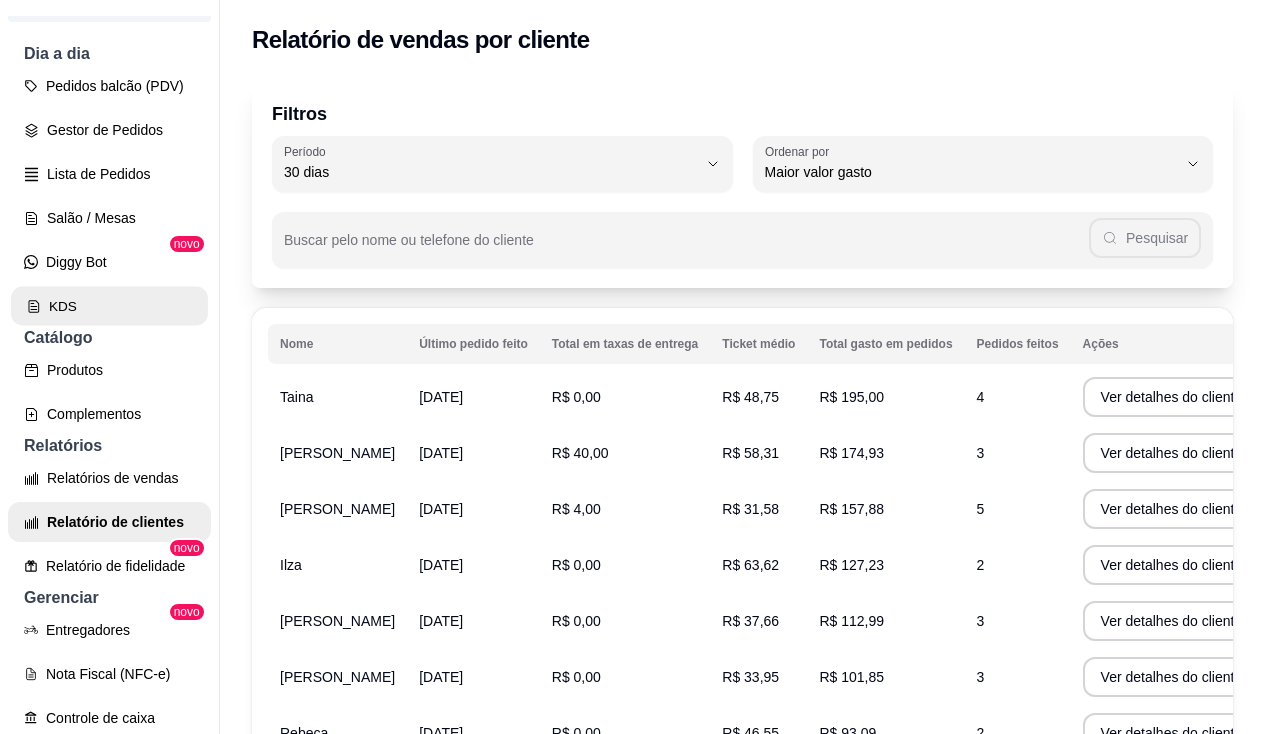 click on "KDS" at bounding box center (109, 306) 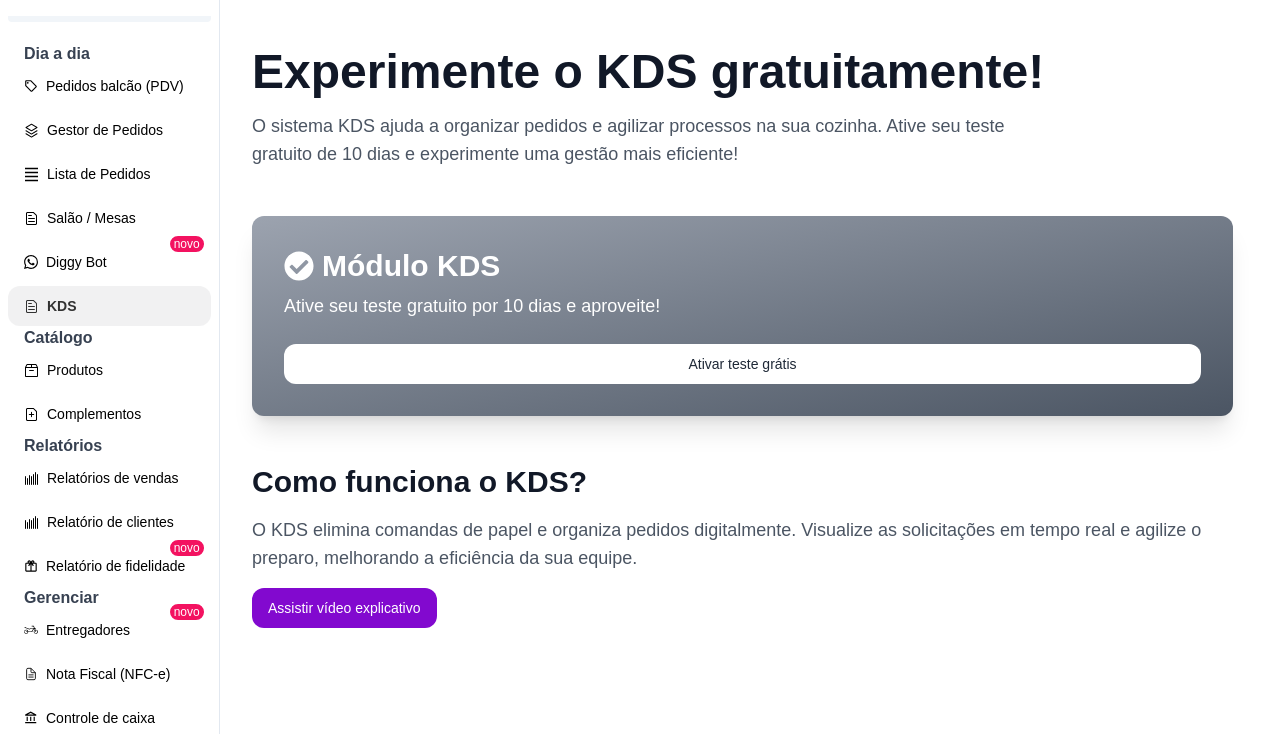 scroll, scrollTop: 300, scrollLeft: 0, axis: vertical 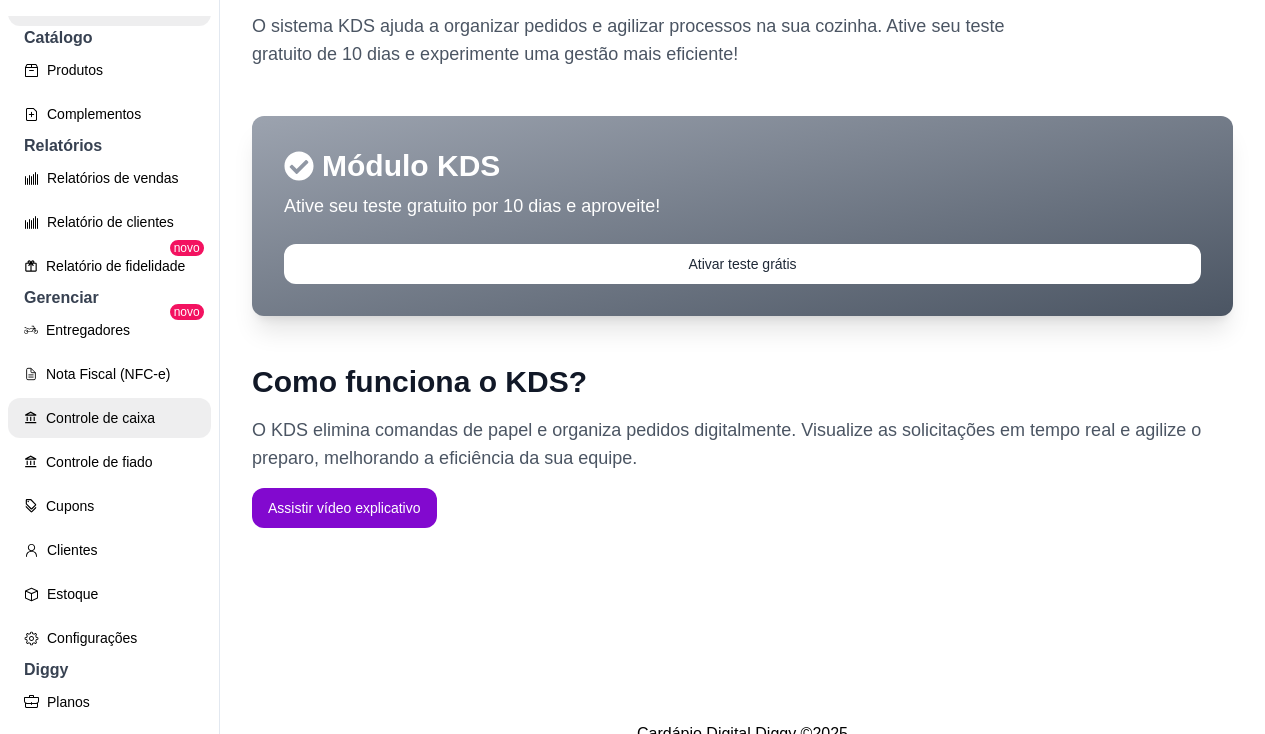 click on "Controle de caixa" at bounding box center (109, 418) 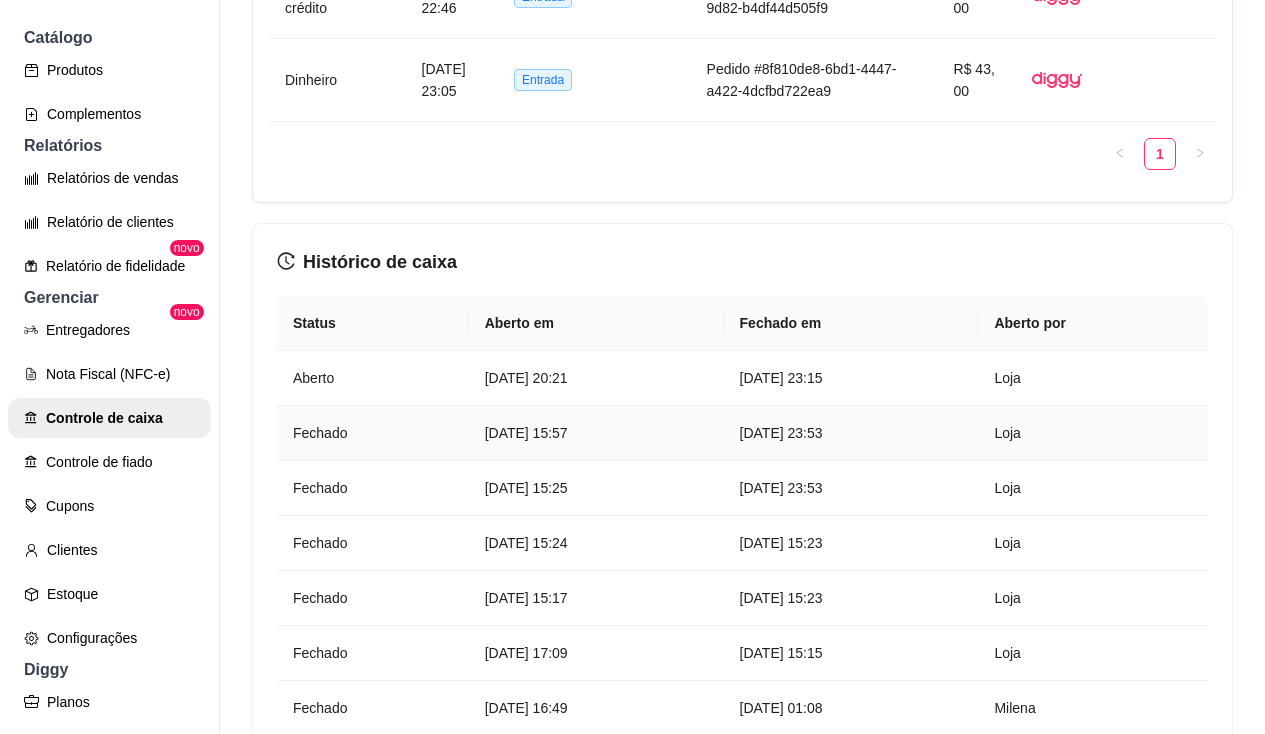 scroll, scrollTop: 2251, scrollLeft: 0, axis: vertical 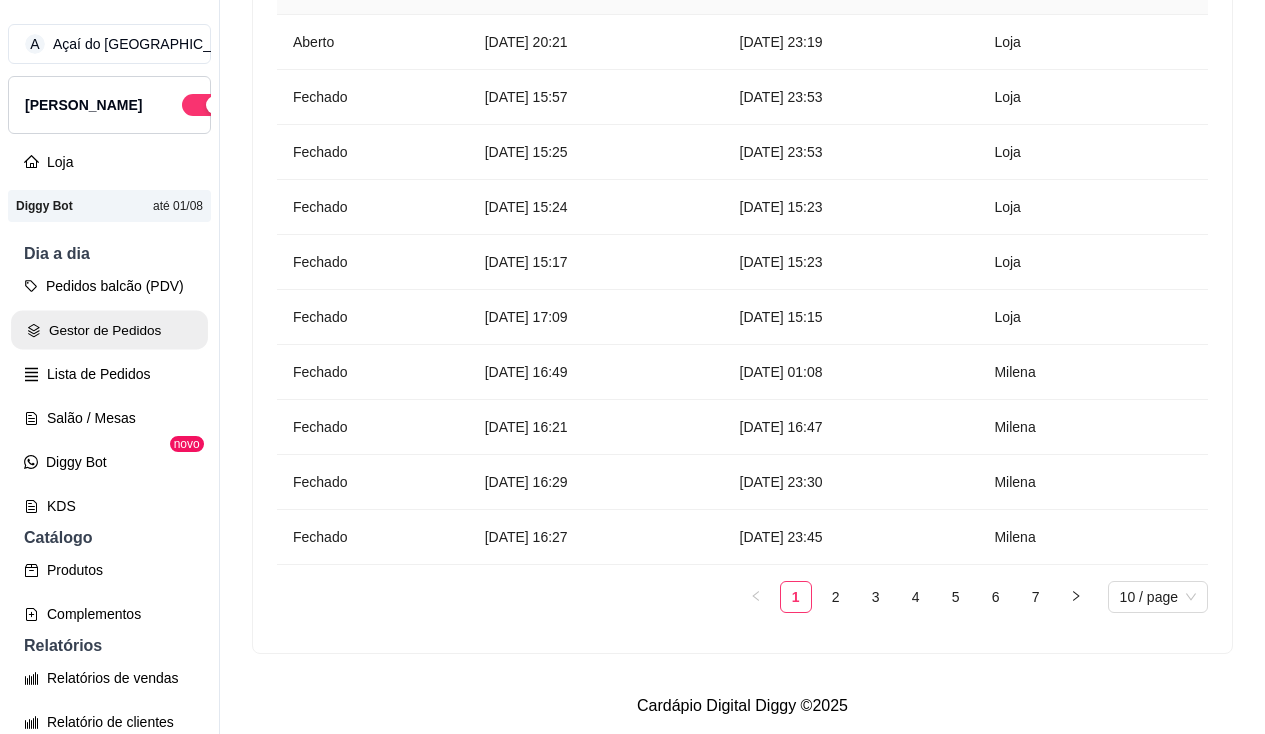click on "Gestor de Pedidos" at bounding box center [109, 330] 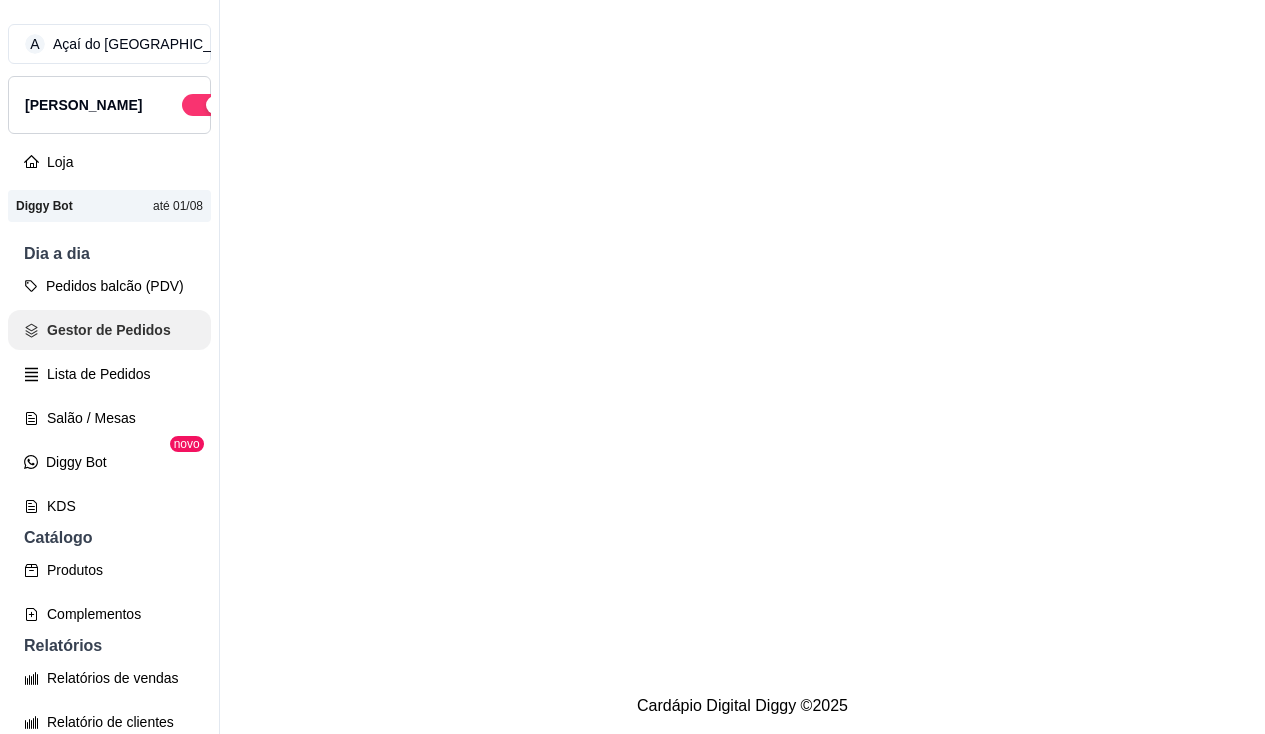 scroll, scrollTop: 0, scrollLeft: 0, axis: both 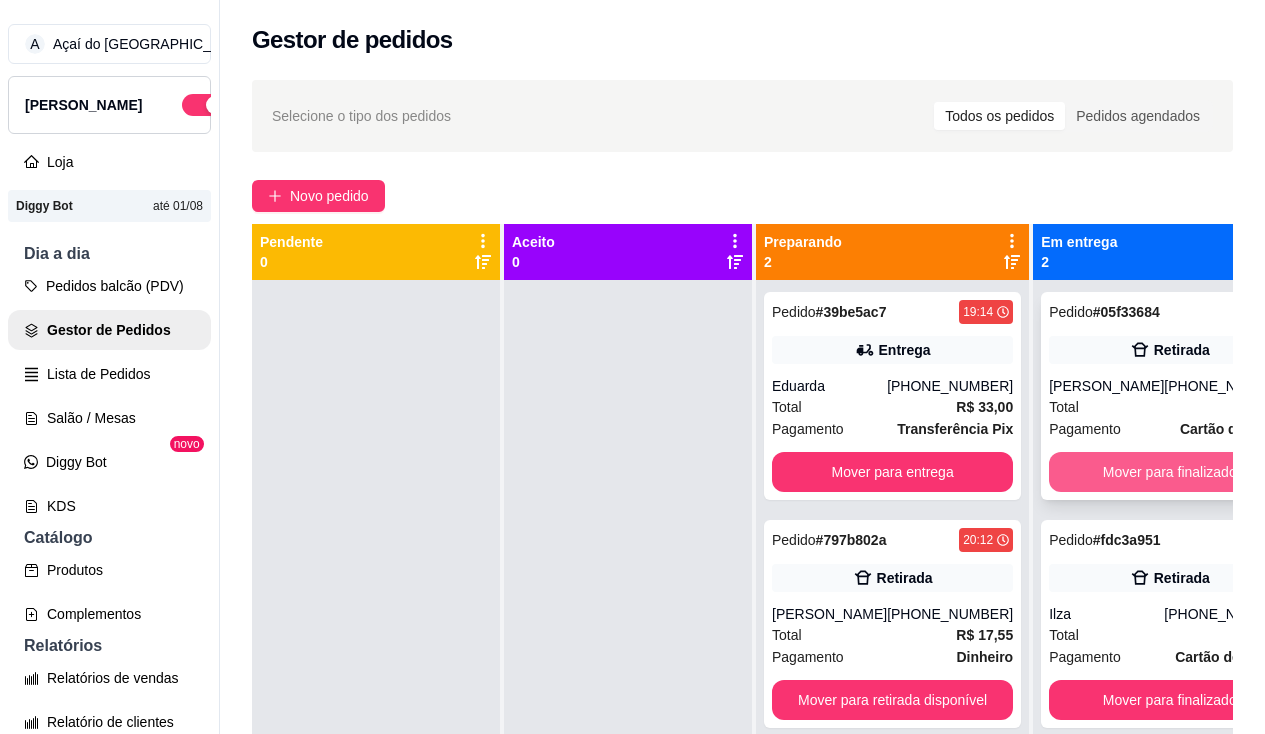 click on "Mover para finalizado" at bounding box center [1169, 472] 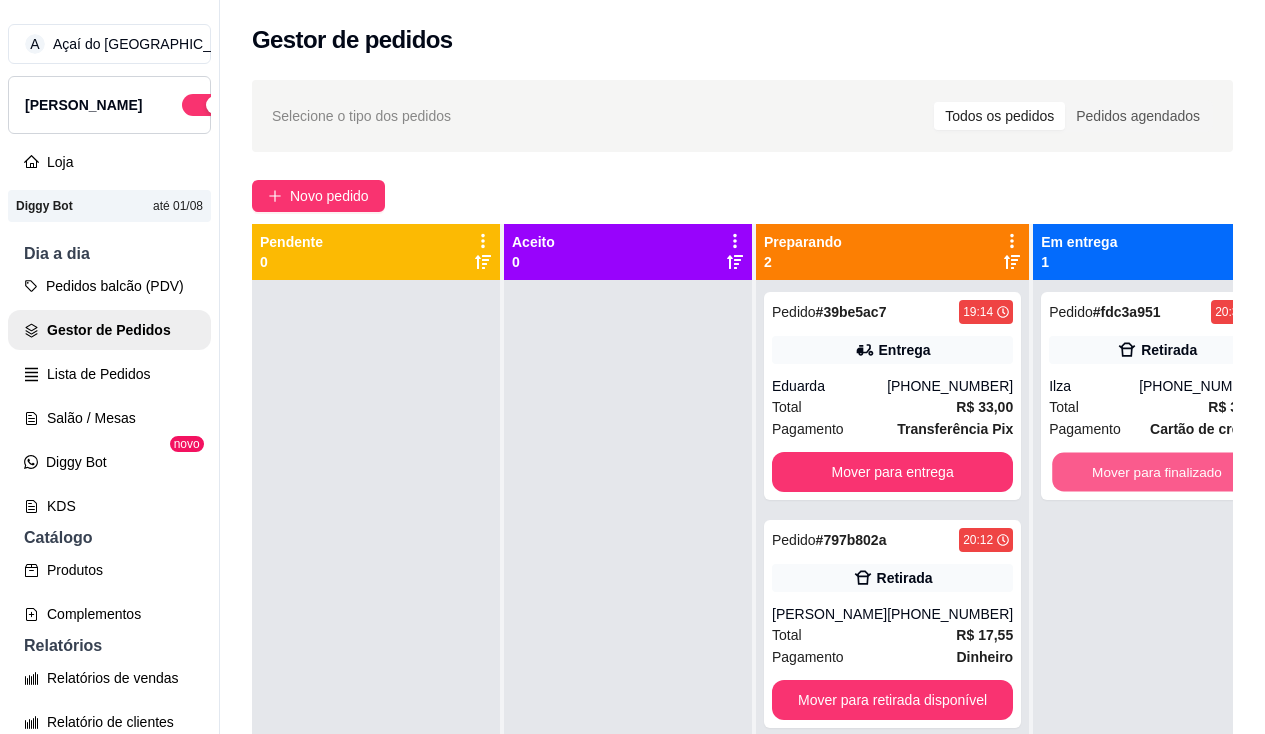 click on "Mover para finalizado" at bounding box center [1157, 472] 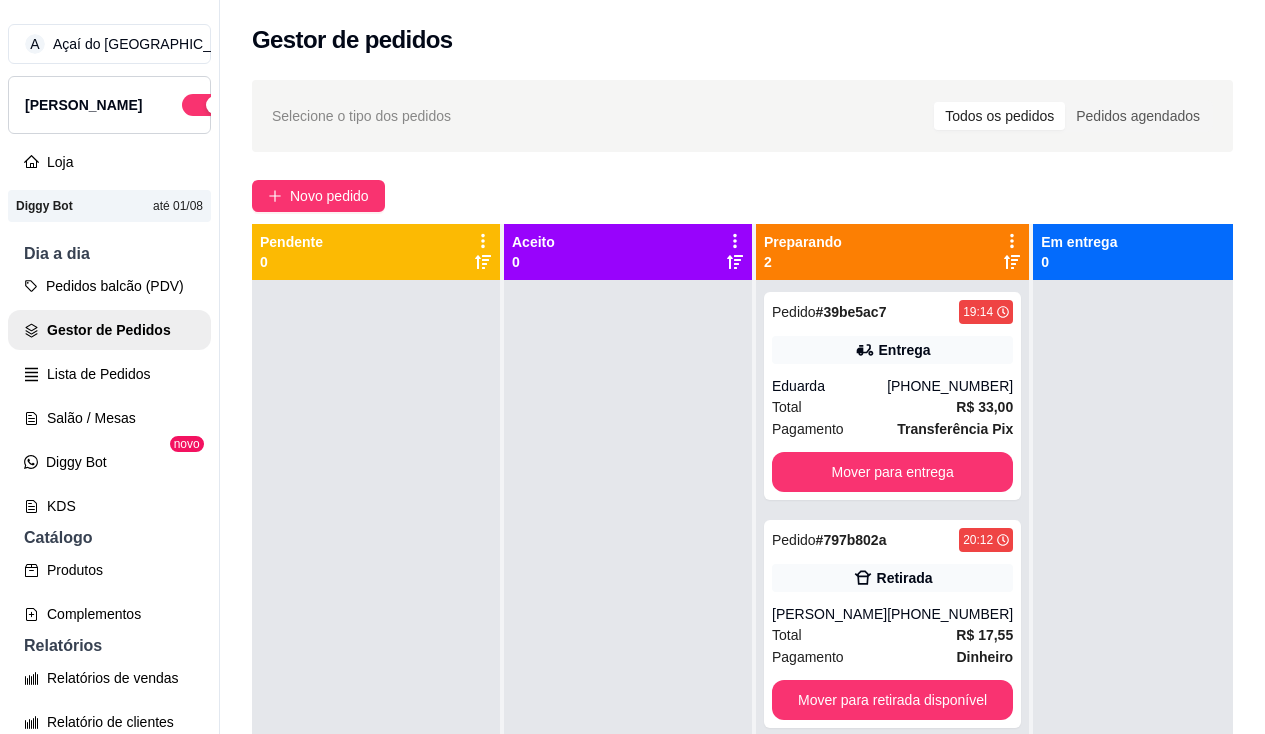 scroll, scrollTop: 71, scrollLeft: 0, axis: vertical 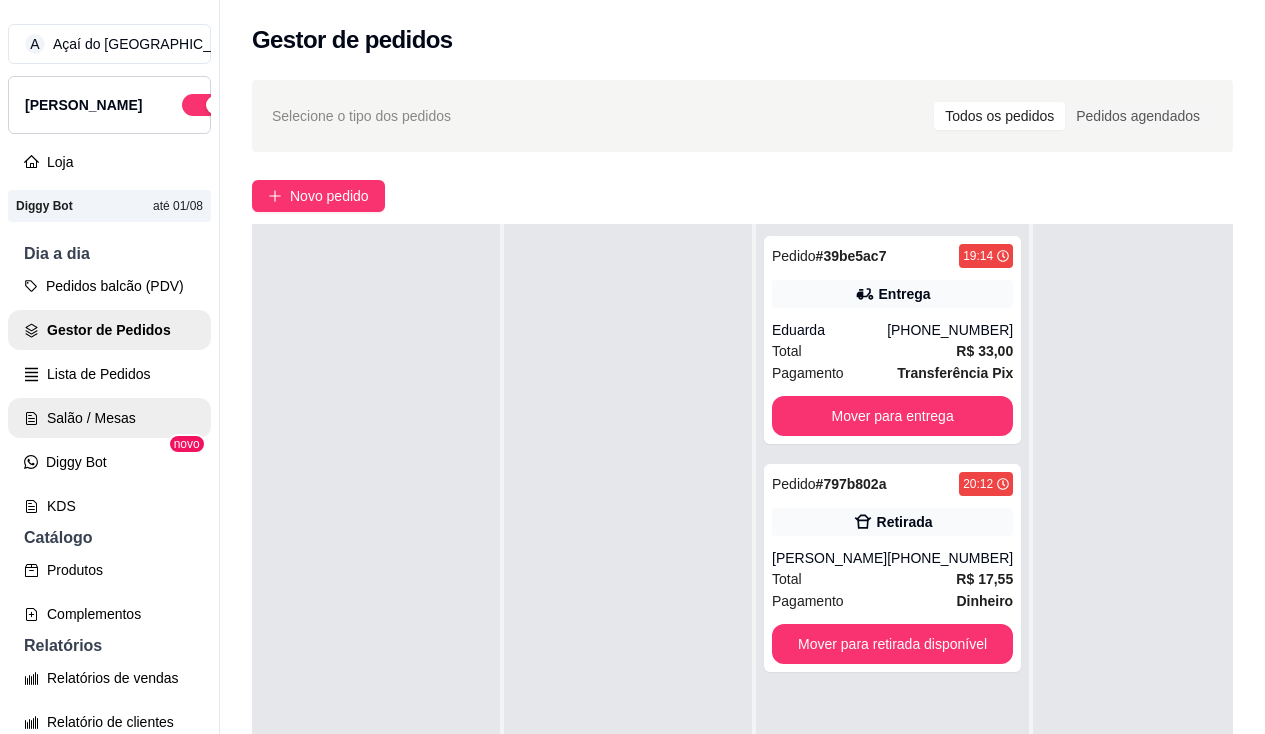 click on "Salão / Mesas" at bounding box center (109, 418) 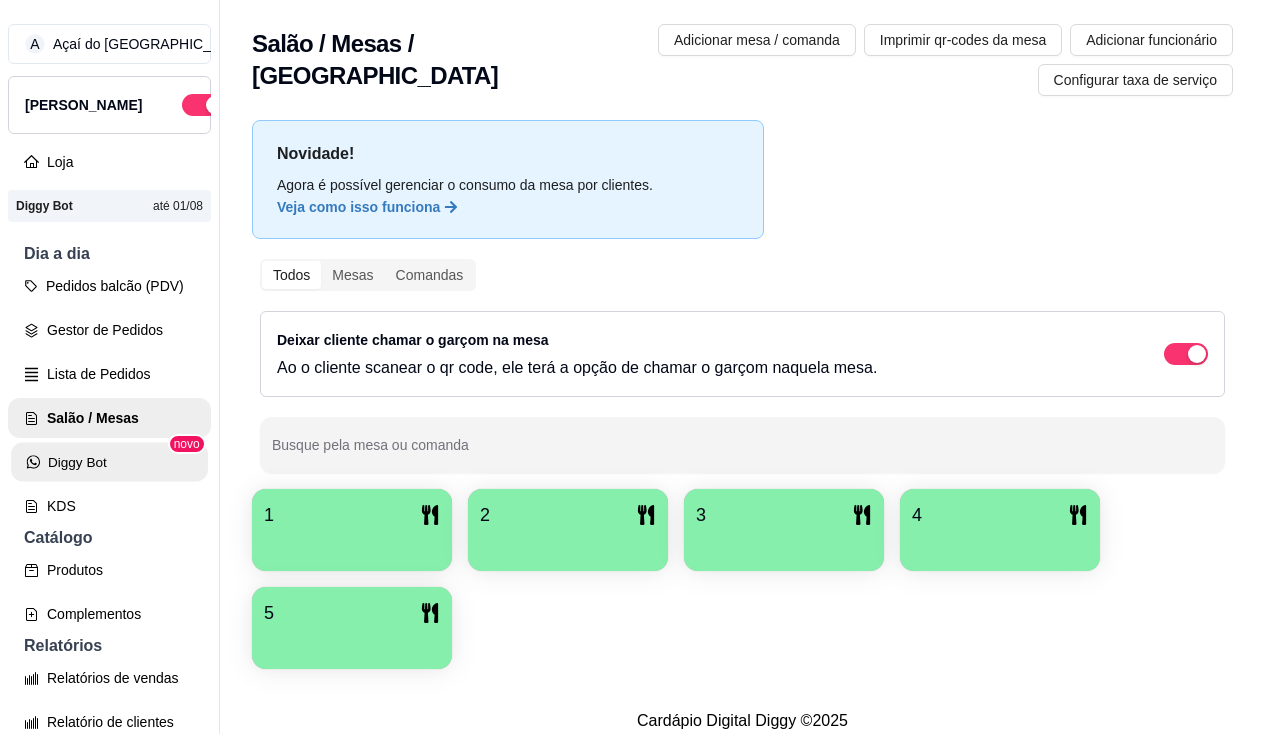 click on "Diggy Bot" at bounding box center (109, 462) 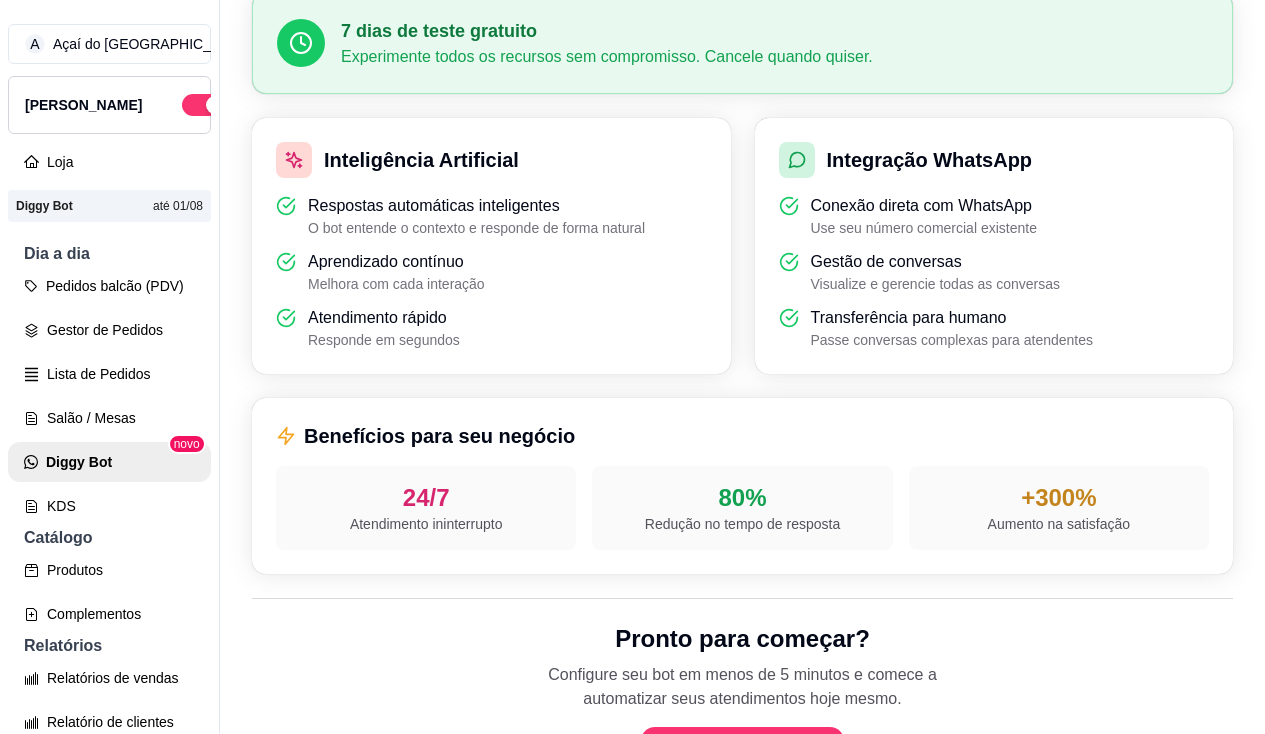 scroll, scrollTop: 672, scrollLeft: 0, axis: vertical 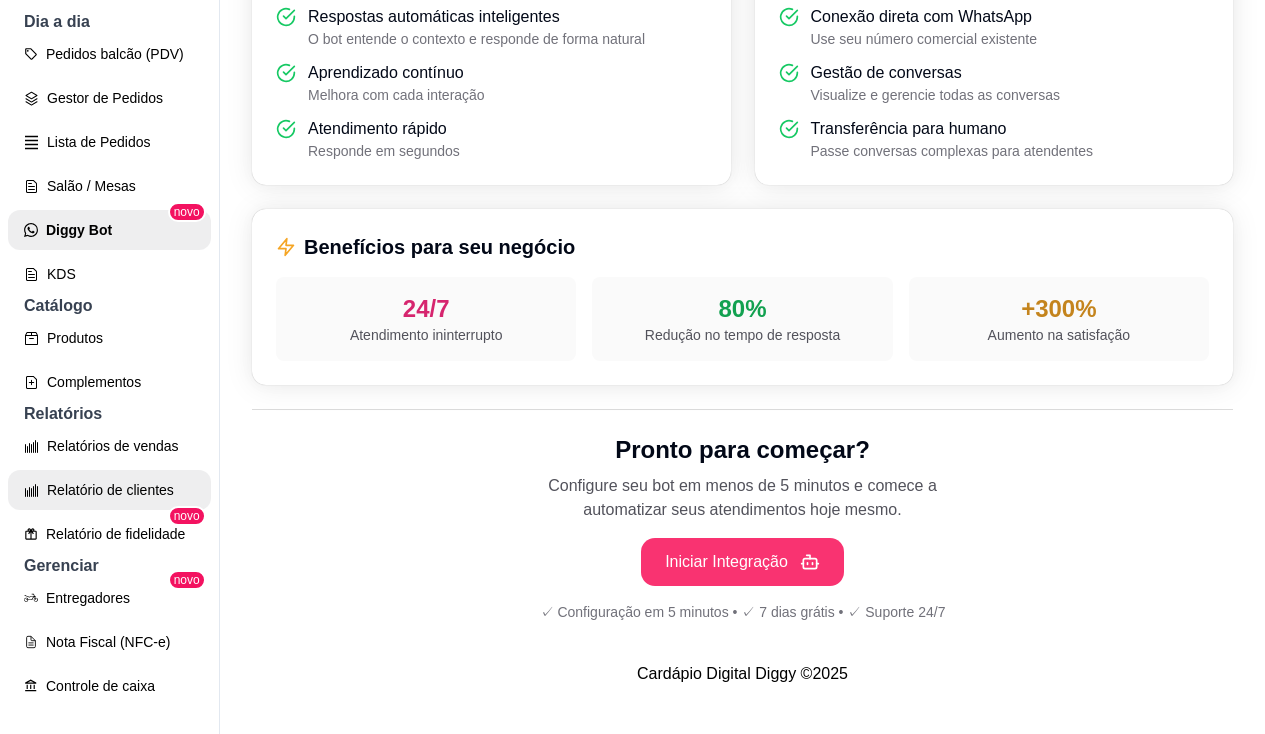 click on "Relatório de clientes" at bounding box center [109, 490] 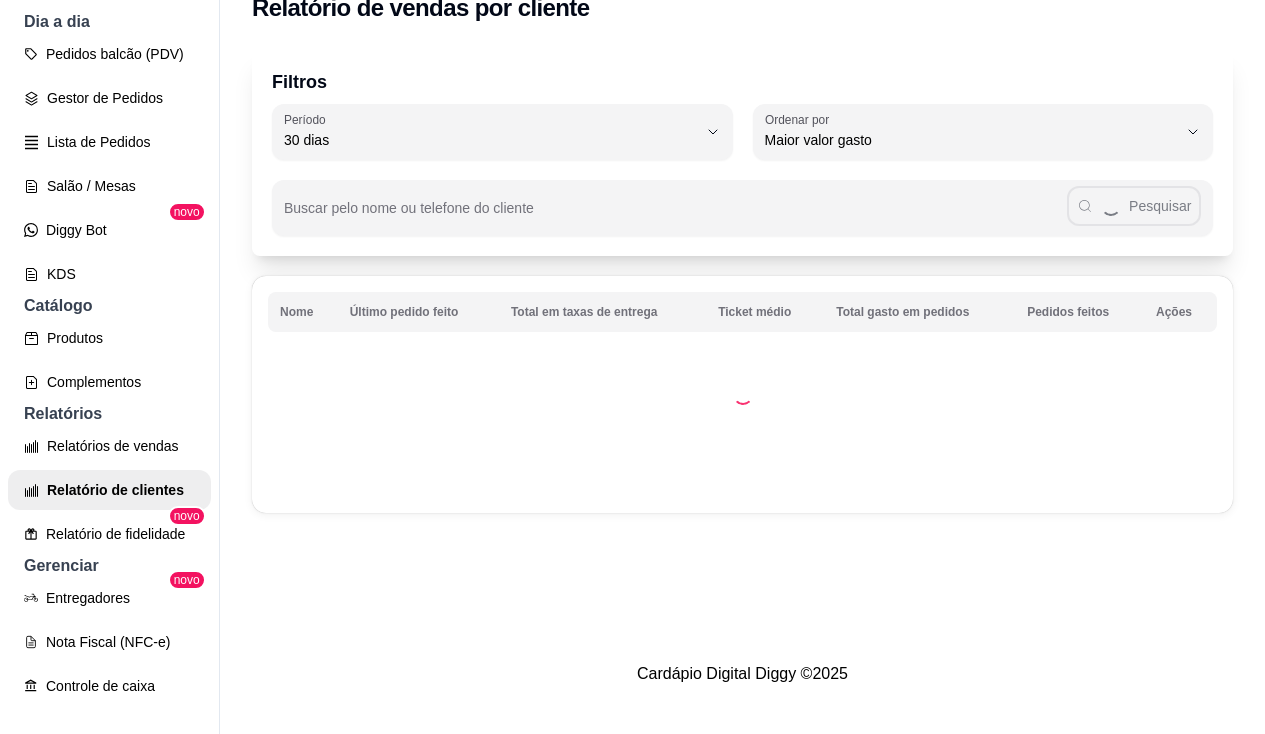 scroll, scrollTop: 0, scrollLeft: 0, axis: both 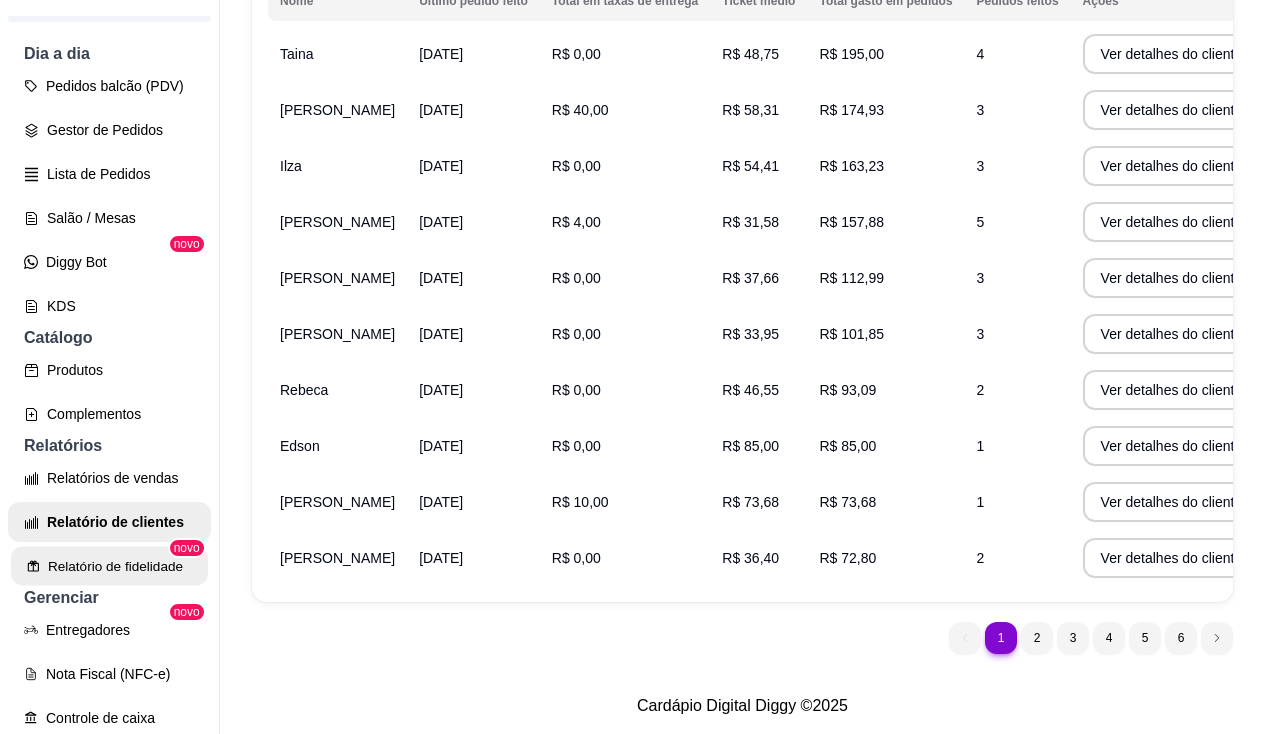click on "Relatório de fidelidade" at bounding box center [109, 566] 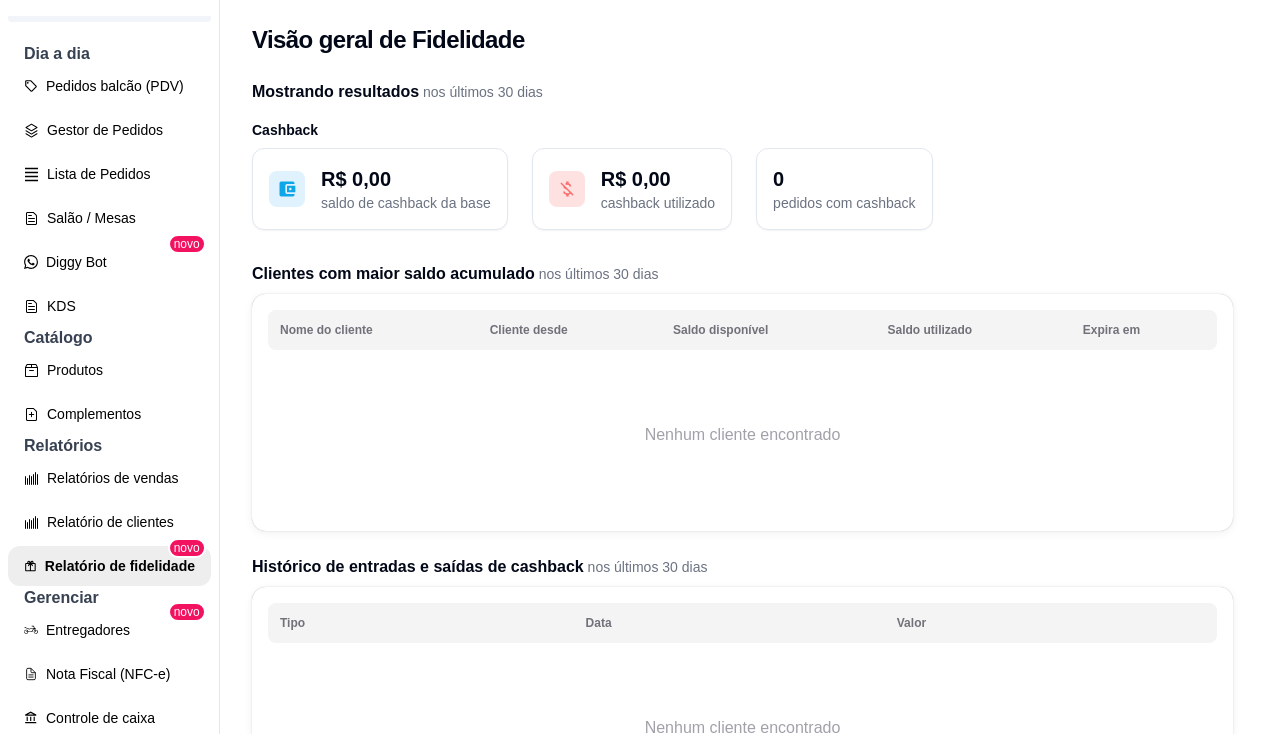 click on "Data" at bounding box center (729, 623) 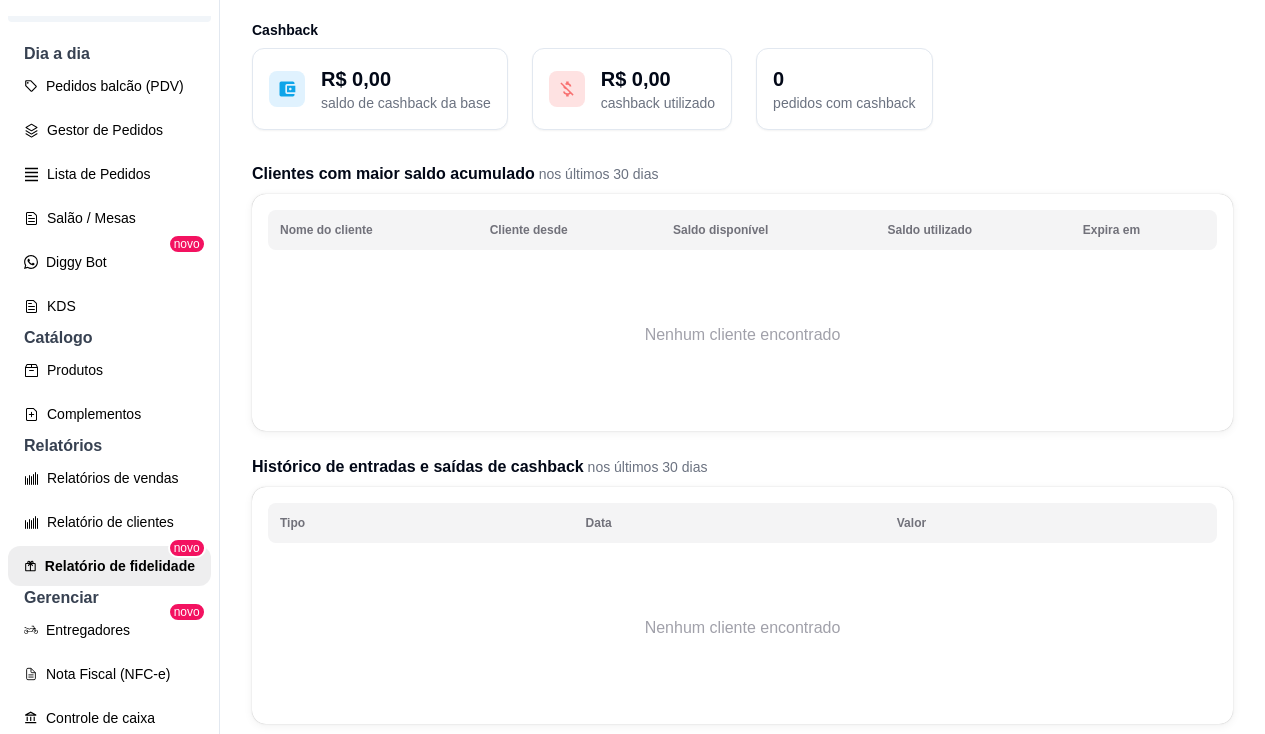 scroll, scrollTop: 0, scrollLeft: 0, axis: both 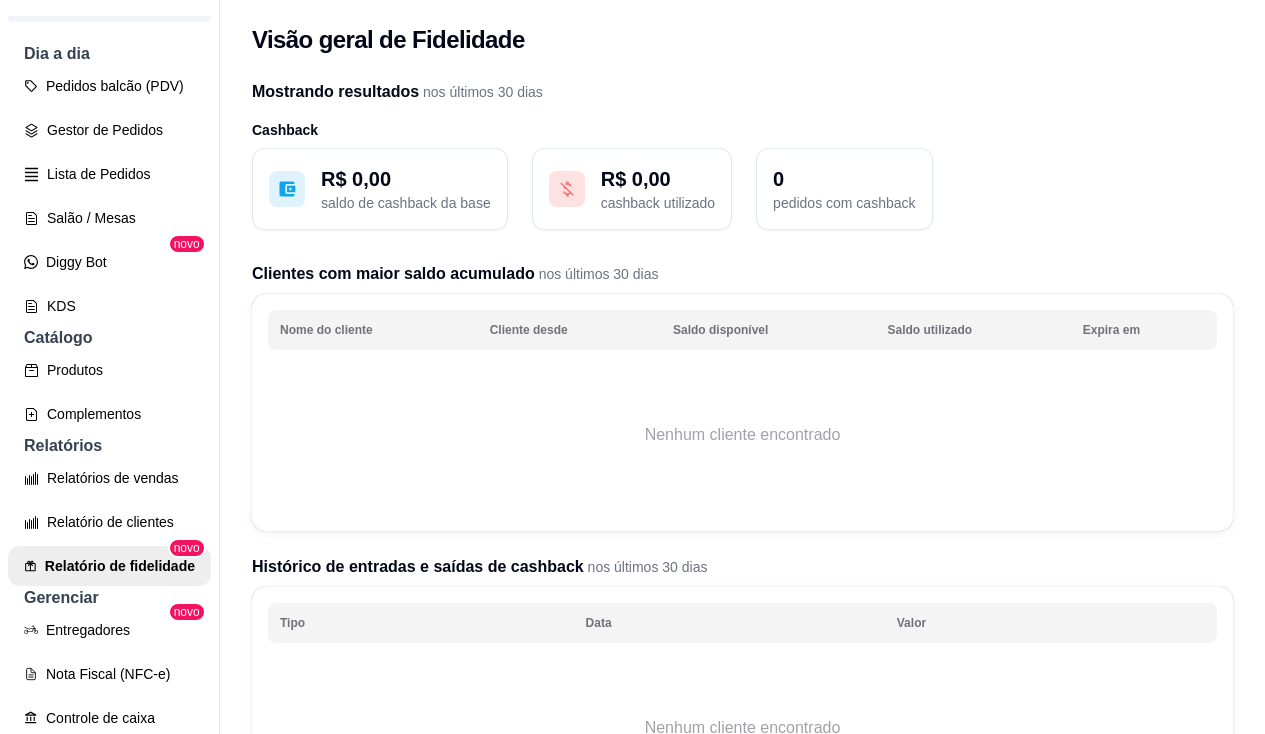 click on "R$ 0,00 saldo de cashback da base" at bounding box center (380, 189) 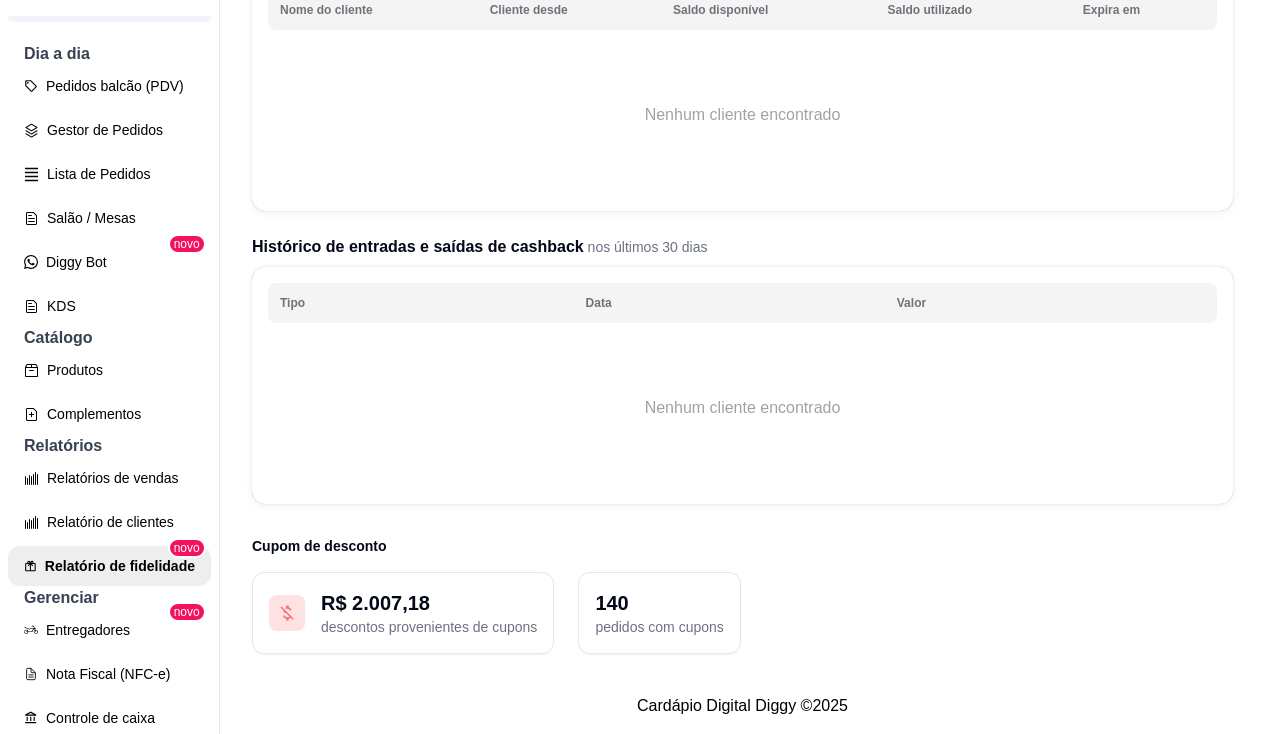 scroll, scrollTop: 32, scrollLeft: 0, axis: vertical 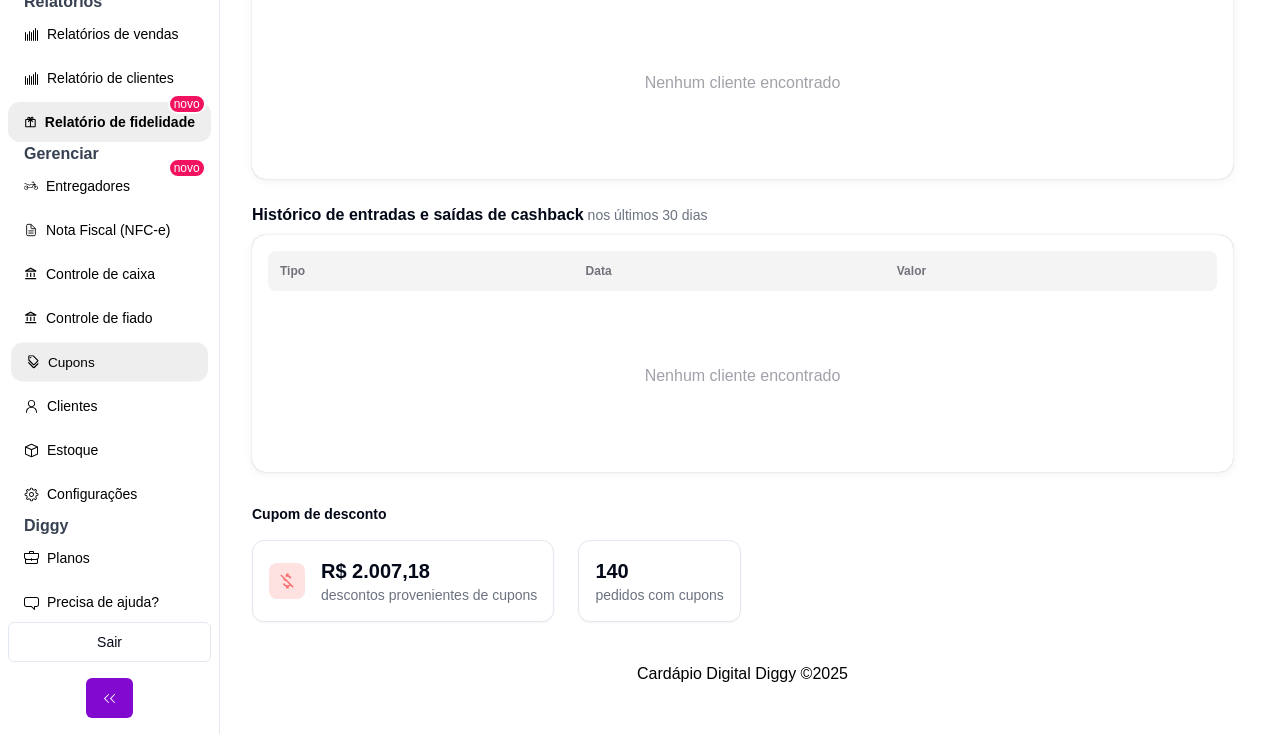 click on "Cupons" at bounding box center (109, 362) 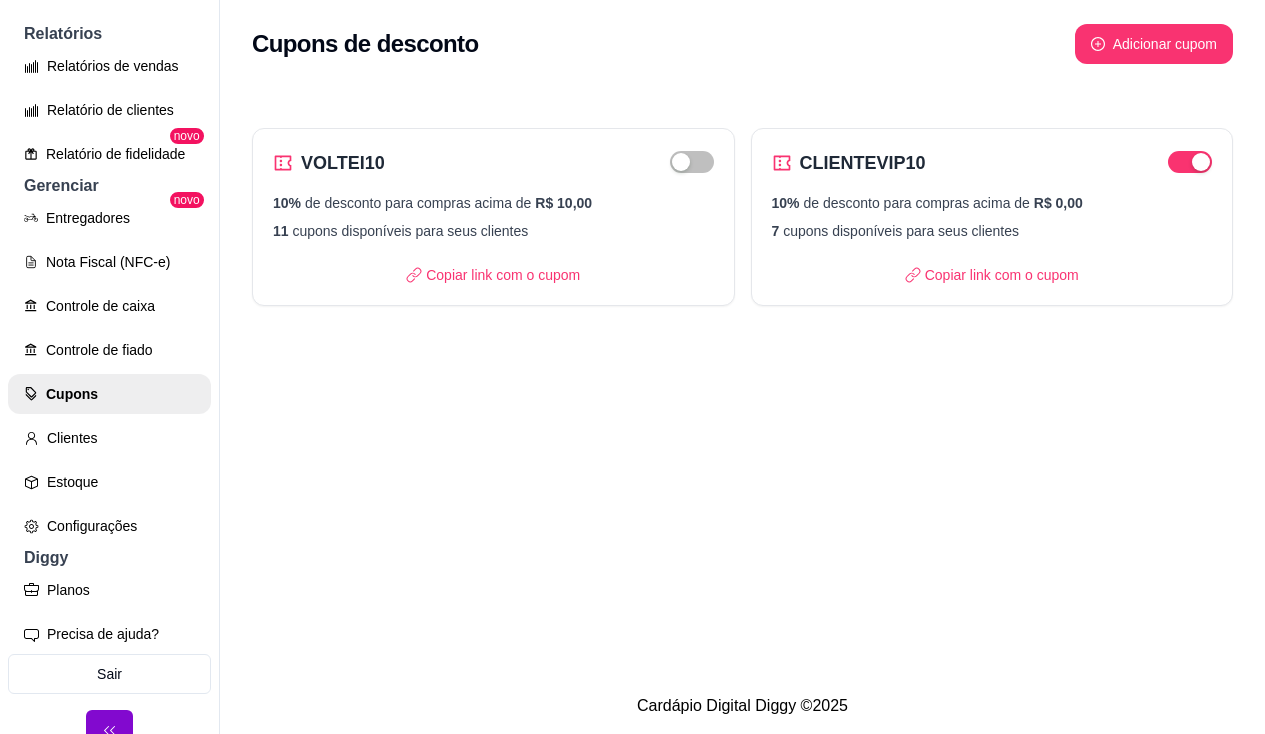 scroll, scrollTop: 32, scrollLeft: 0, axis: vertical 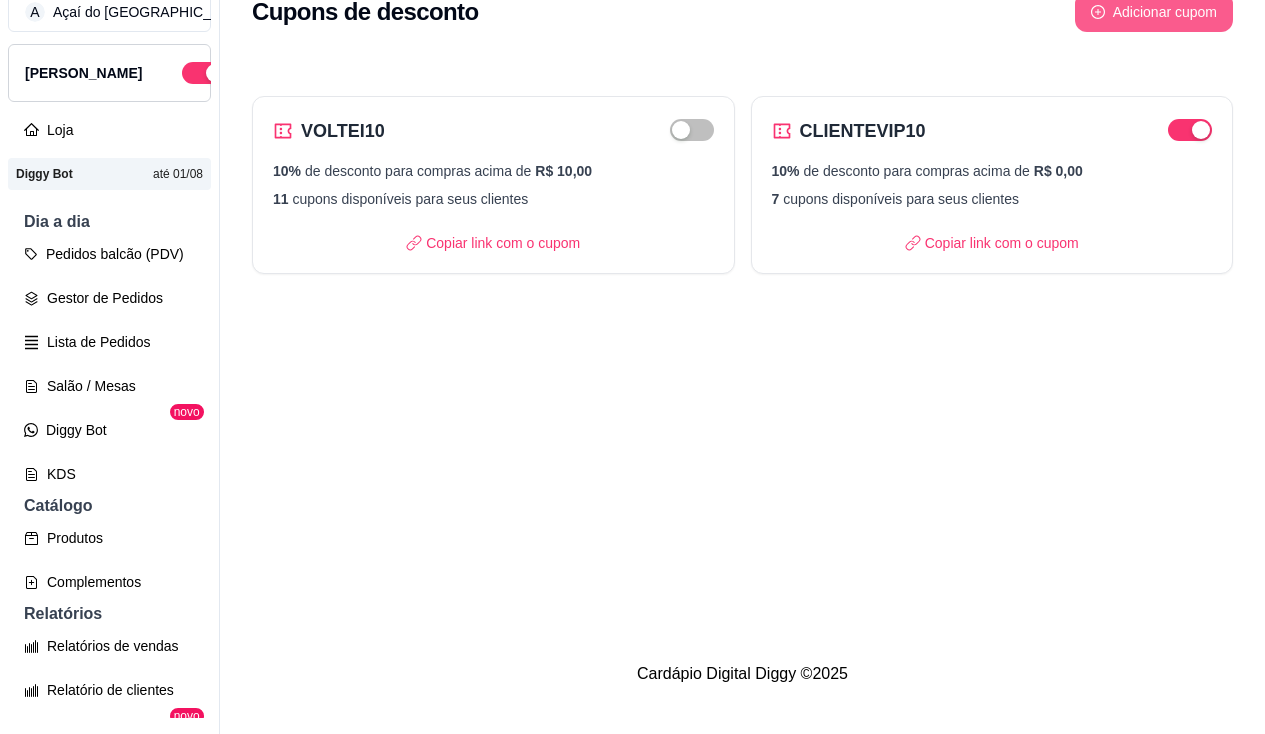 click on "Adicionar cupom" at bounding box center [1154, 12] 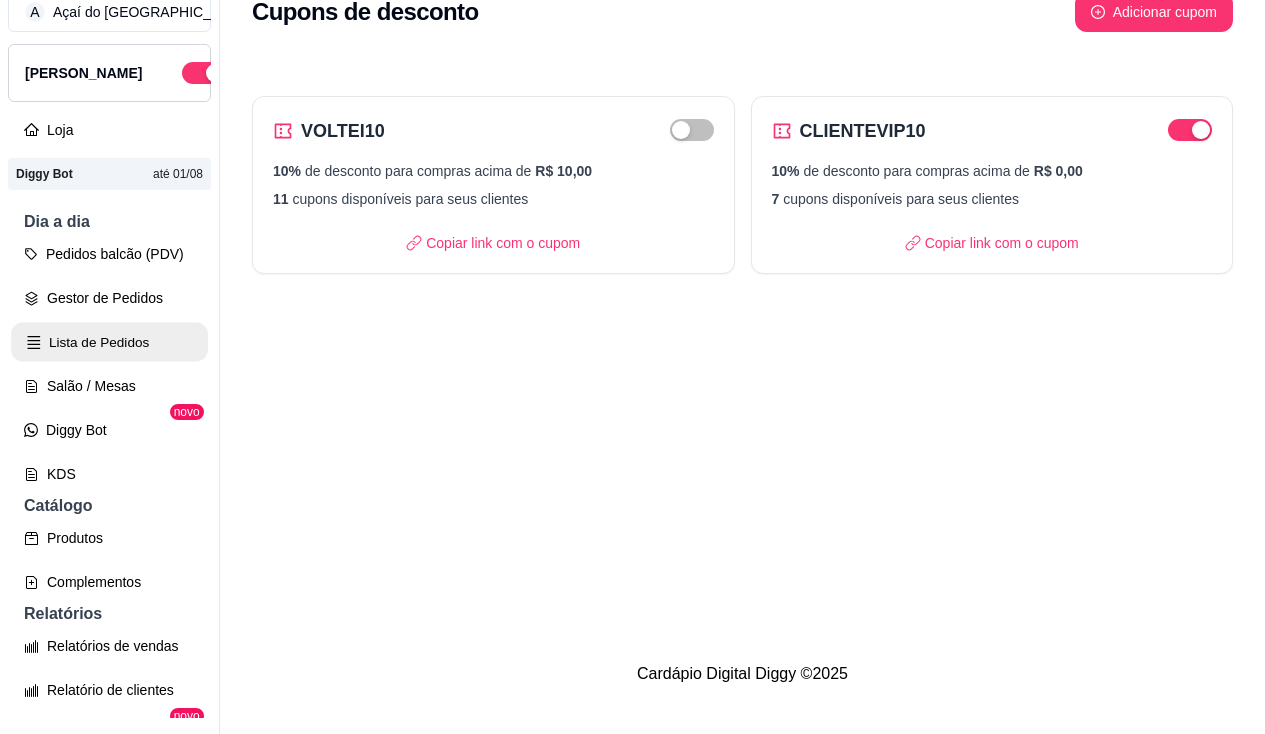 click on "Lista de Pedidos" at bounding box center [109, 342] 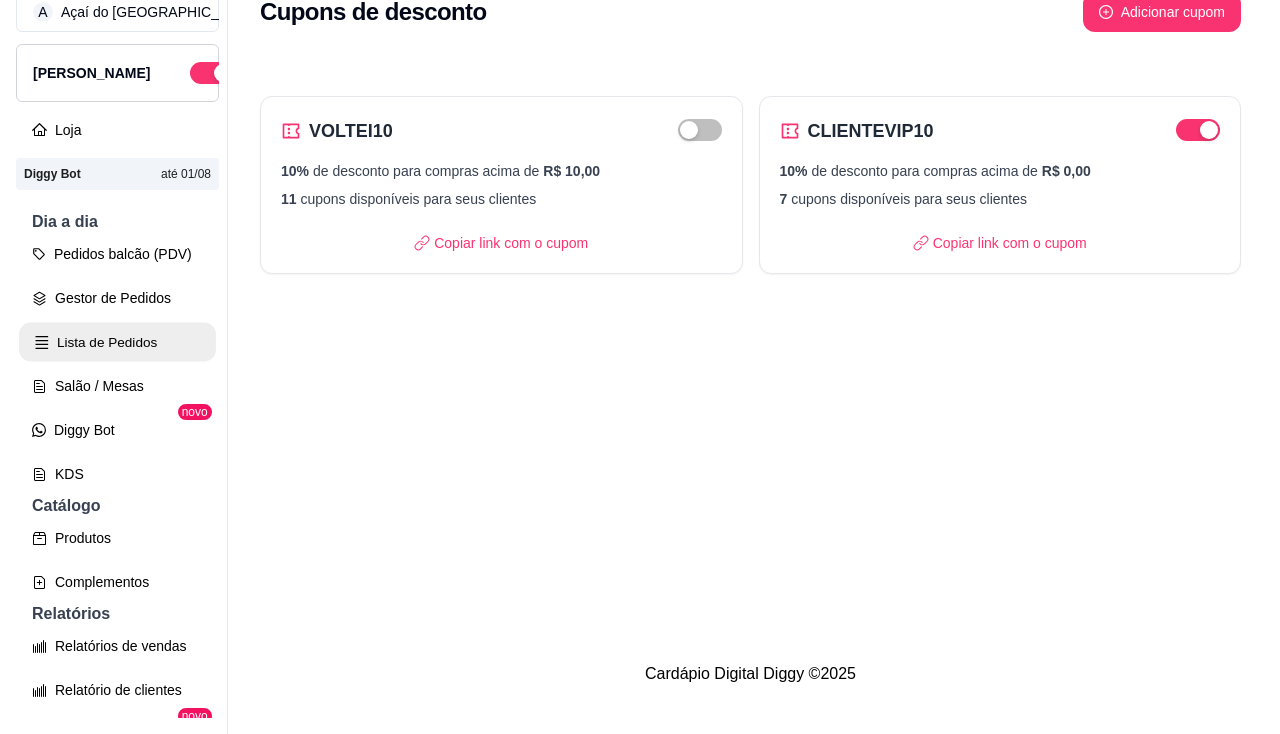 scroll, scrollTop: 0, scrollLeft: 0, axis: both 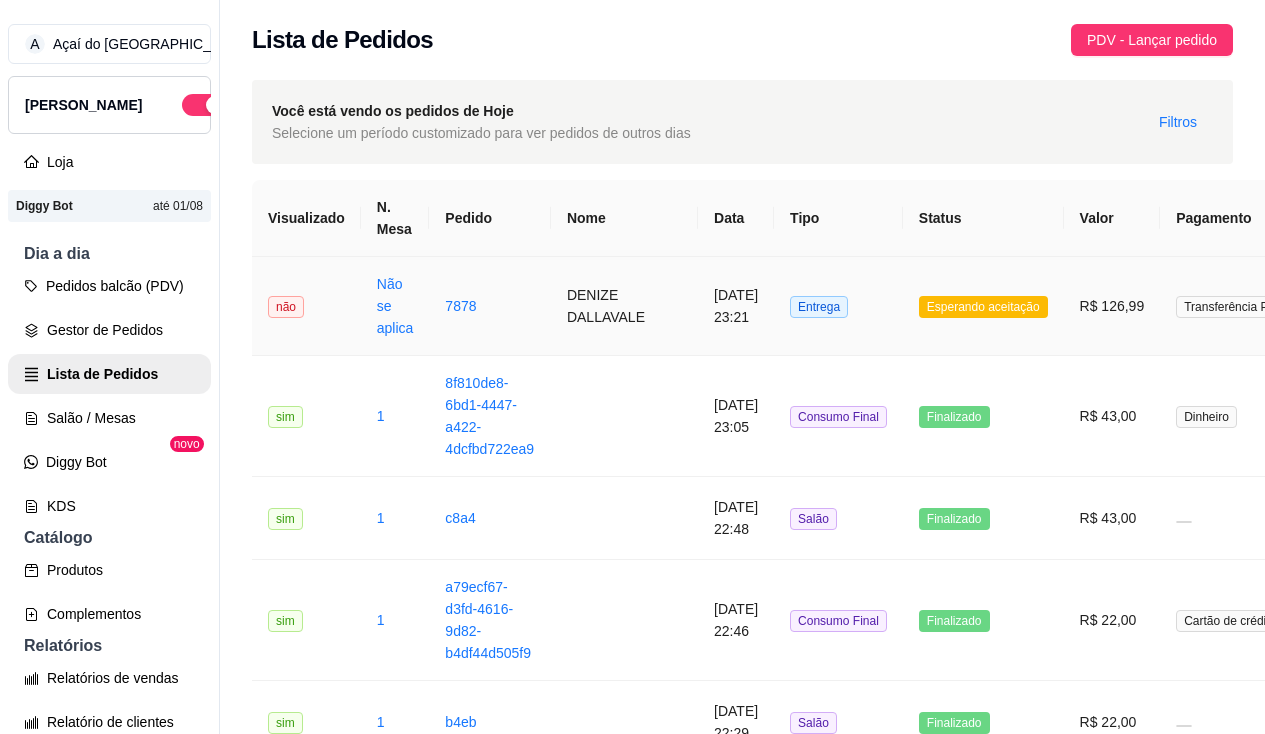 click on "DENIZE DALLAVALE" at bounding box center (624, 306) 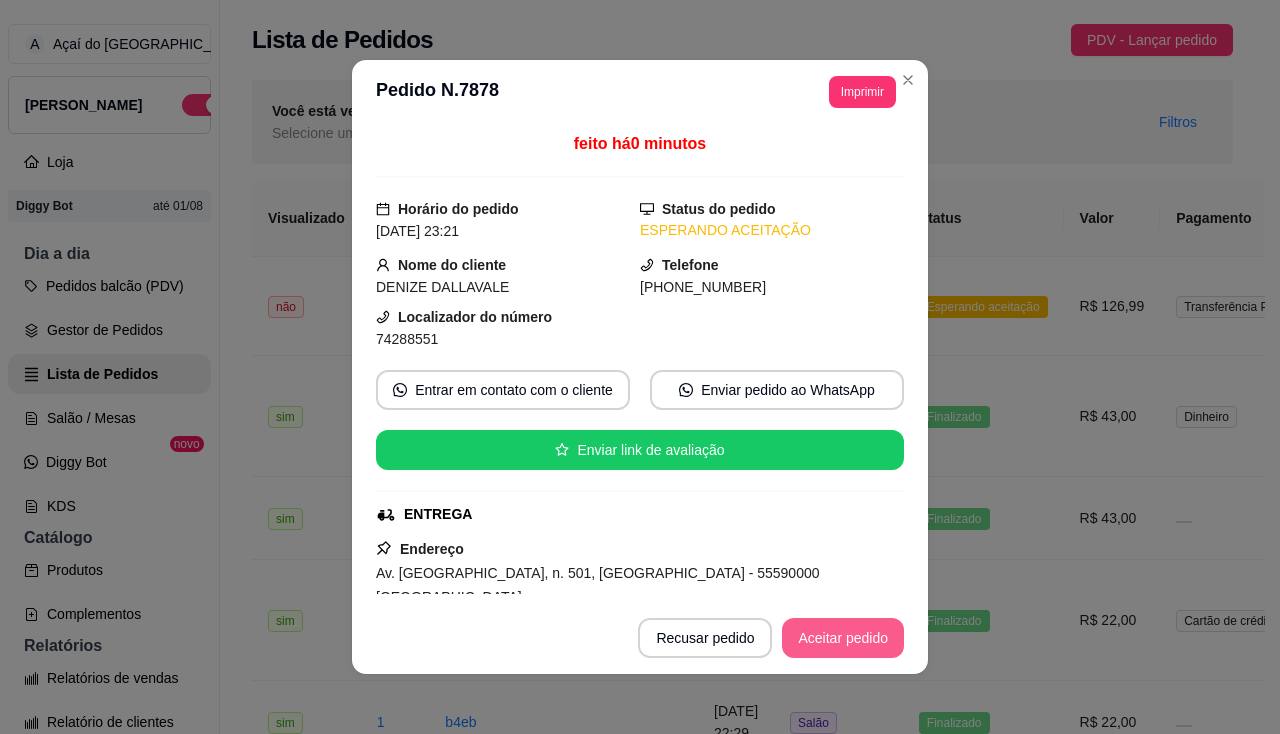 click on "Aceitar pedido" at bounding box center [843, 638] 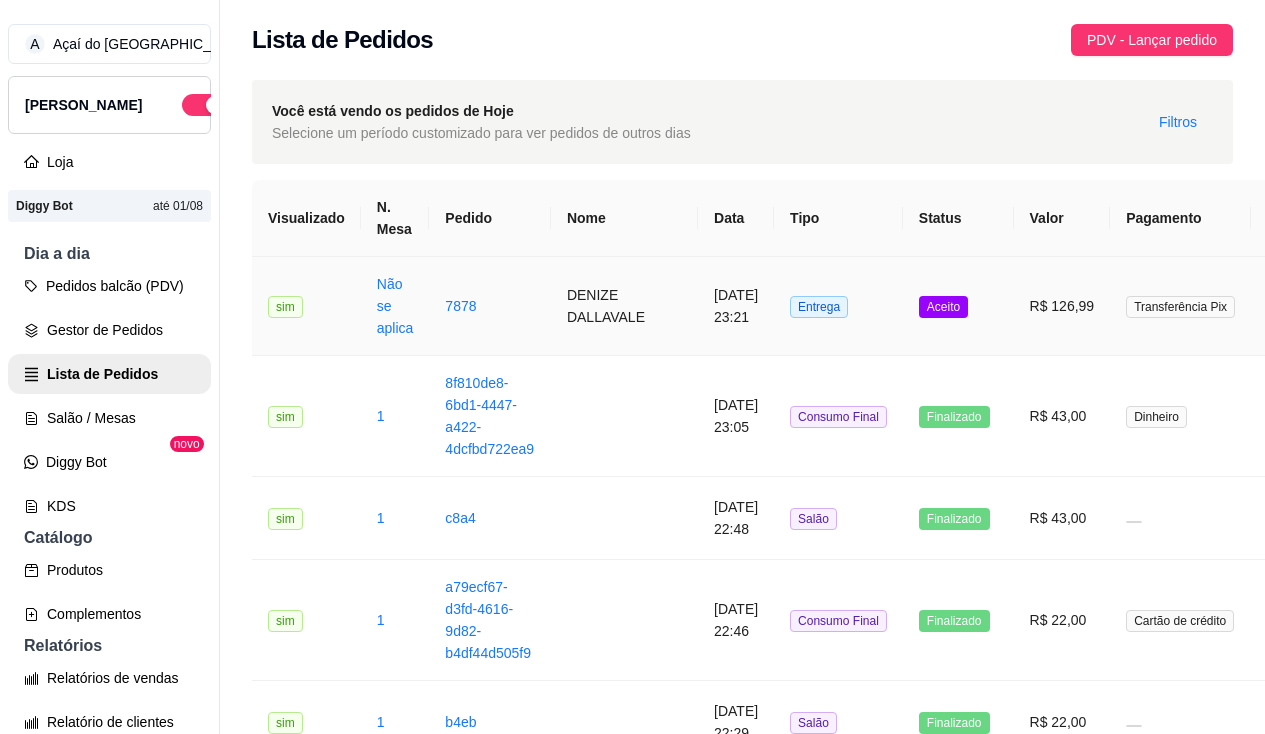 click on "[DATE] 23:21" at bounding box center [736, 306] 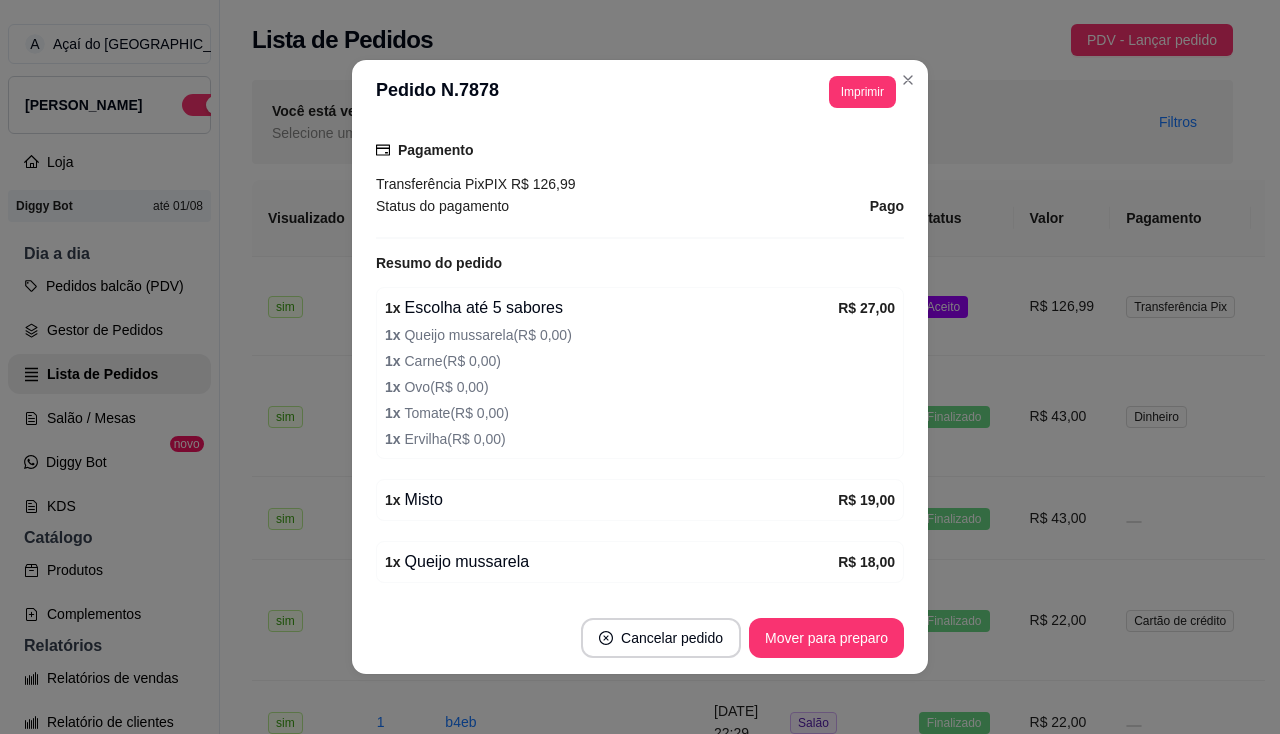 scroll, scrollTop: 881, scrollLeft: 0, axis: vertical 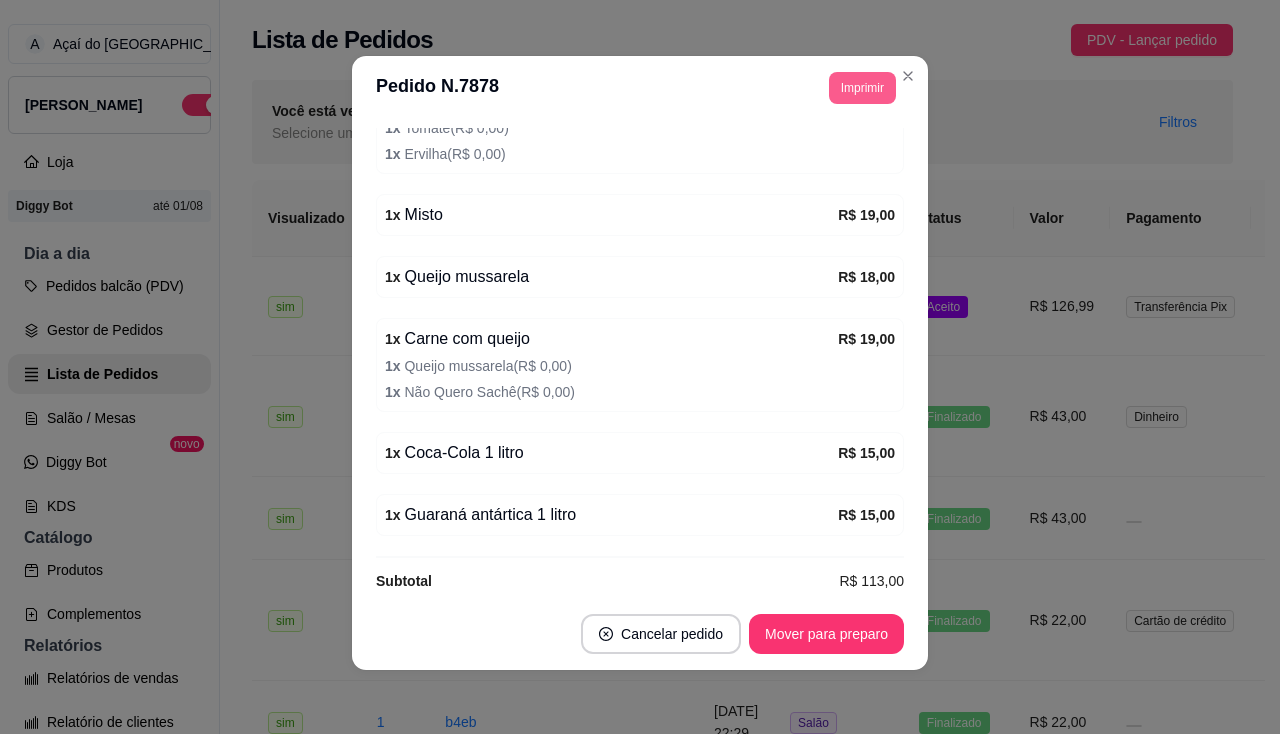 click on "Imprimir" at bounding box center [862, 88] 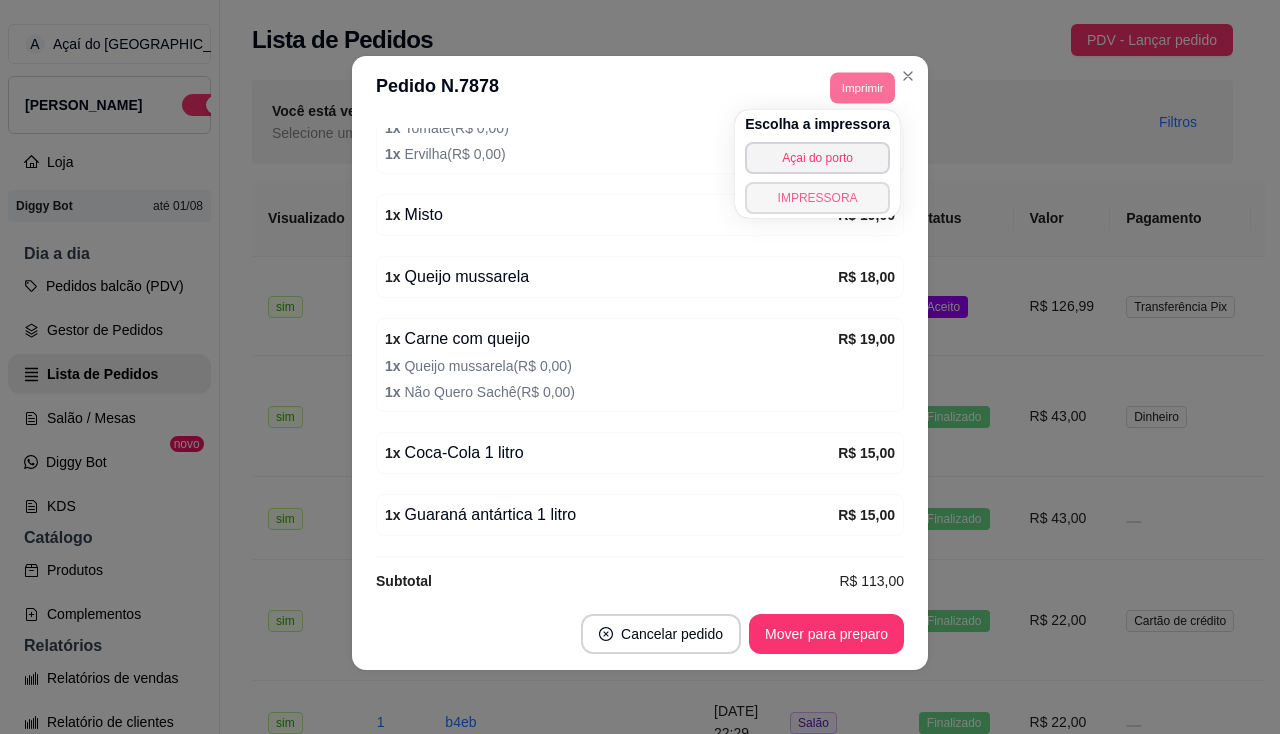 click on "IMPRESSORA" at bounding box center (817, 198) 